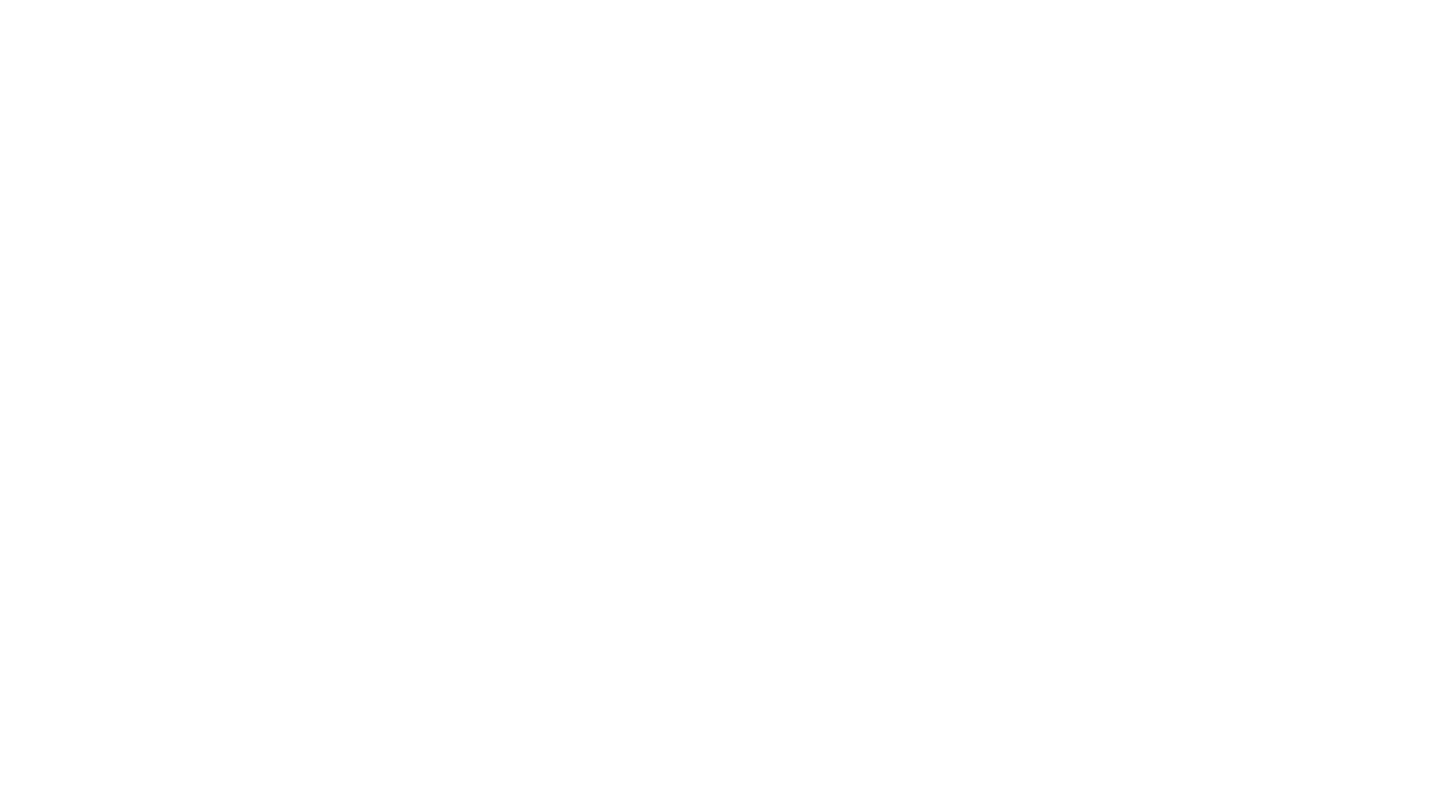 scroll, scrollTop: 0, scrollLeft: 0, axis: both 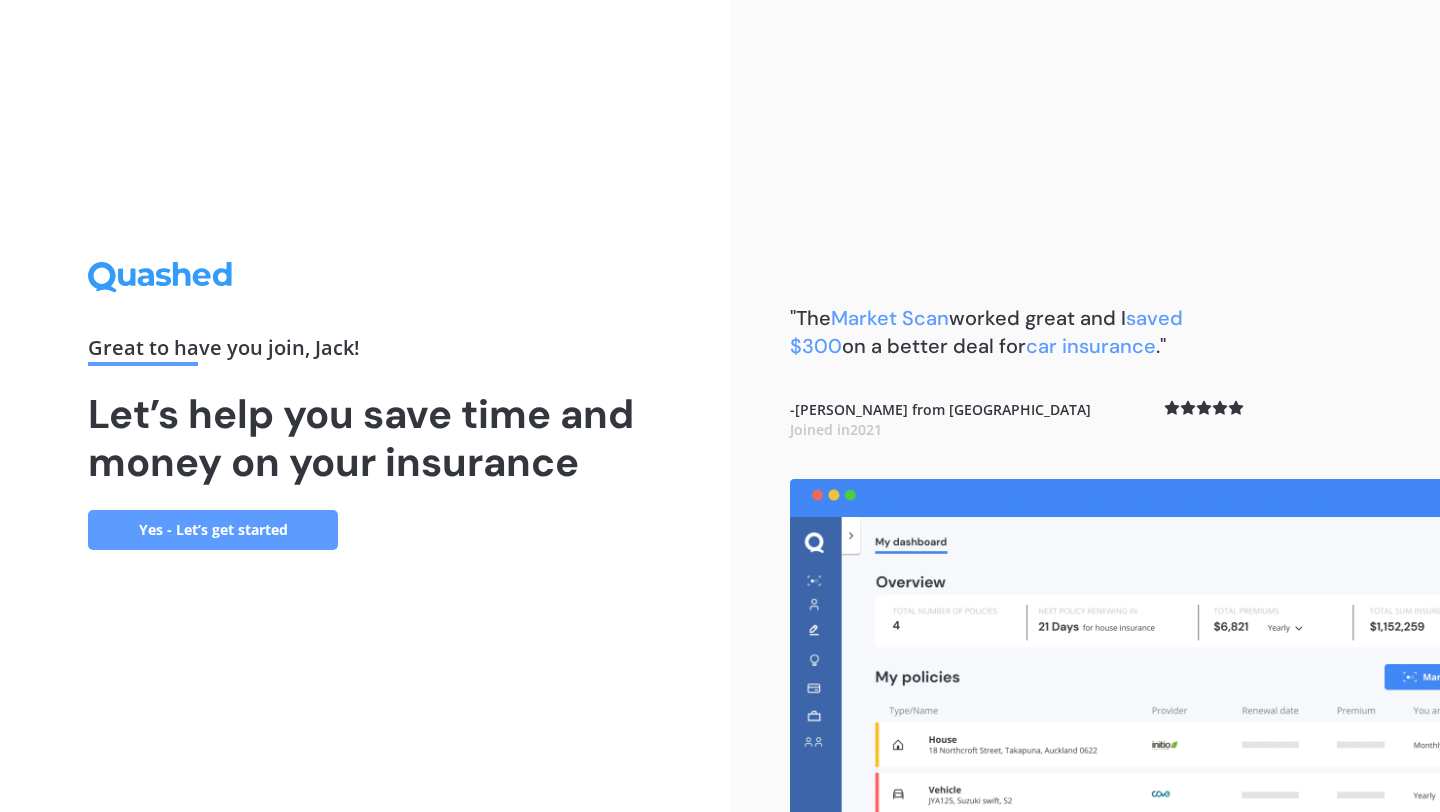 click on "Yes - Let’s get started" at bounding box center [213, 530] 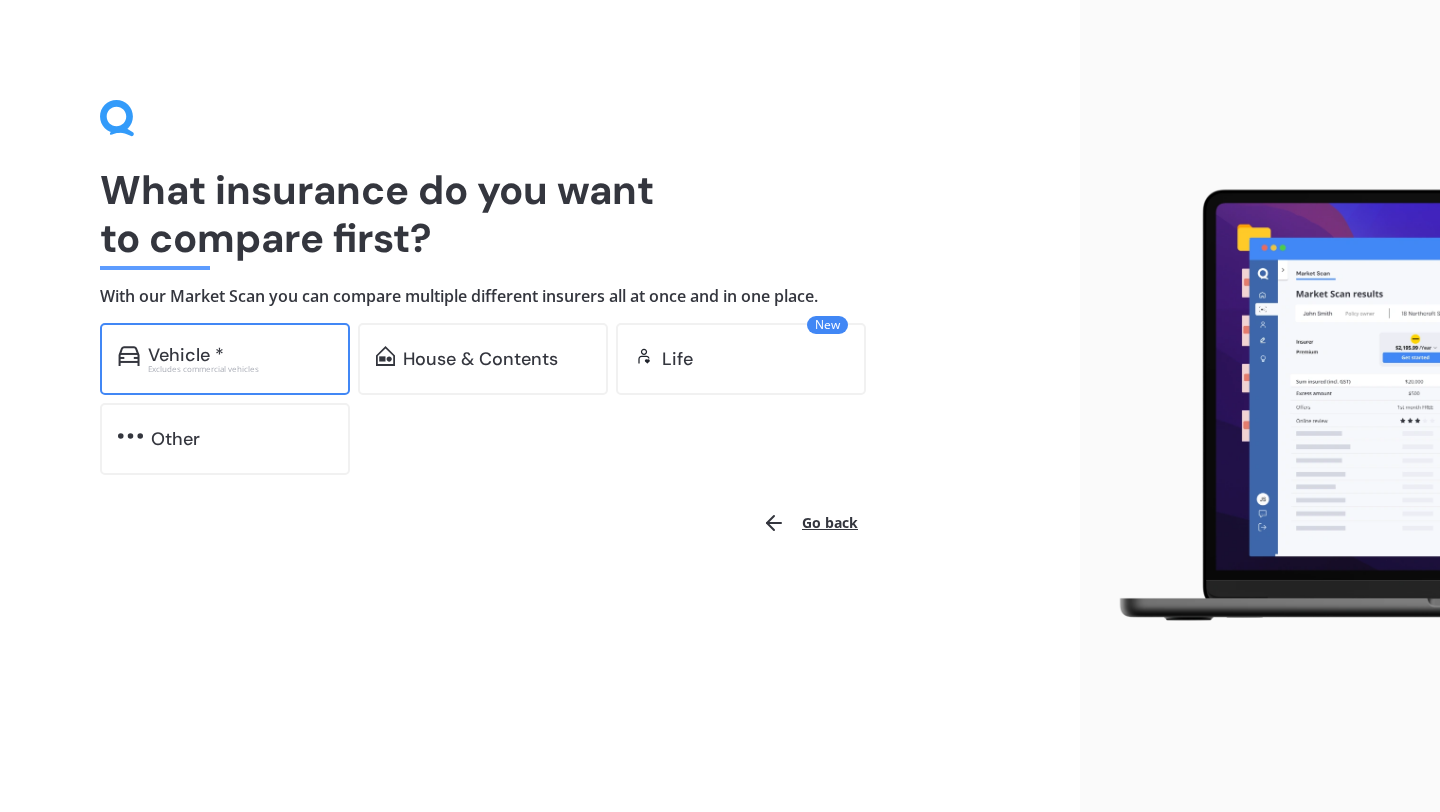 click on "Vehicle *" at bounding box center (240, 355) 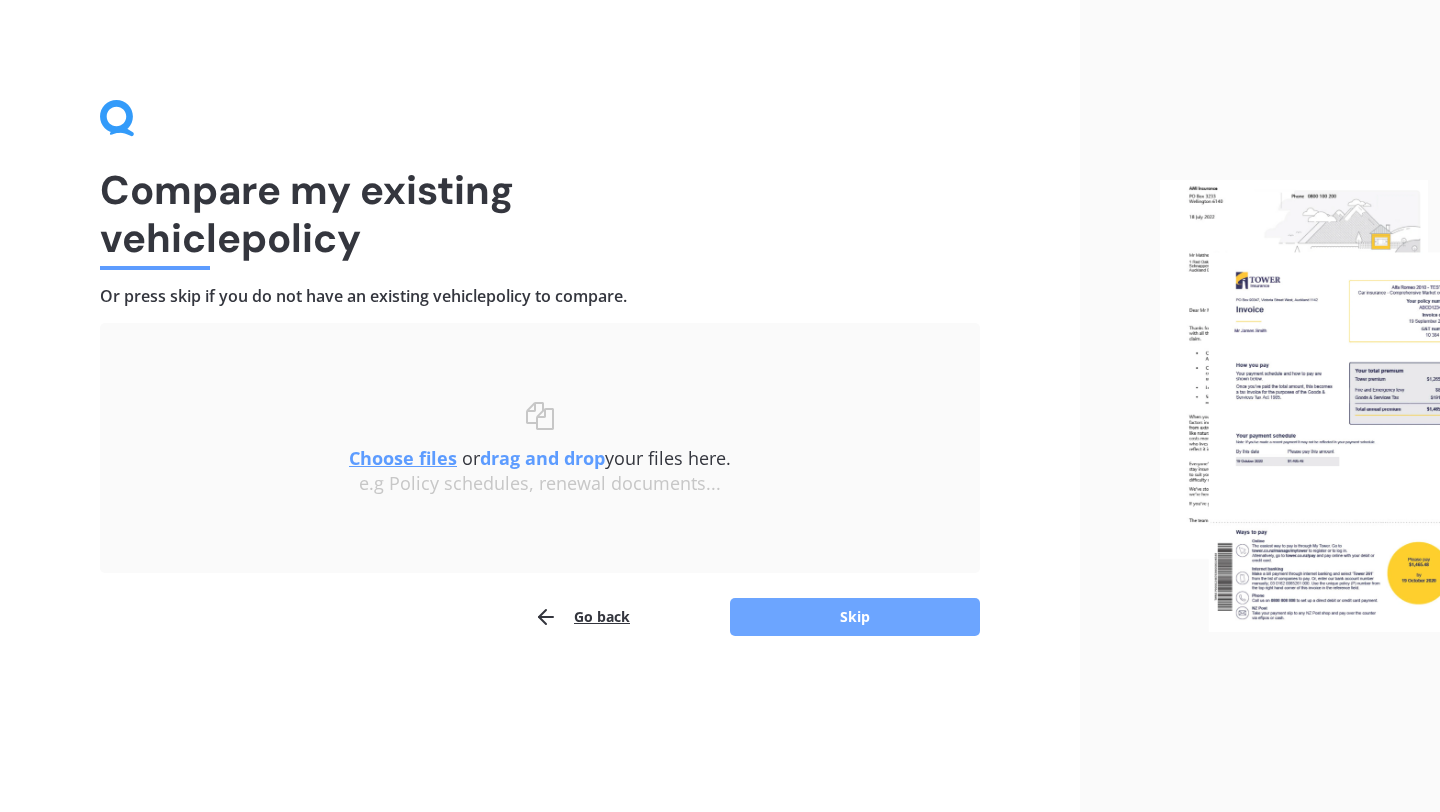 click on "Skip" at bounding box center [855, 617] 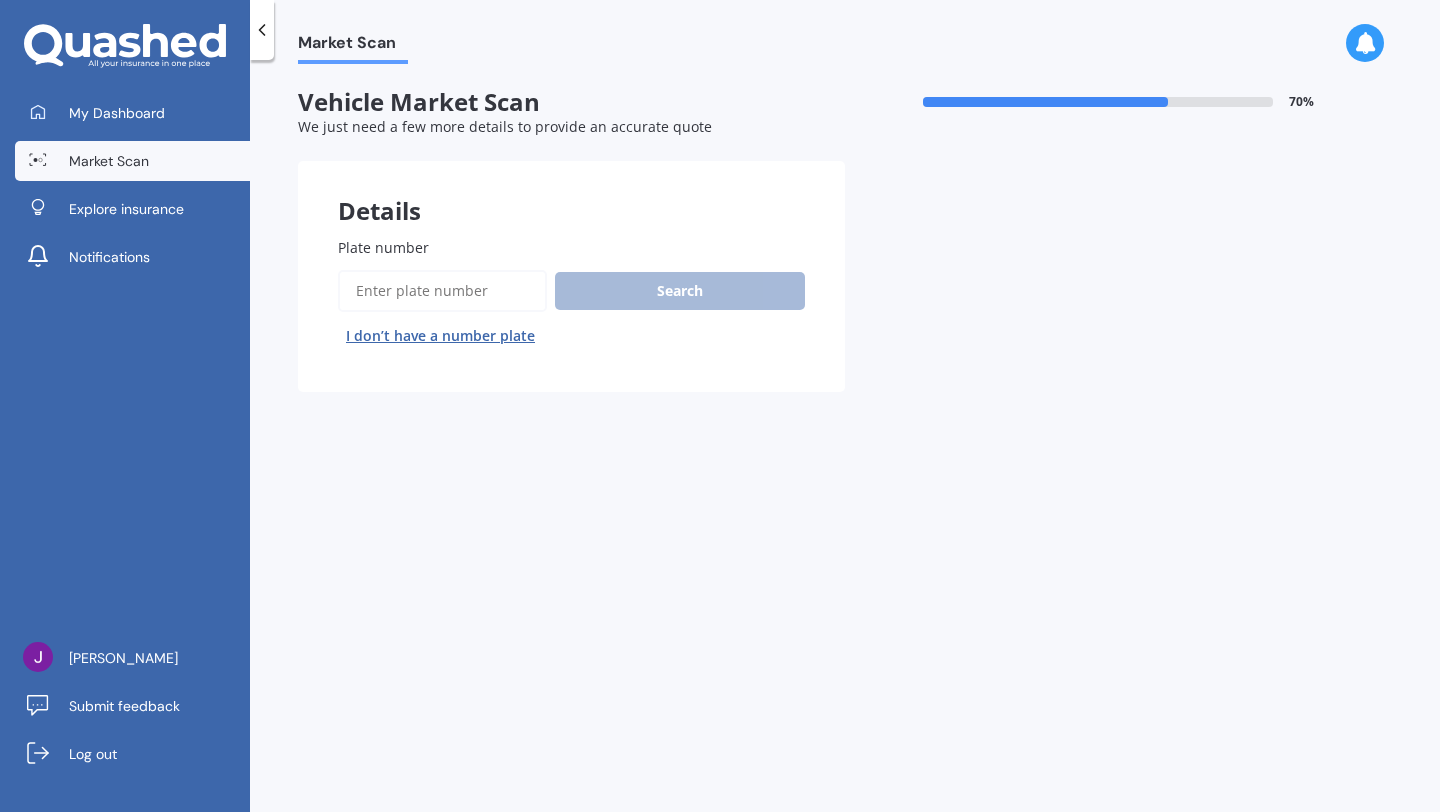 click on "Plate number" at bounding box center (442, 291) 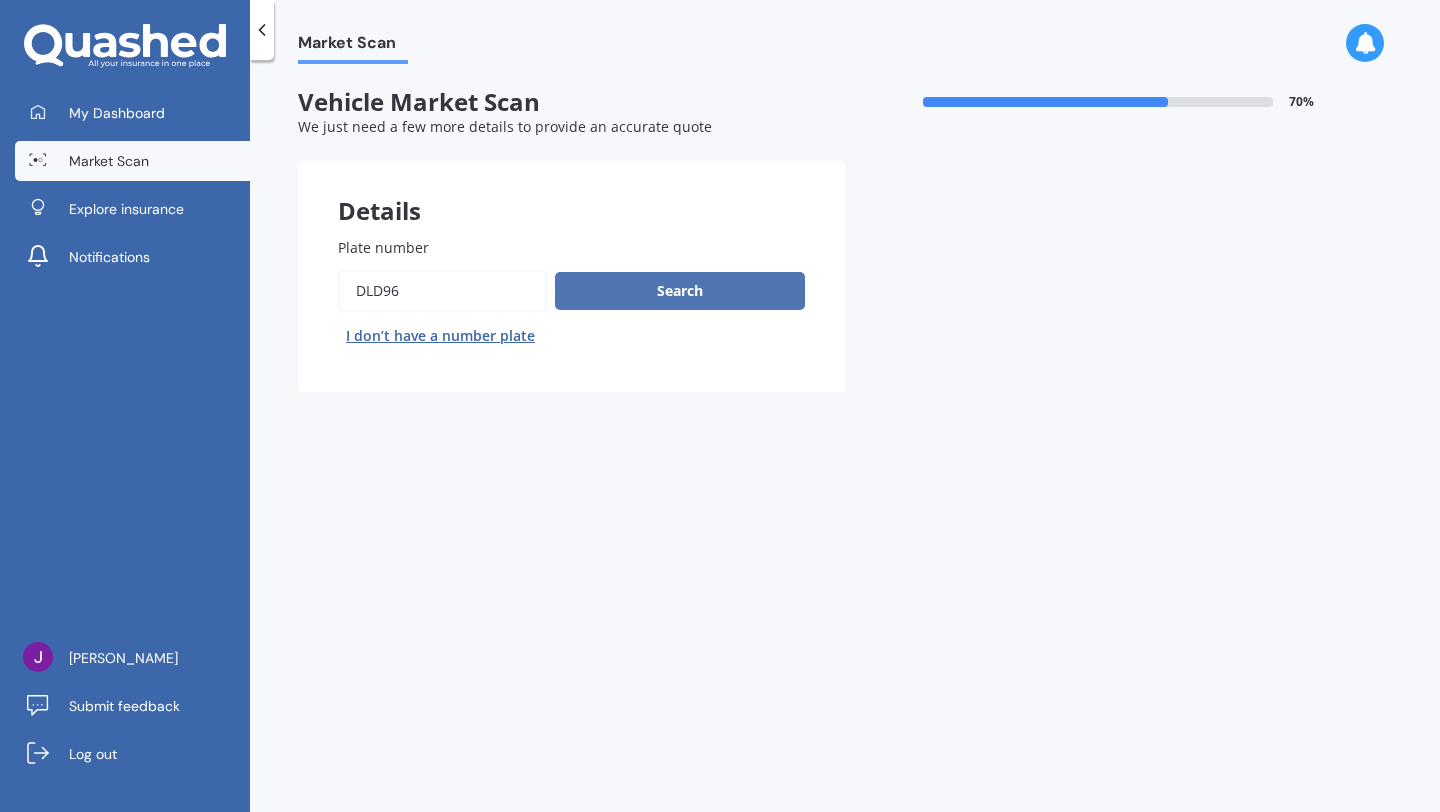 type on "dld96" 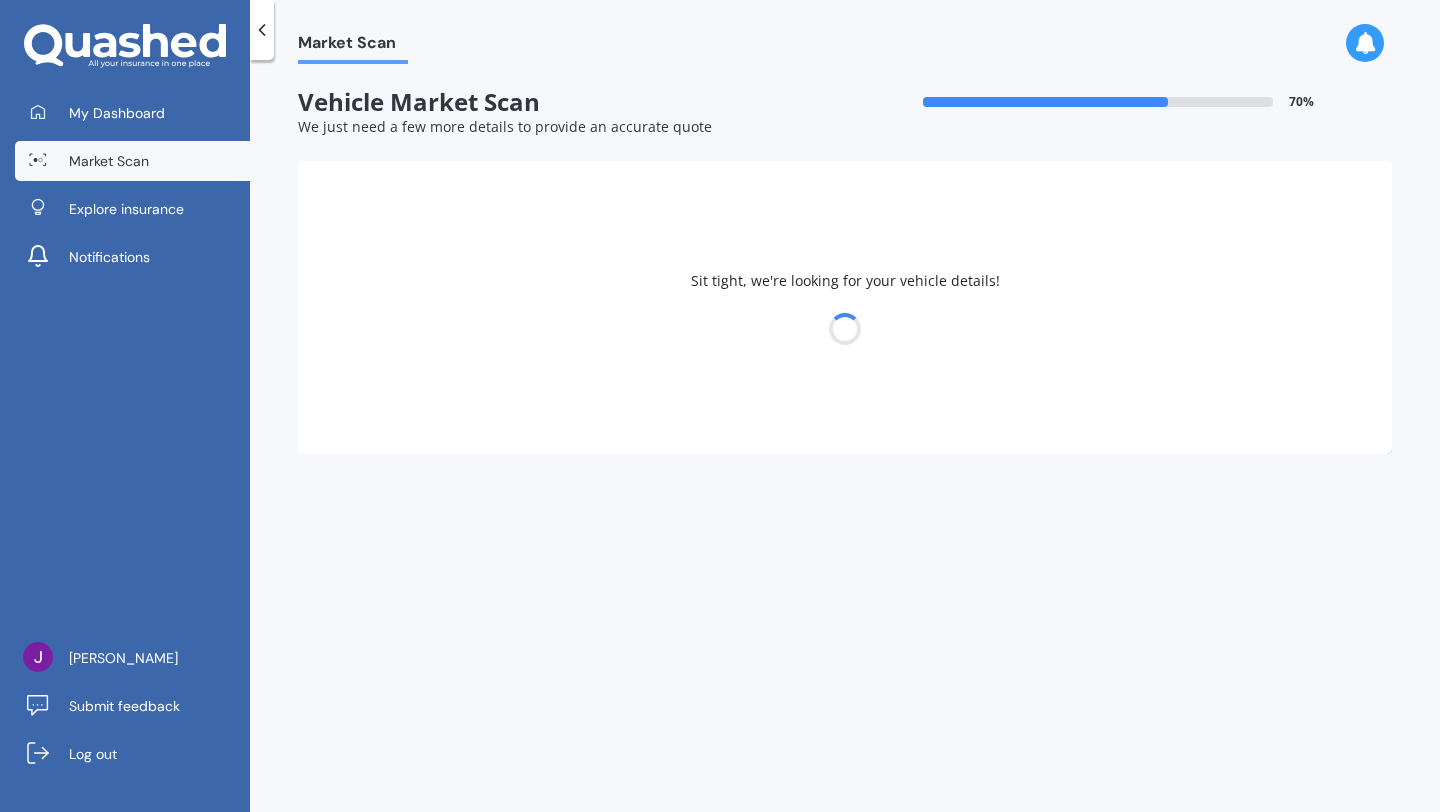 select on "NISSAN" 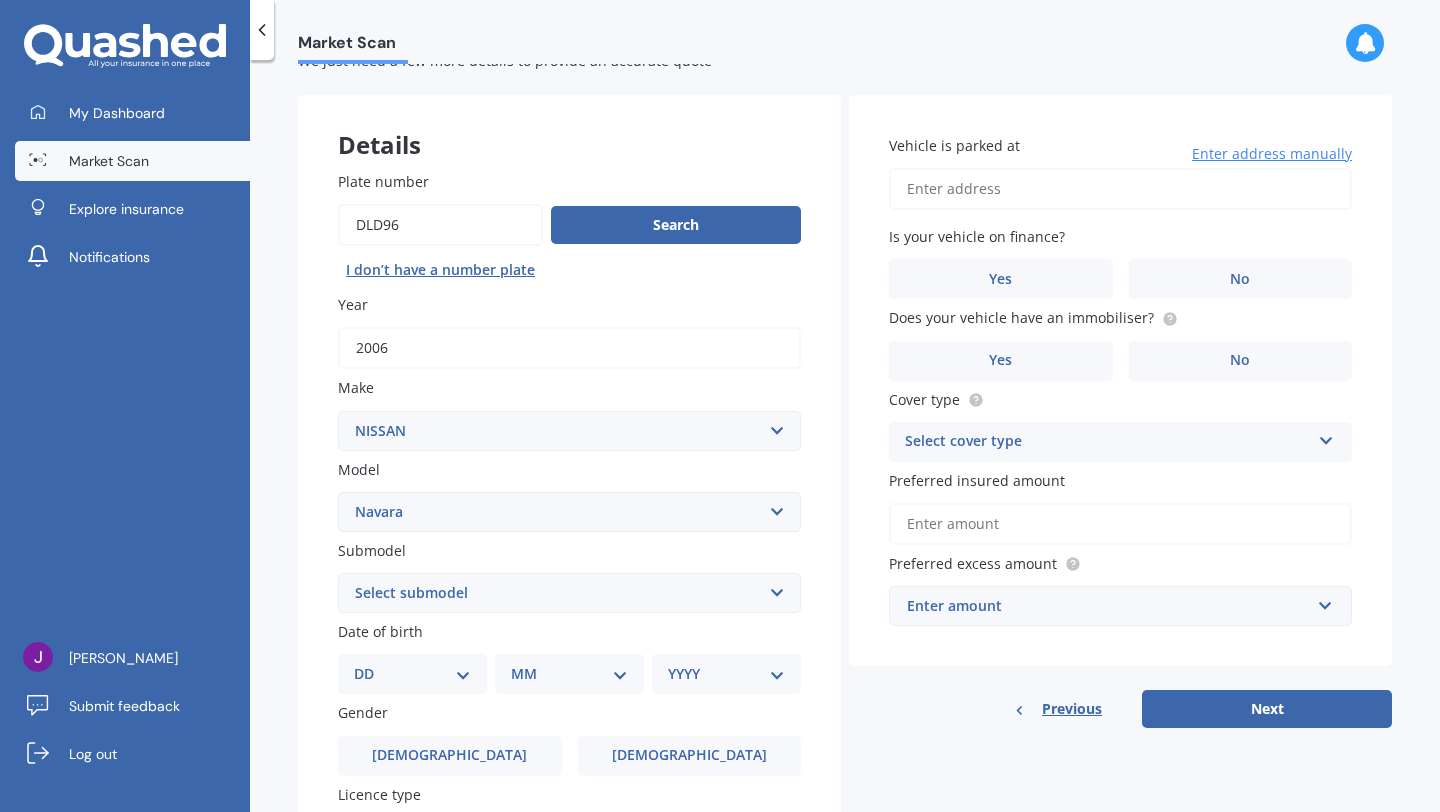 scroll, scrollTop: 64, scrollLeft: 0, axis: vertical 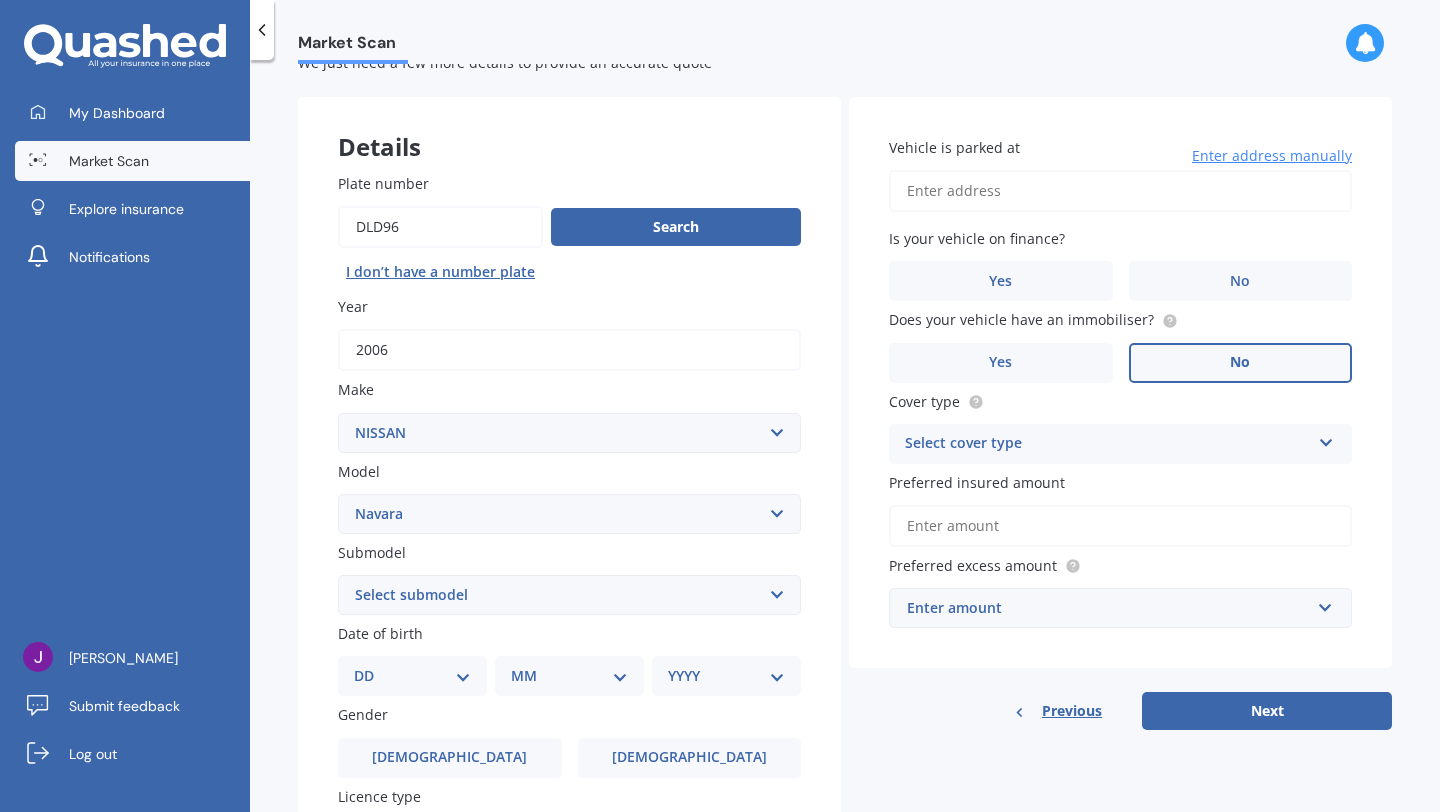 click on "No" at bounding box center (1241, 363) 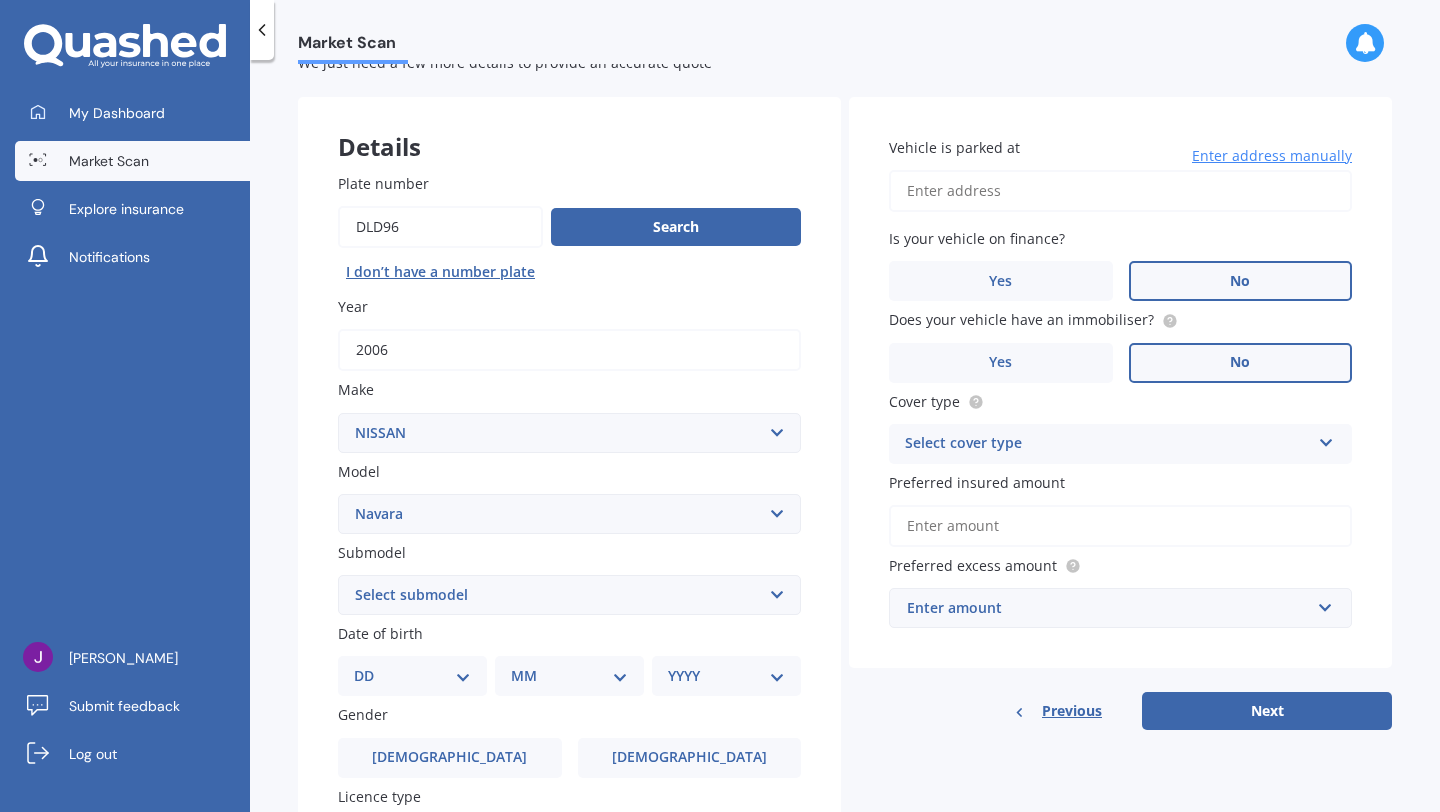 click on "No" at bounding box center (1241, 281) 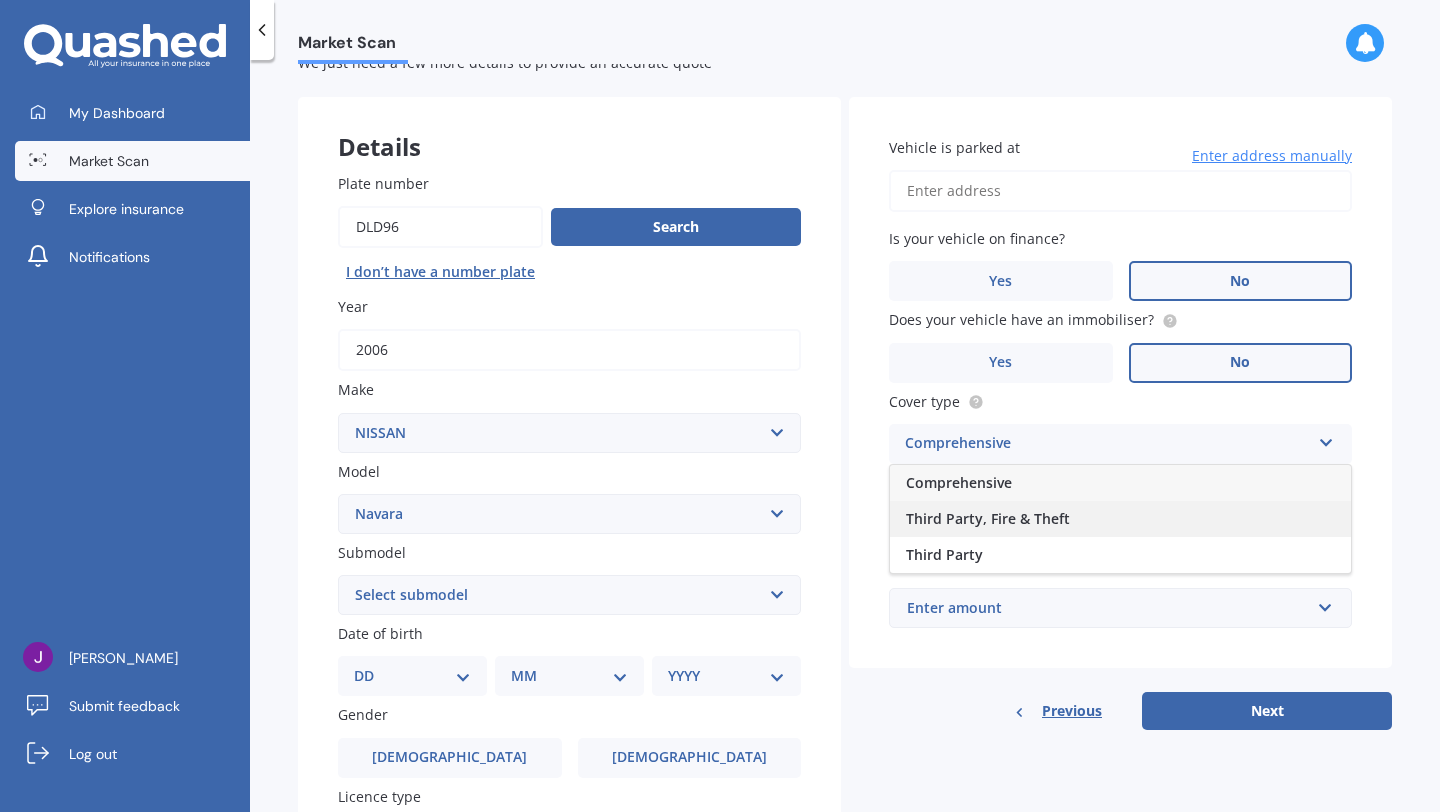 click on "Third Party, Fire & Theft" at bounding box center (988, 518) 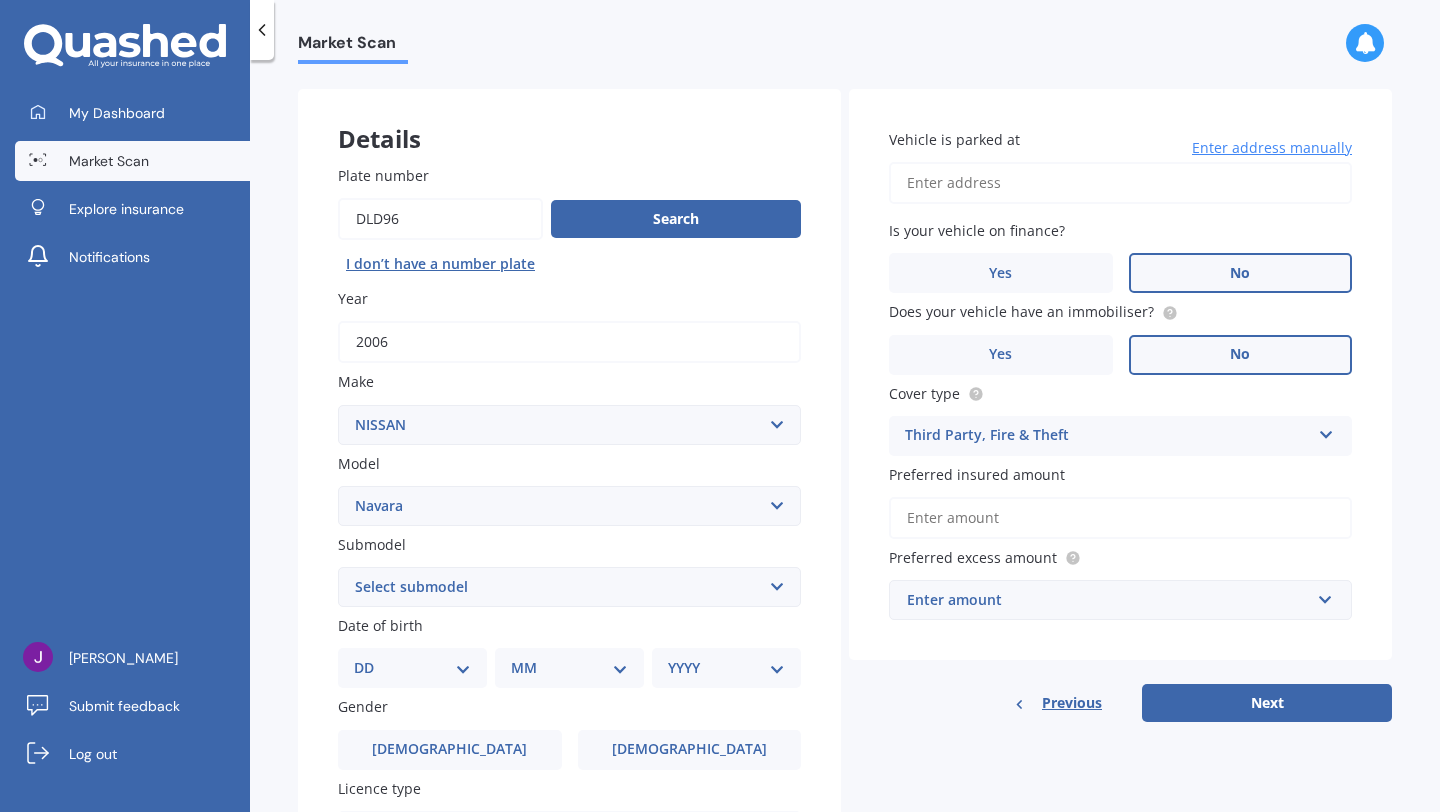 scroll, scrollTop: 74, scrollLeft: 0, axis: vertical 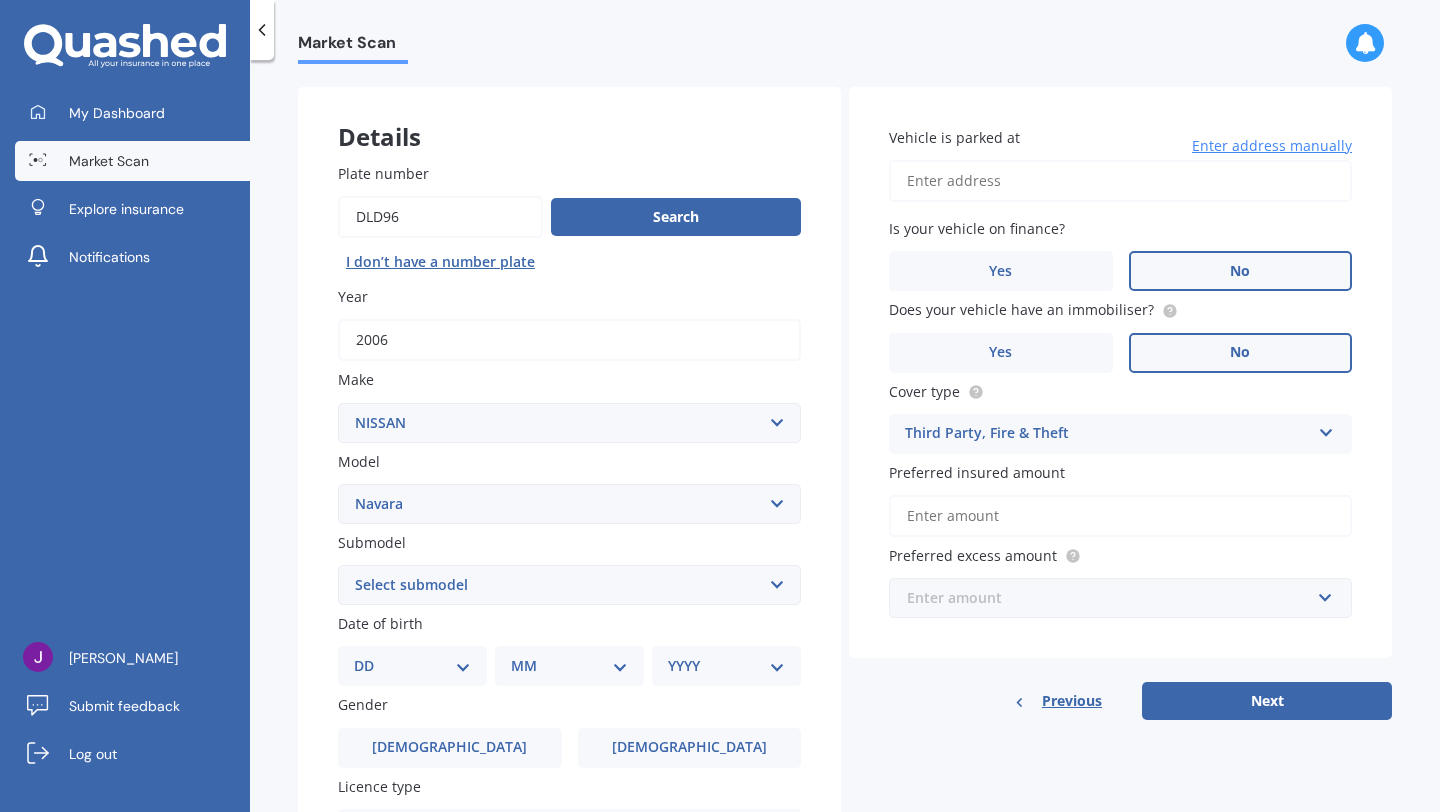 click at bounding box center [1113, 598] 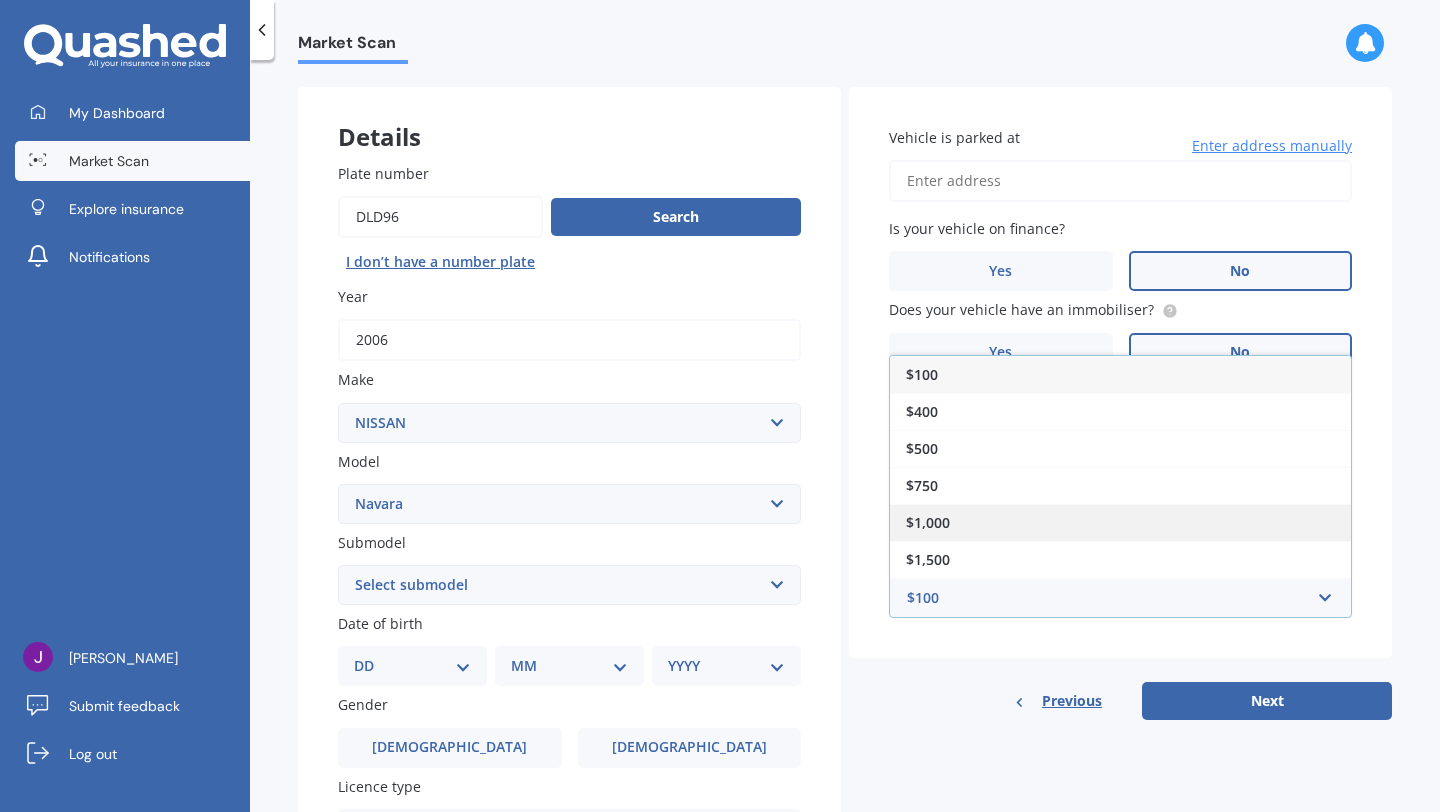 click on "$1,000" at bounding box center [1120, 522] 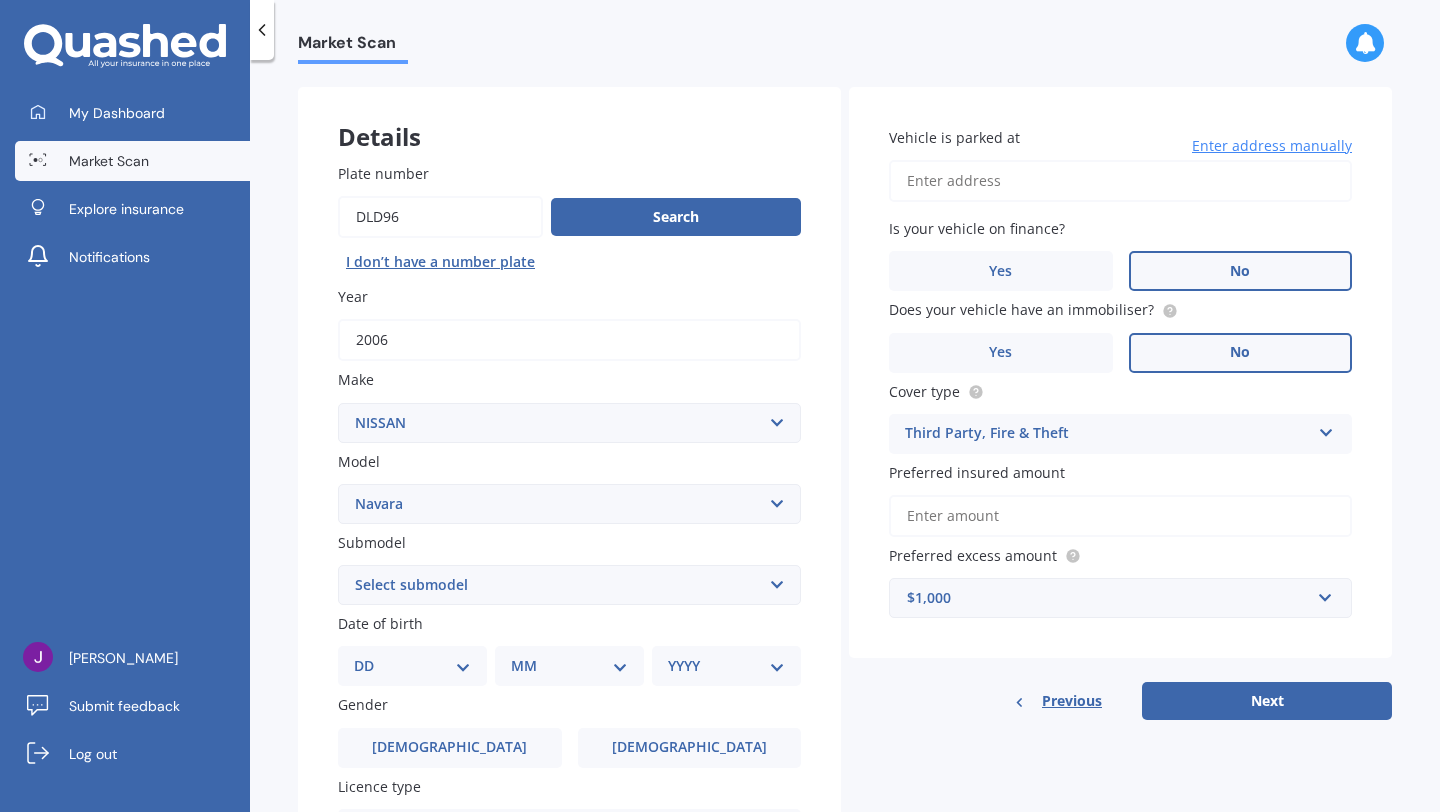 click on "Vehicle is parked at" at bounding box center [1120, 181] 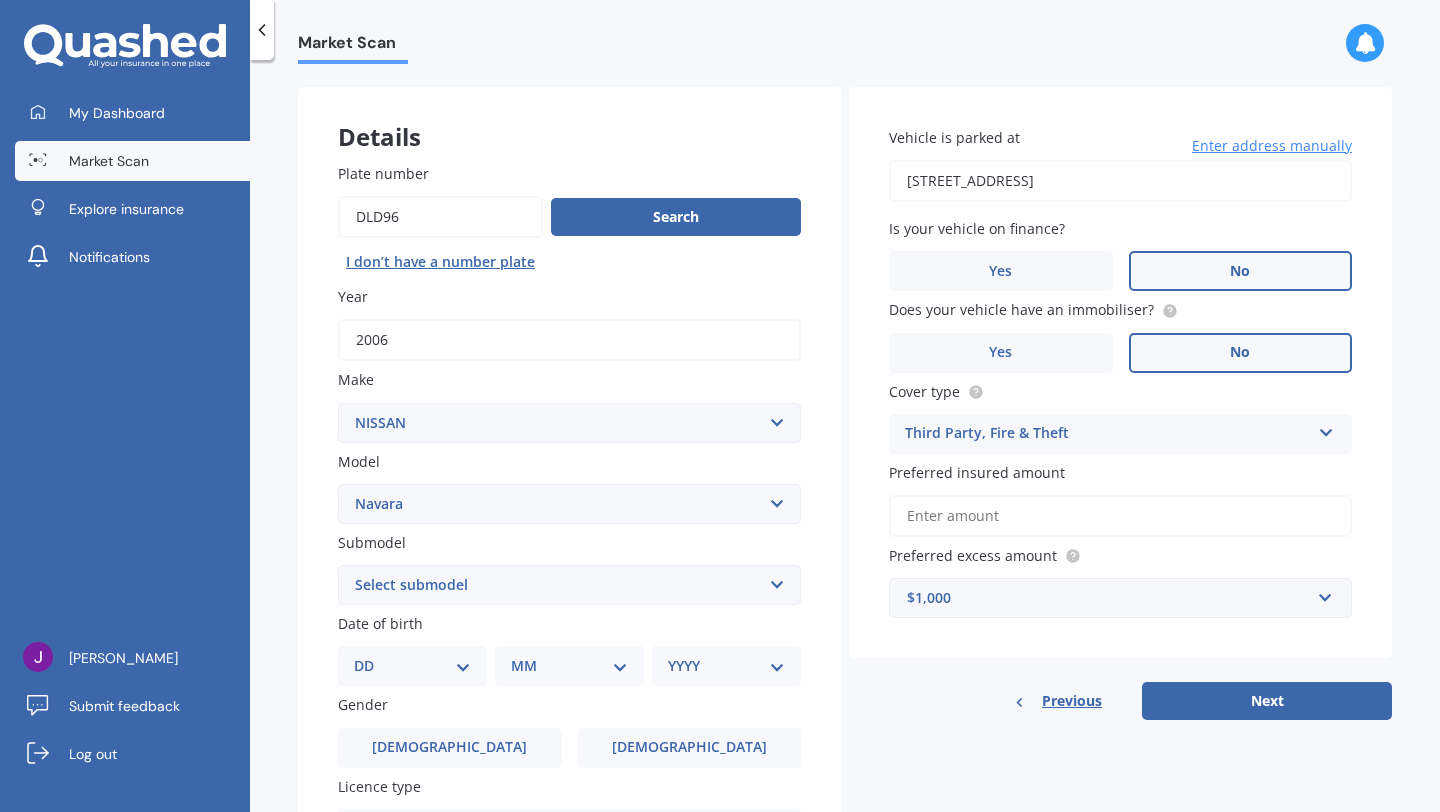 type on "[STREET_ADDRESS]" 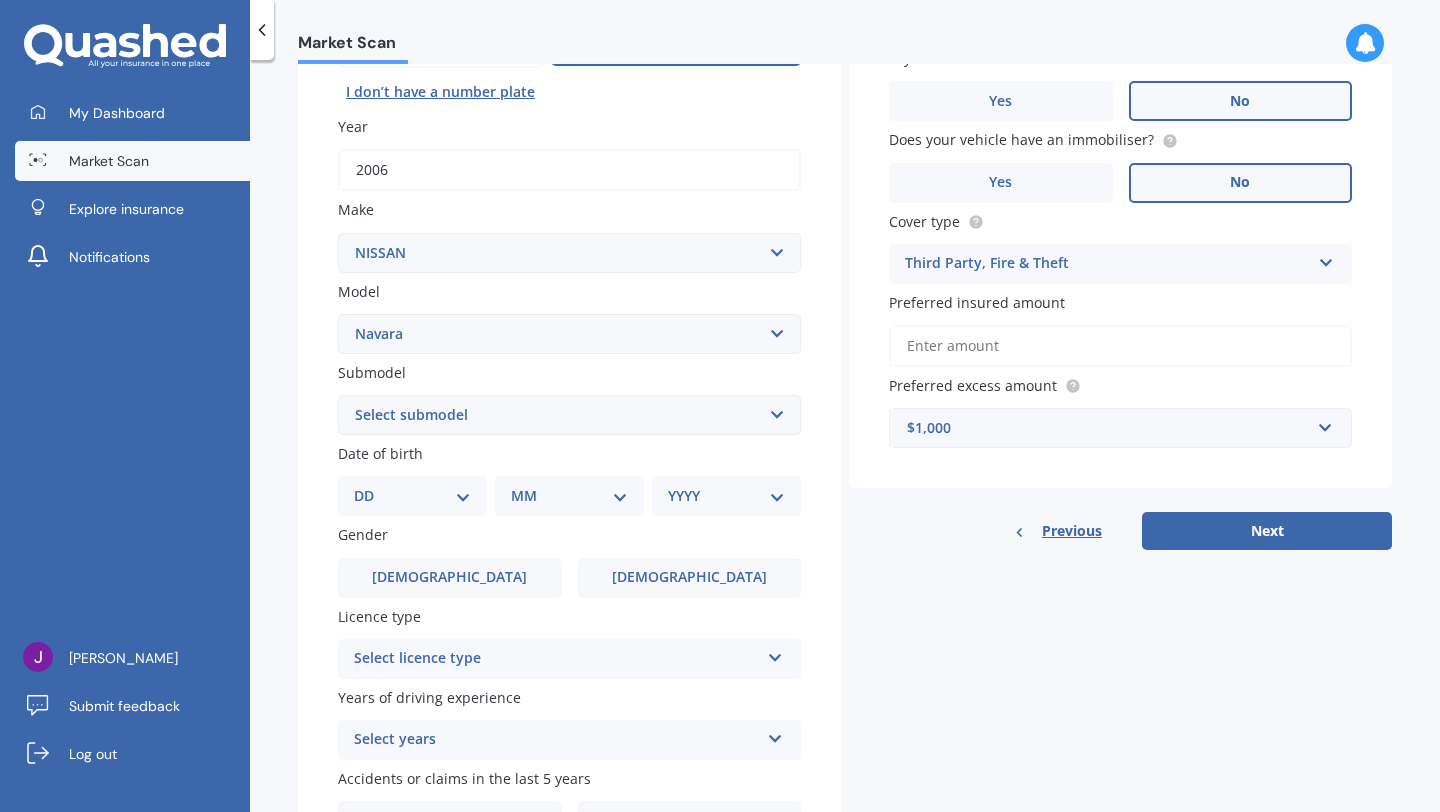 scroll, scrollTop: 225, scrollLeft: 0, axis: vertical 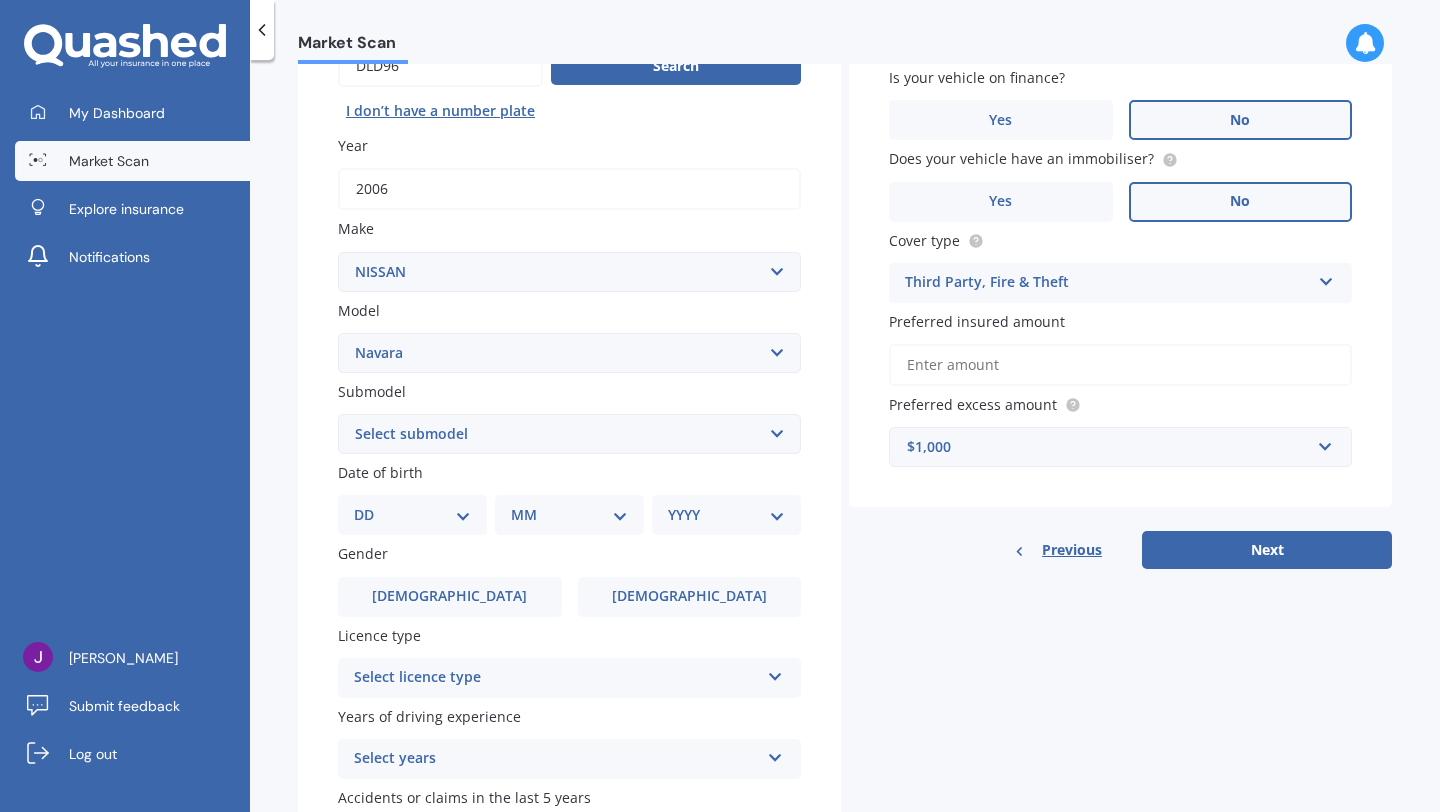 click on "DD 01 02 03 04 05 06 07 08 09 10 11 12 13 14 15 16 17 18 19 20 21 22 23 24 25 26 27 28 29 30 31" at bounding box center (412, 515) 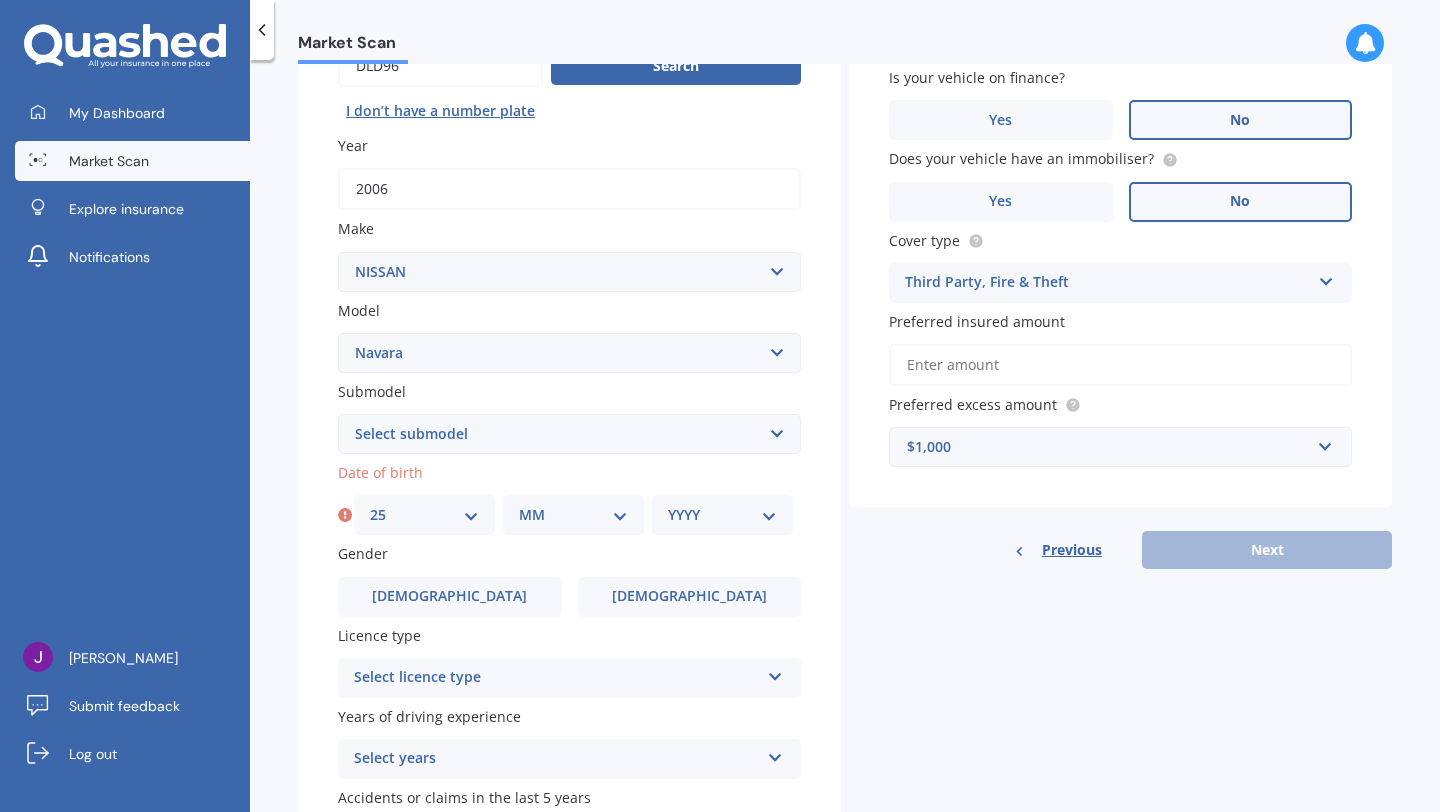 click on "MM 01 02 03 04 05 06 07 08 09 10 11 12" at bounding box center [573, 515] 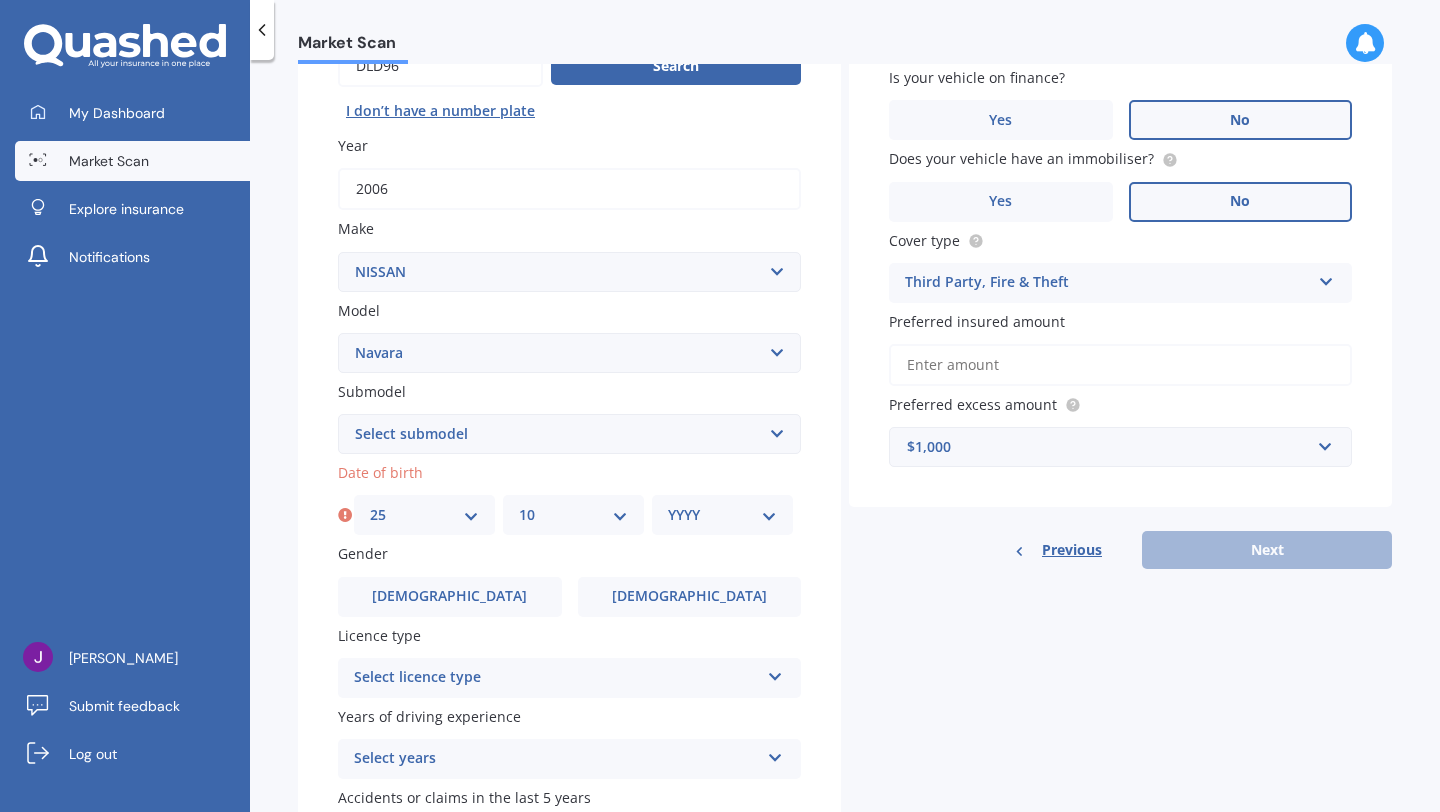 click on "YYYY 2025 2024 2023 2022 2021 2020 2019 2018 2017 2016 2015 2014 2013 2012 2011 2010 2009 2008 2007 2006 2005 2004 2003 2002 2001 2000 1999 1998 1997 1996 1995 1994 1993 1992 1991 1990 1989 1988 1987 1986 1985 1984 1983 1982 1981 1980 1979 1978 1977 1976 1975 1974 1973 1972 1971 1970 1969 1968 1967 1966 1965 1964 1963 1962 1961 1960 1959 1958 1957 1956 1955 1954 1953 1952 1951 1950 1949 1948 1947 1946 1945 1944 1943 1942 1941 1940 1939 1938 1937 1936 1935 1934 1933 1932 1931 1930 1929 1928 1927 1926" at bounding box center (722, 515) 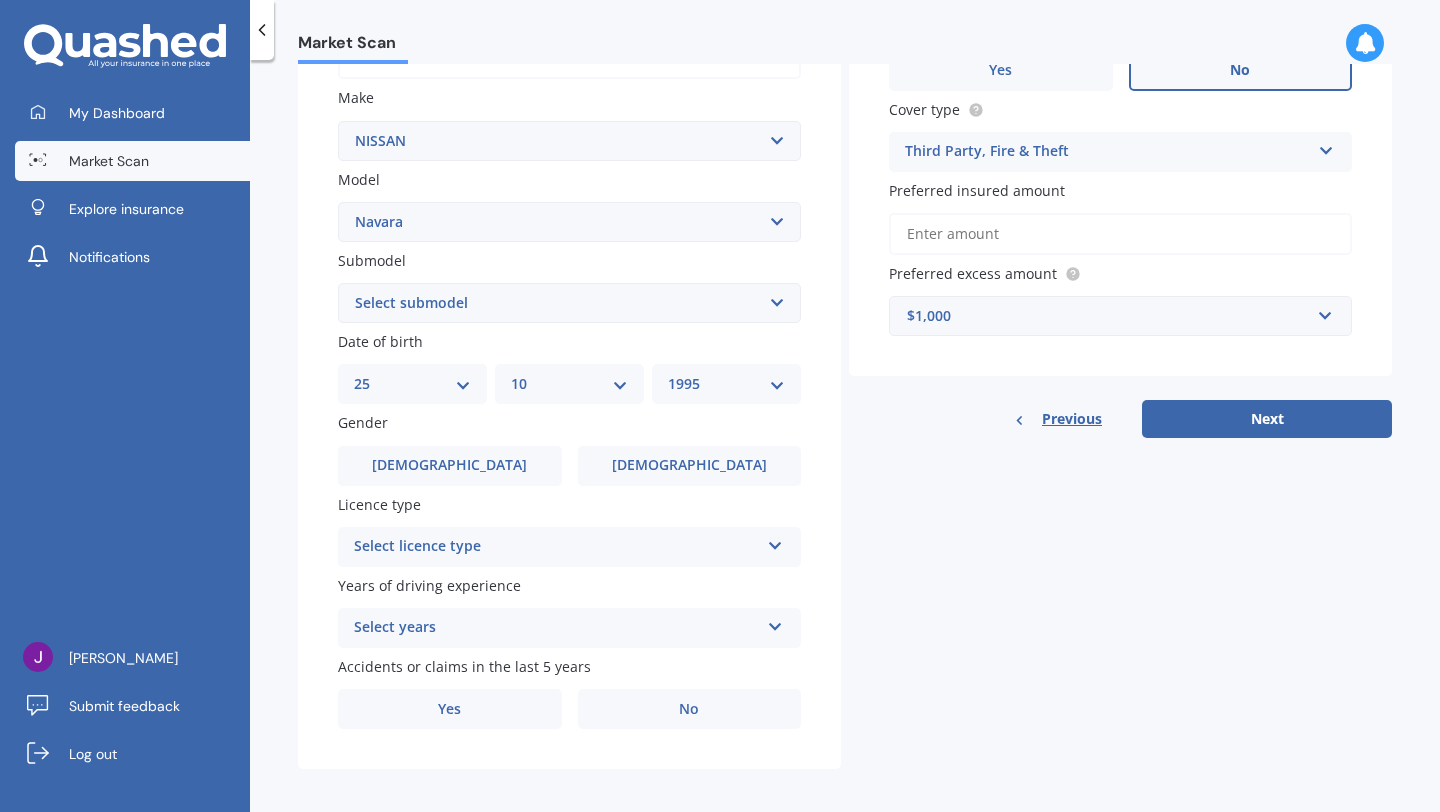 scroll, scrollTop: 365, scrollLeft: 0, axis: vertical 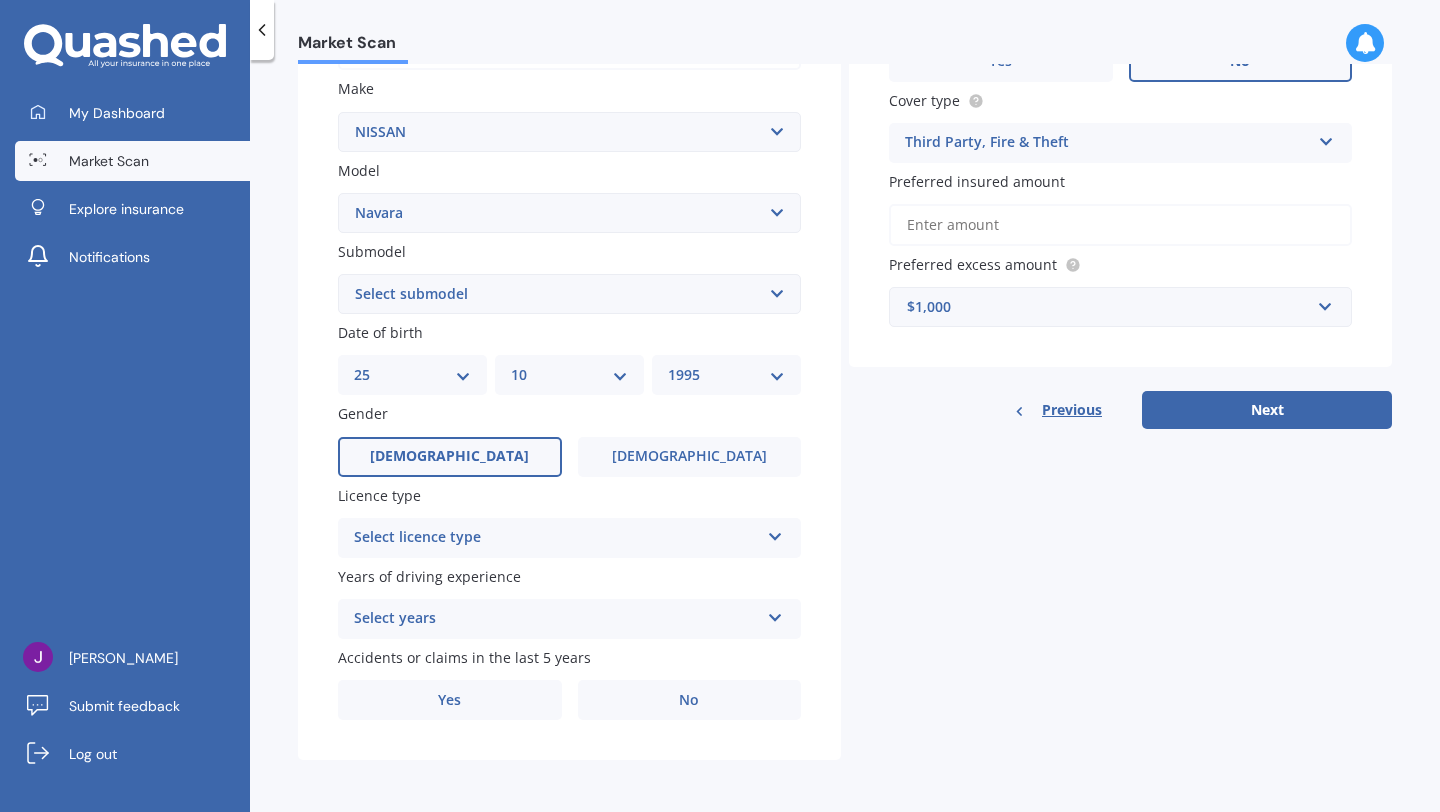 click on "[DEMOGRAPHIC_DATA]" at bounding box center (450, 457) 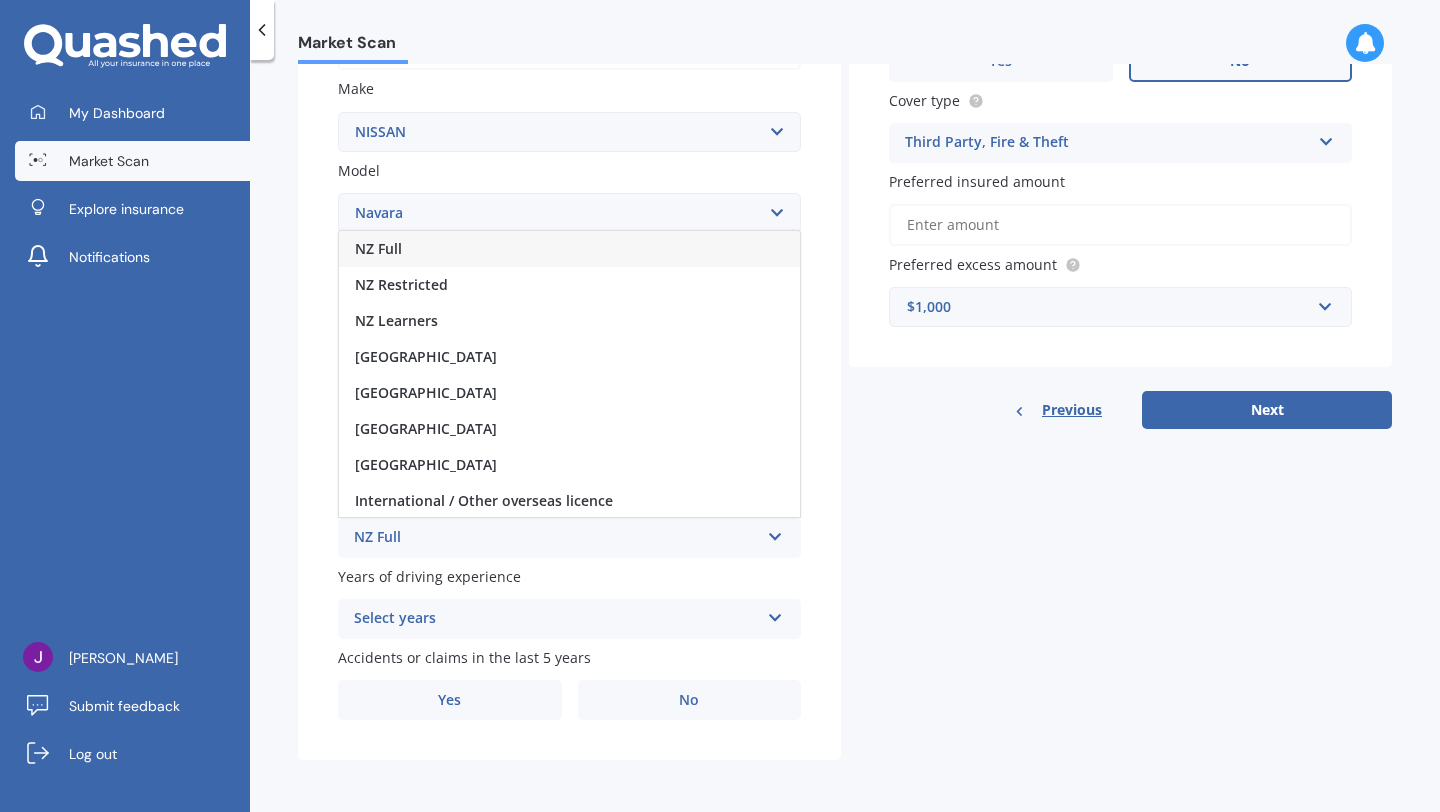 click on "NZ Full" at bounding box center [569, 249] 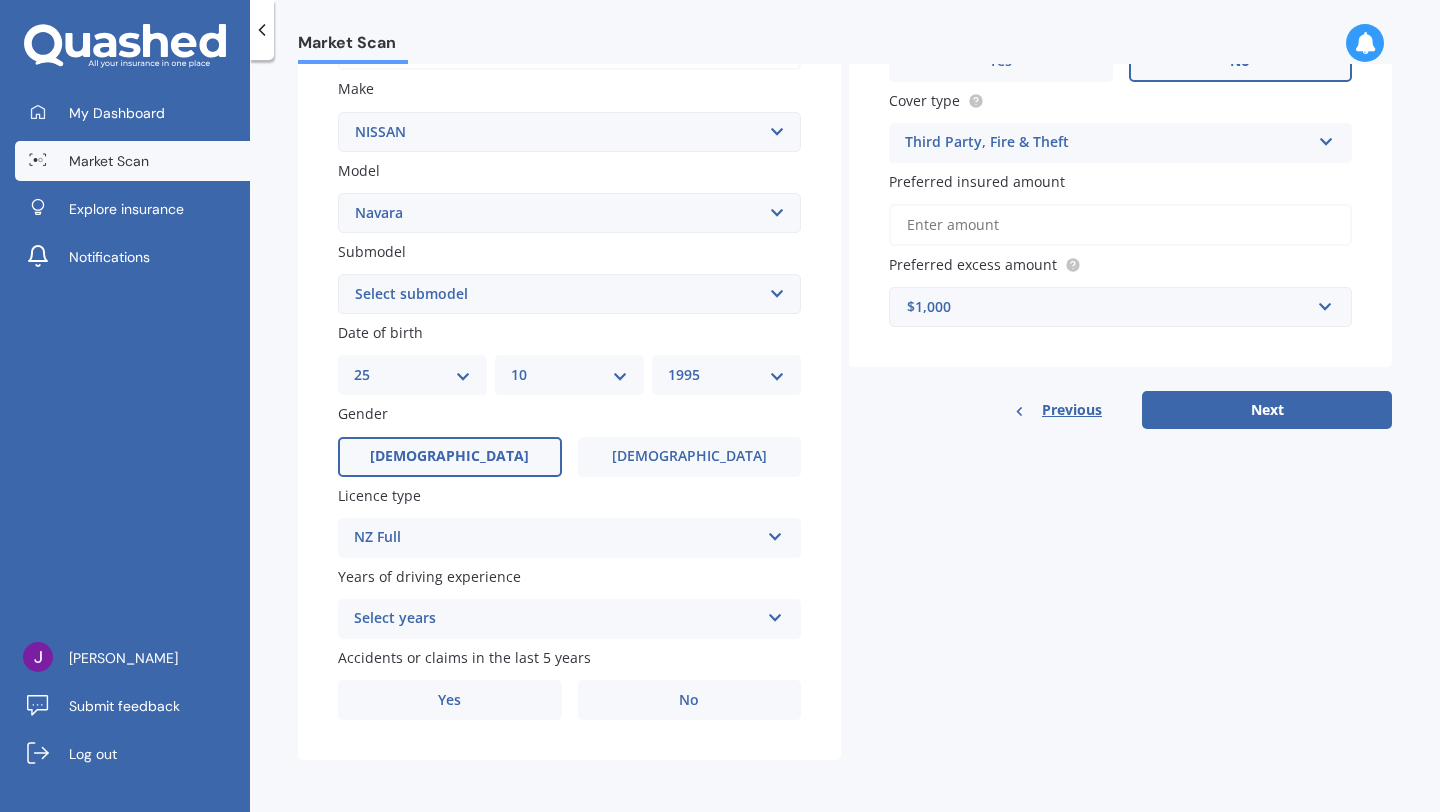 click on "Select years" at bounding box center [556, 619] 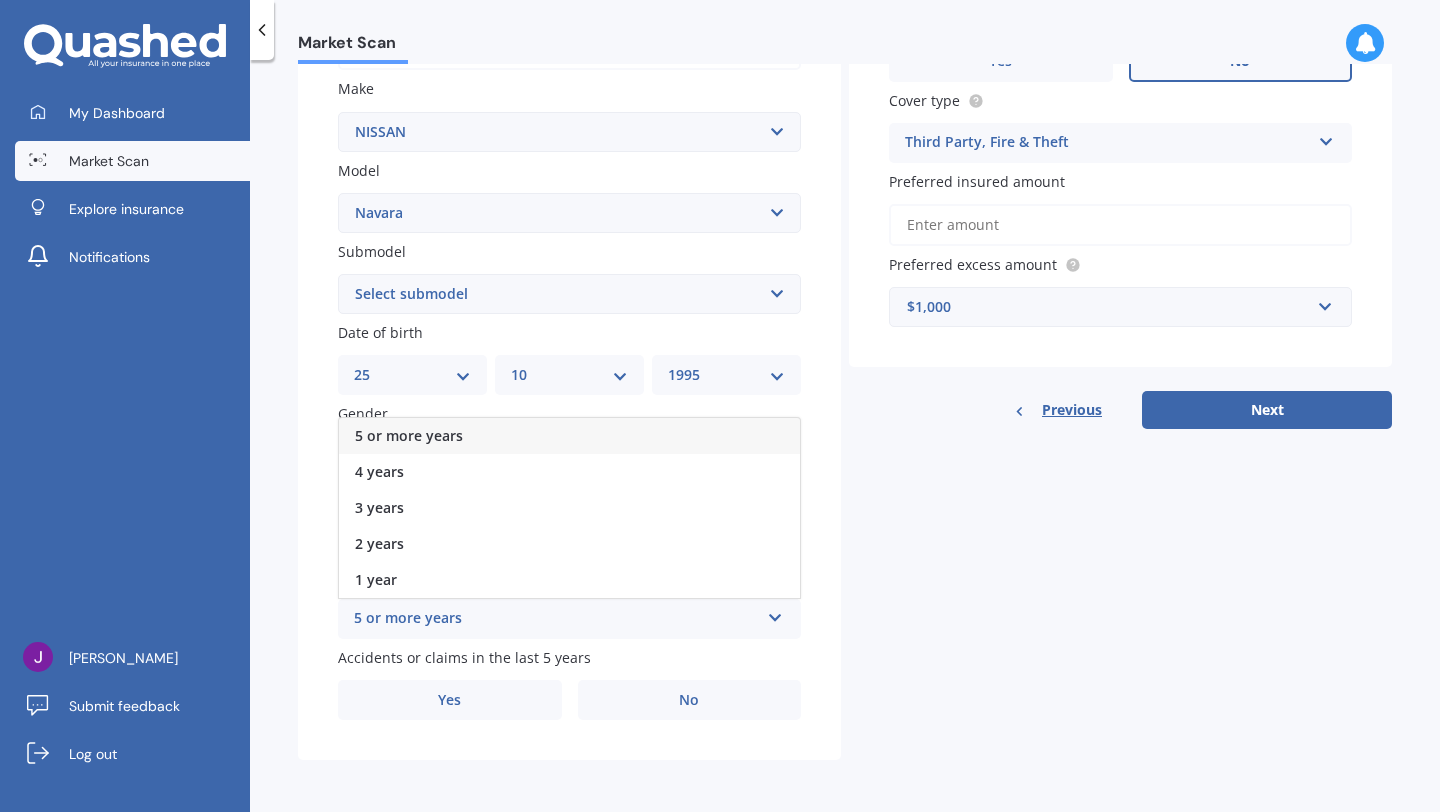 click on "5 or more years" at bounding box center [569, 436] 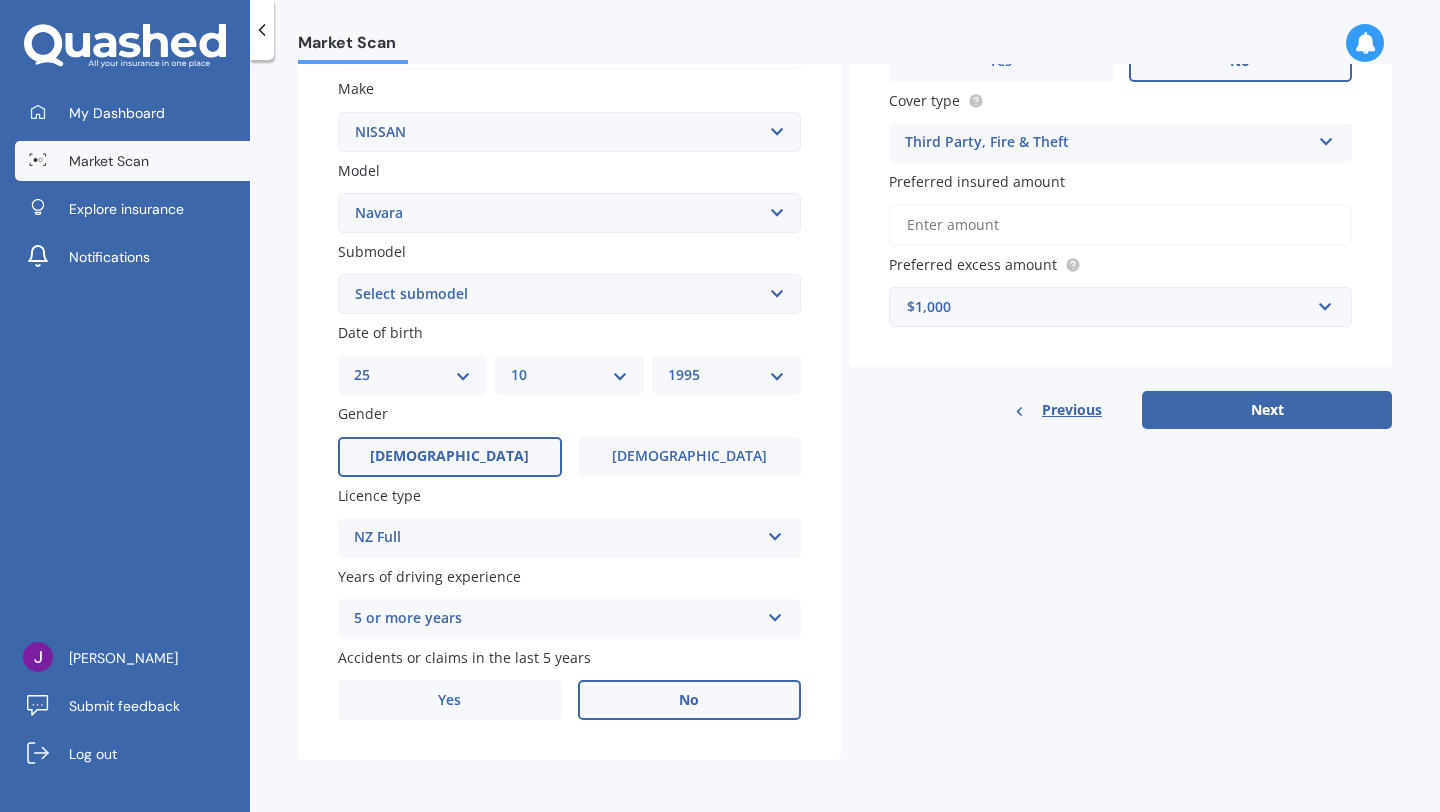 click on "No" at bounding box center (690, 700) 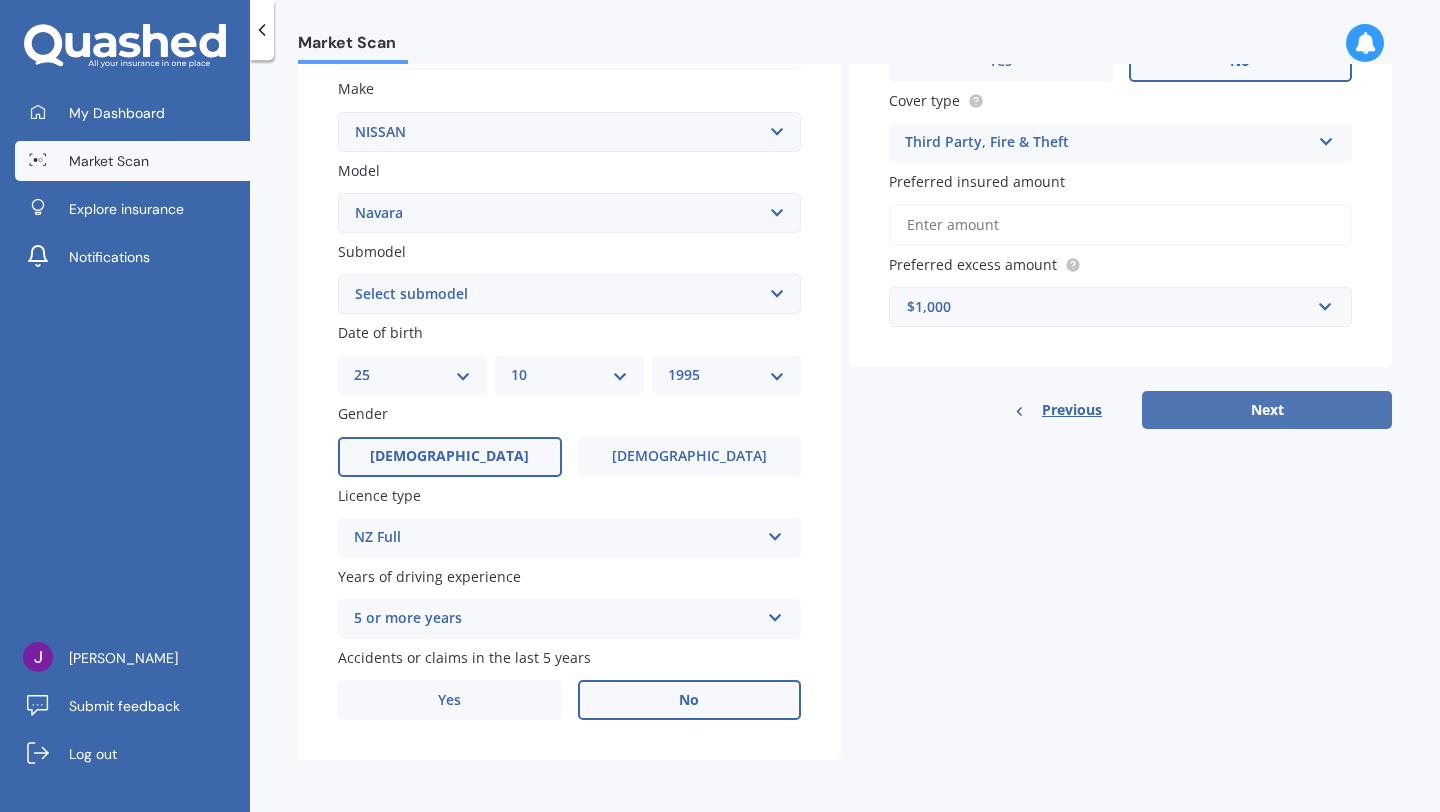 click on "Next" at bounding box center [1267, 410] 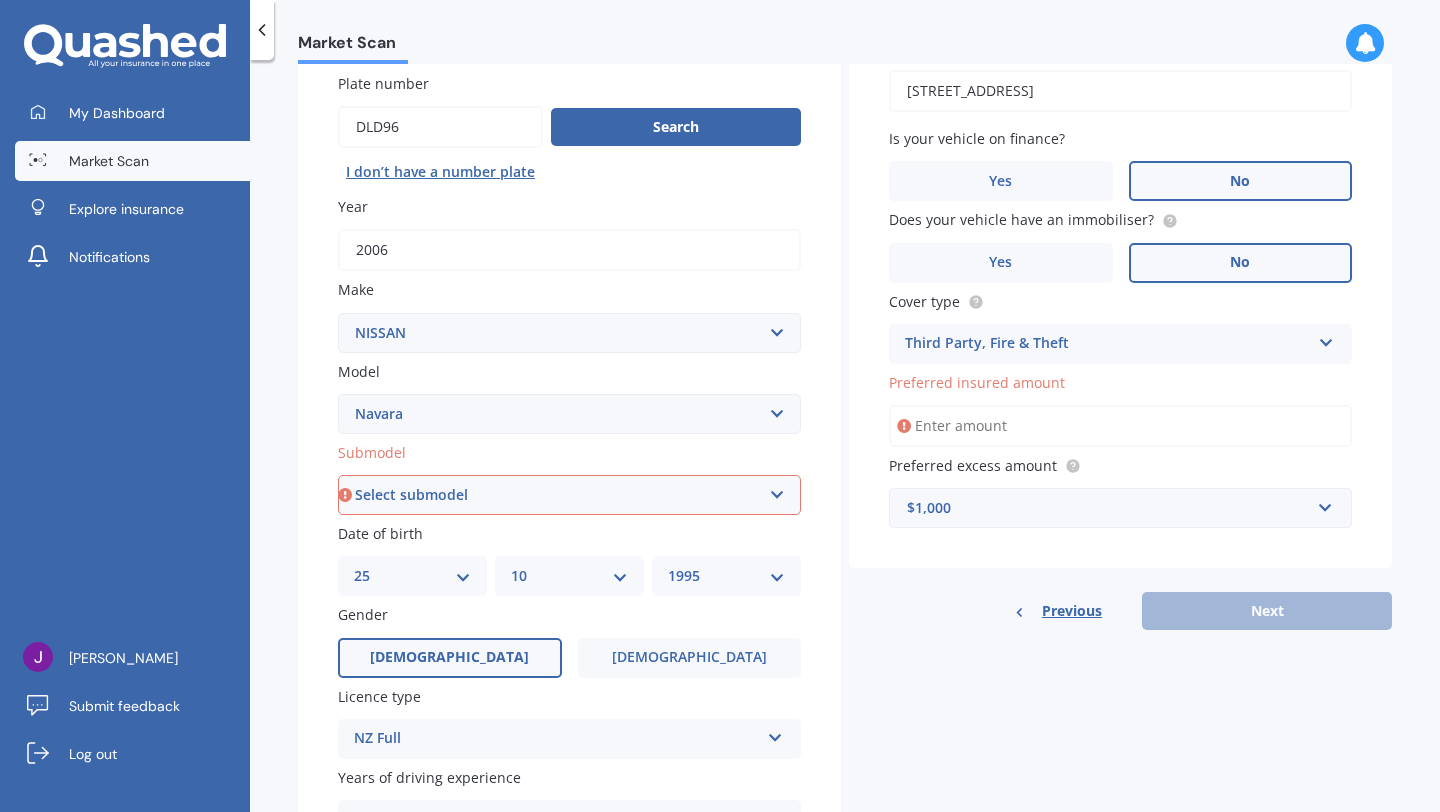 scroll, scrollTop: 156, scrollLeft: 0, axis: vertical 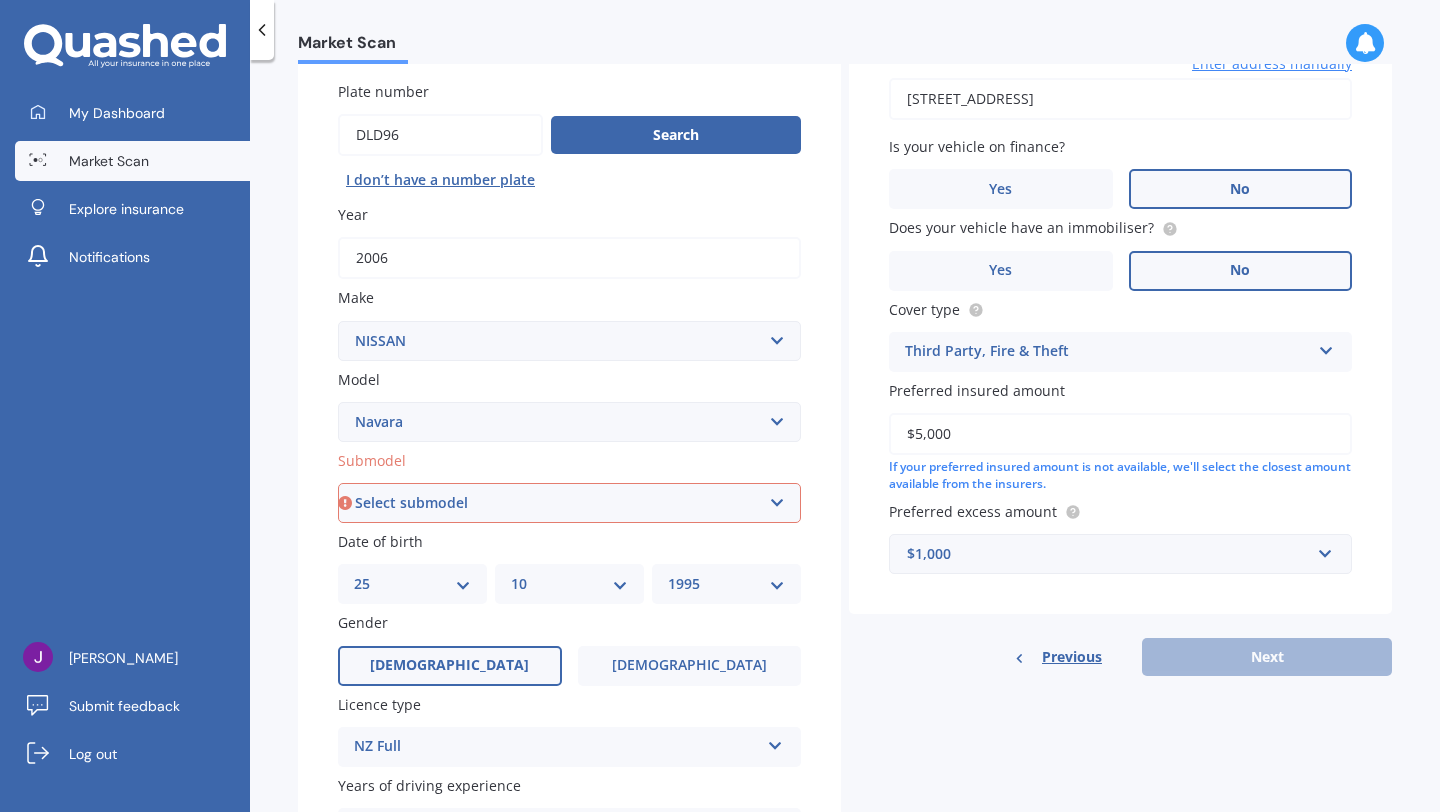 type on "$5,000" 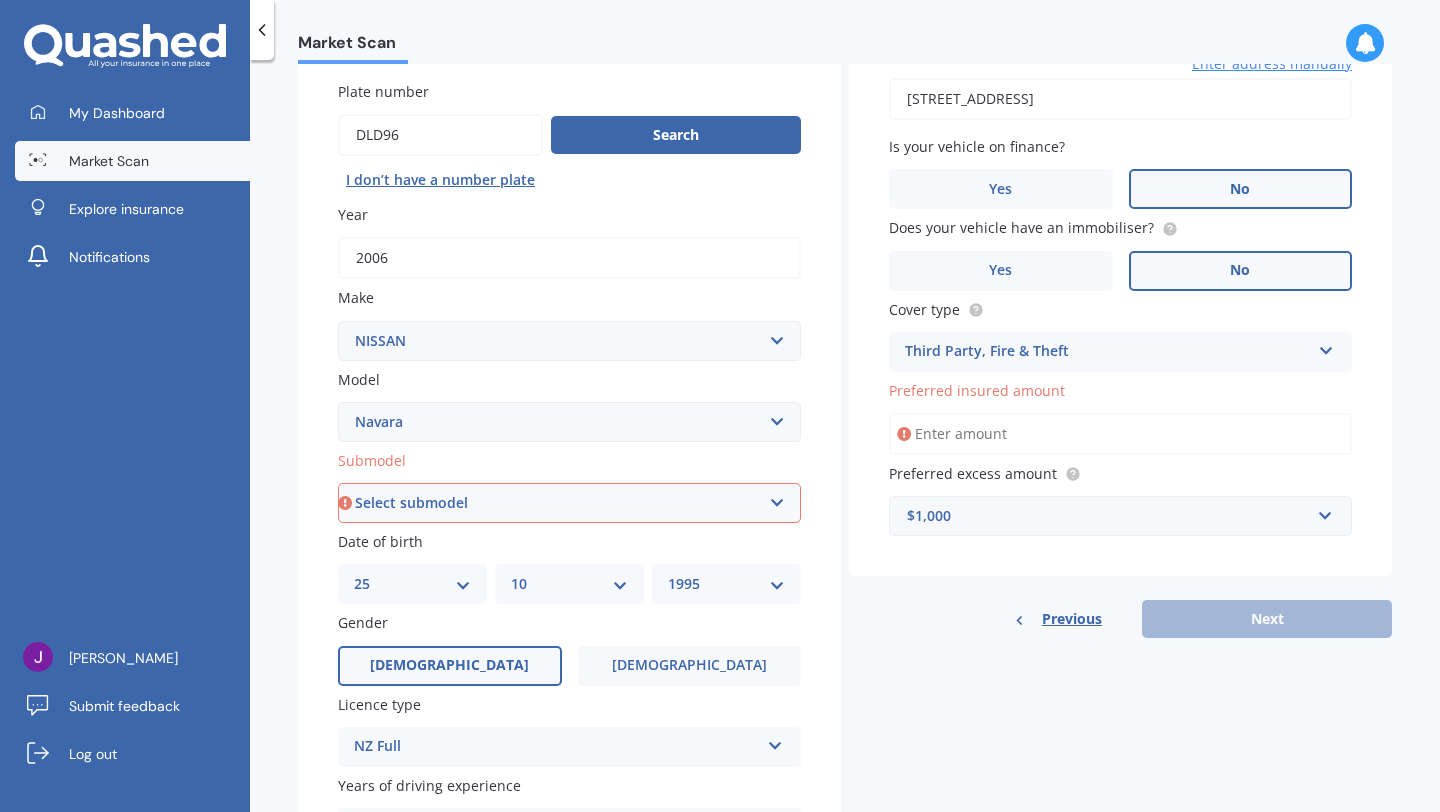 type 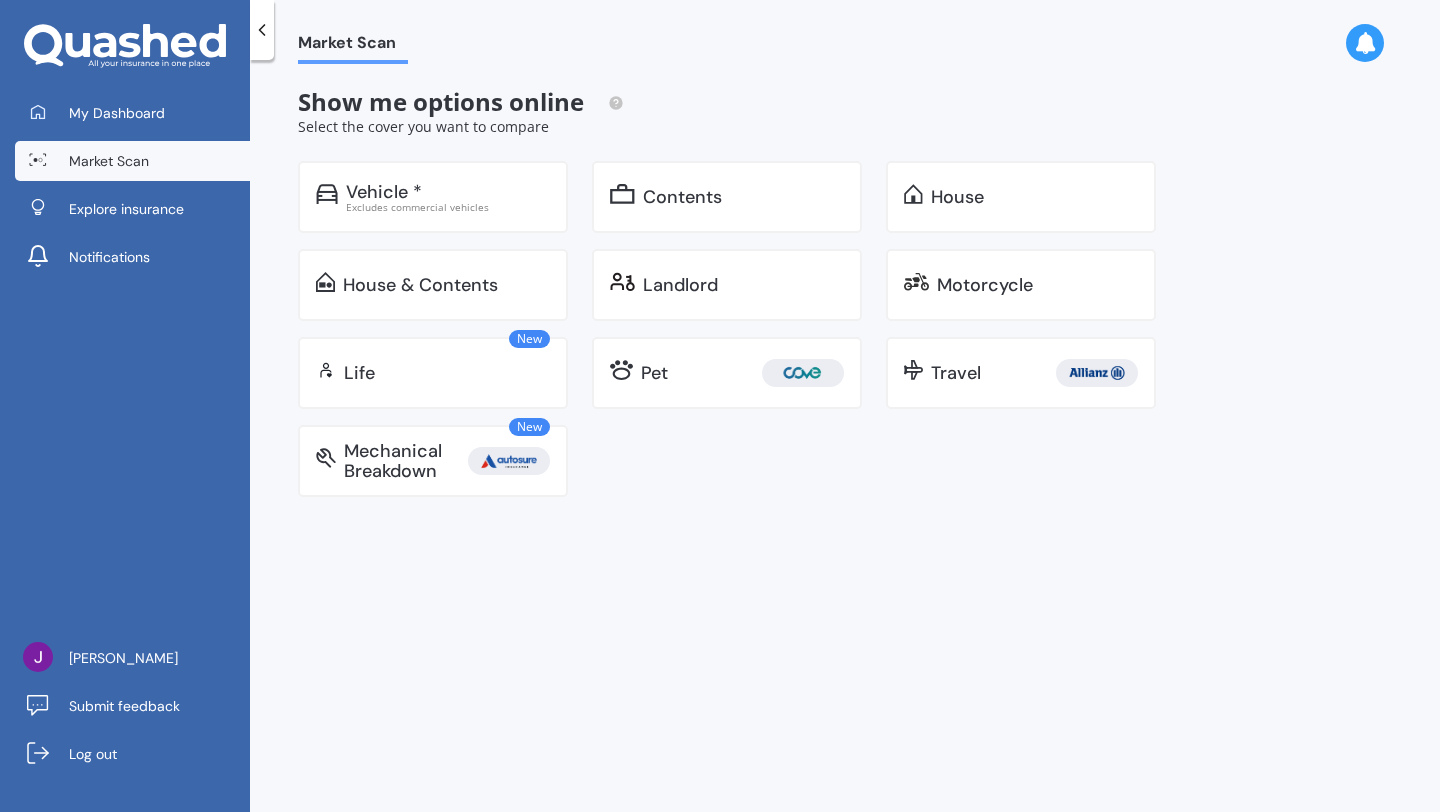 scroll, scrollTop: 0, scrollLeft: 0, axis: both 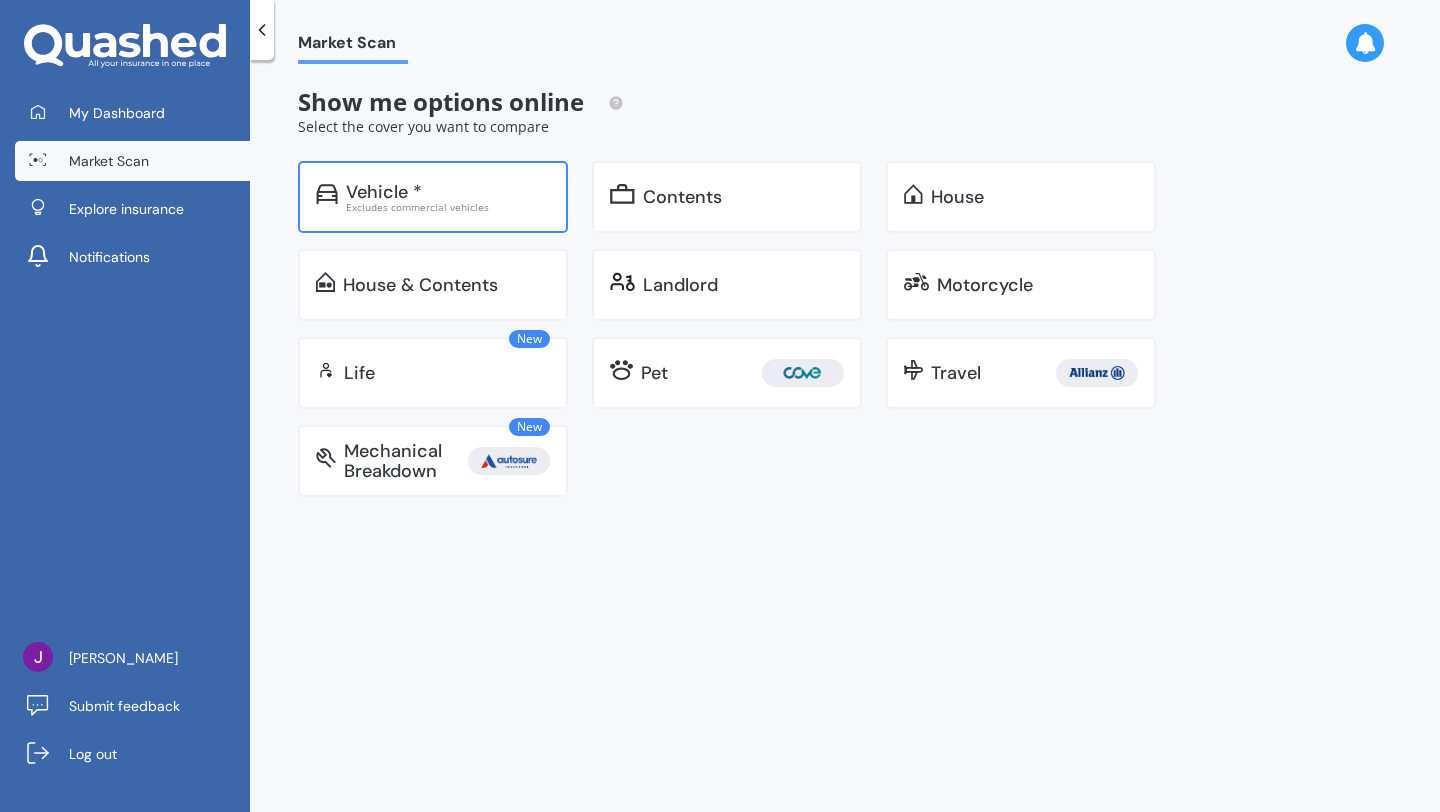 click on "Vehicle *" at bounding box center (448, 192) 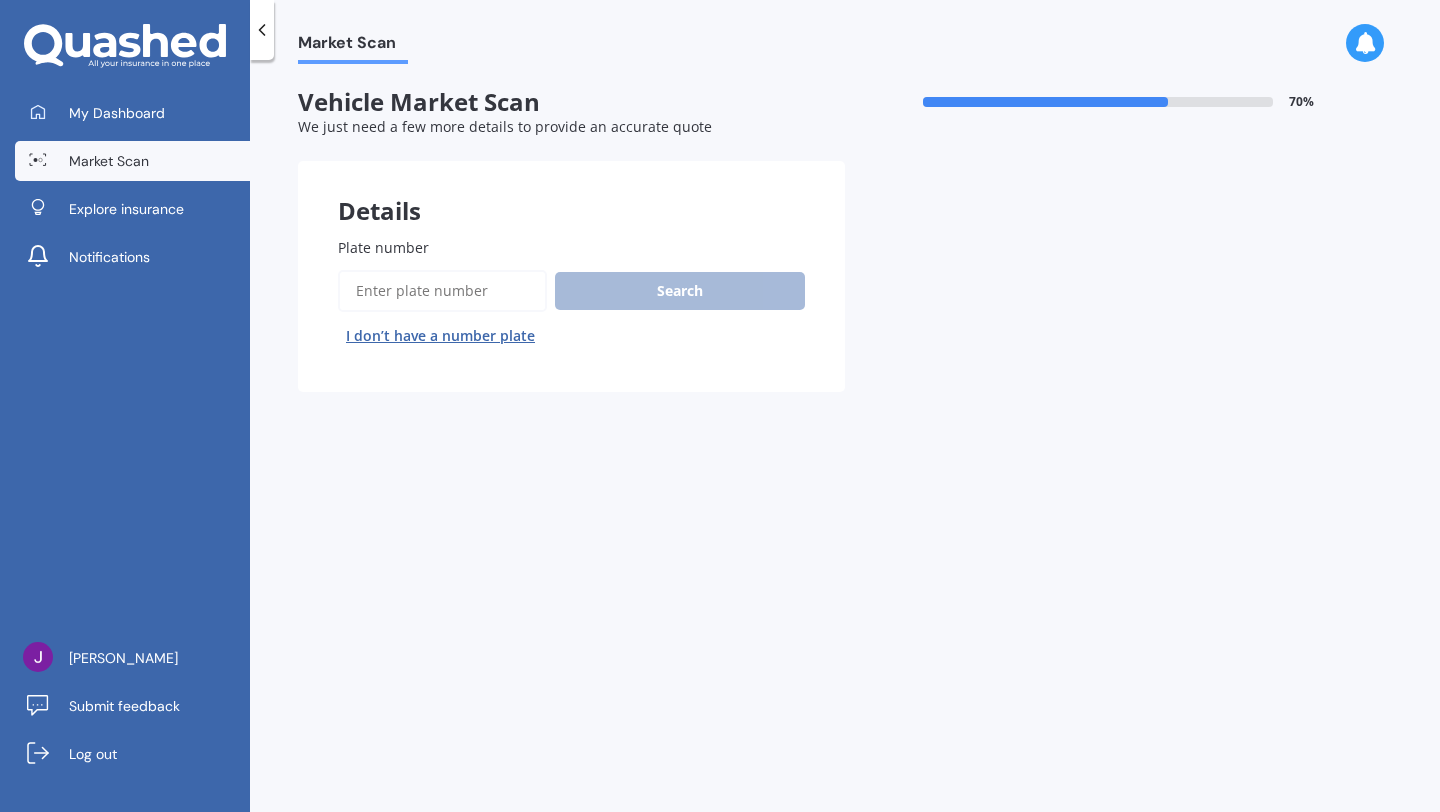 click on "Plate number" at bounding box center [442, 291] 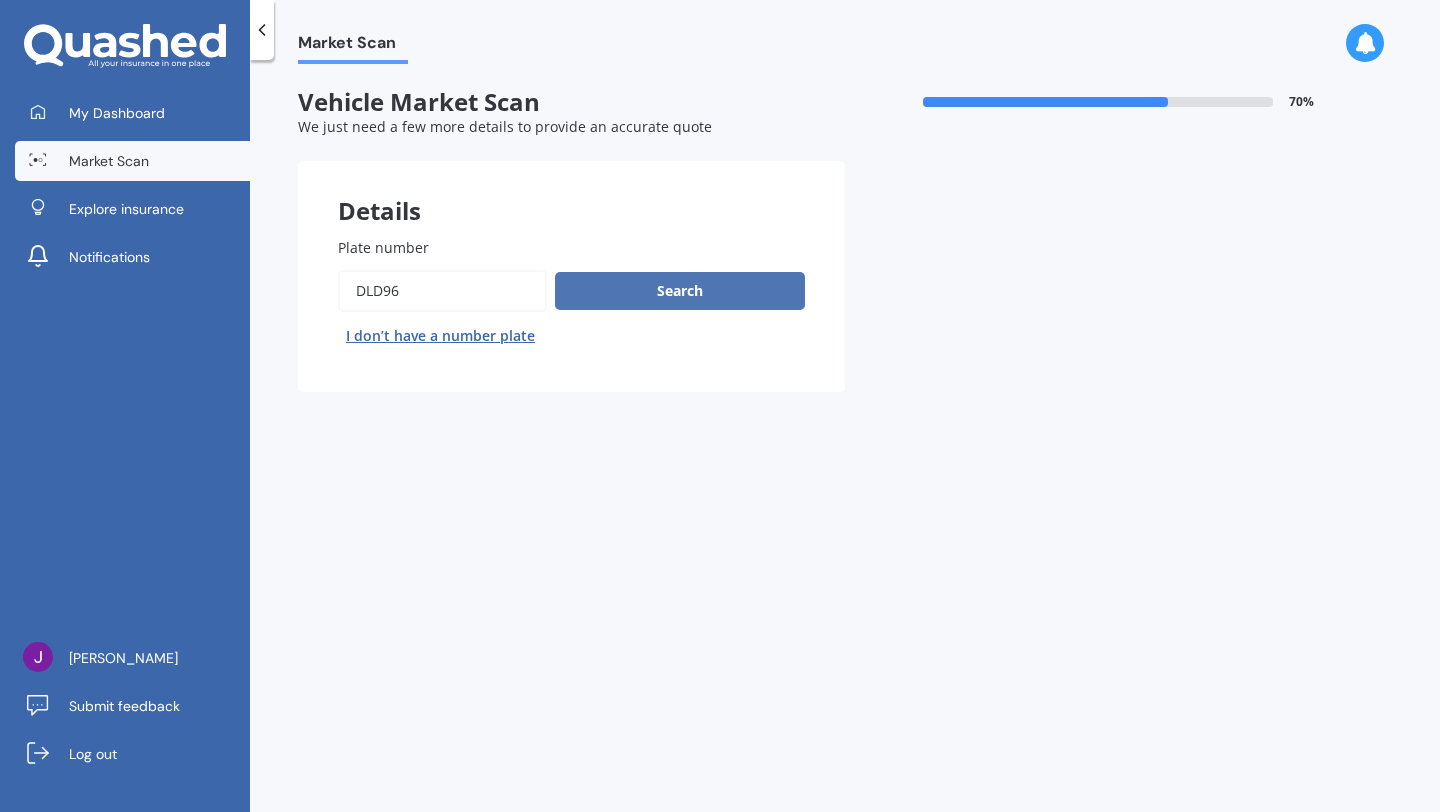 type on "dld96" 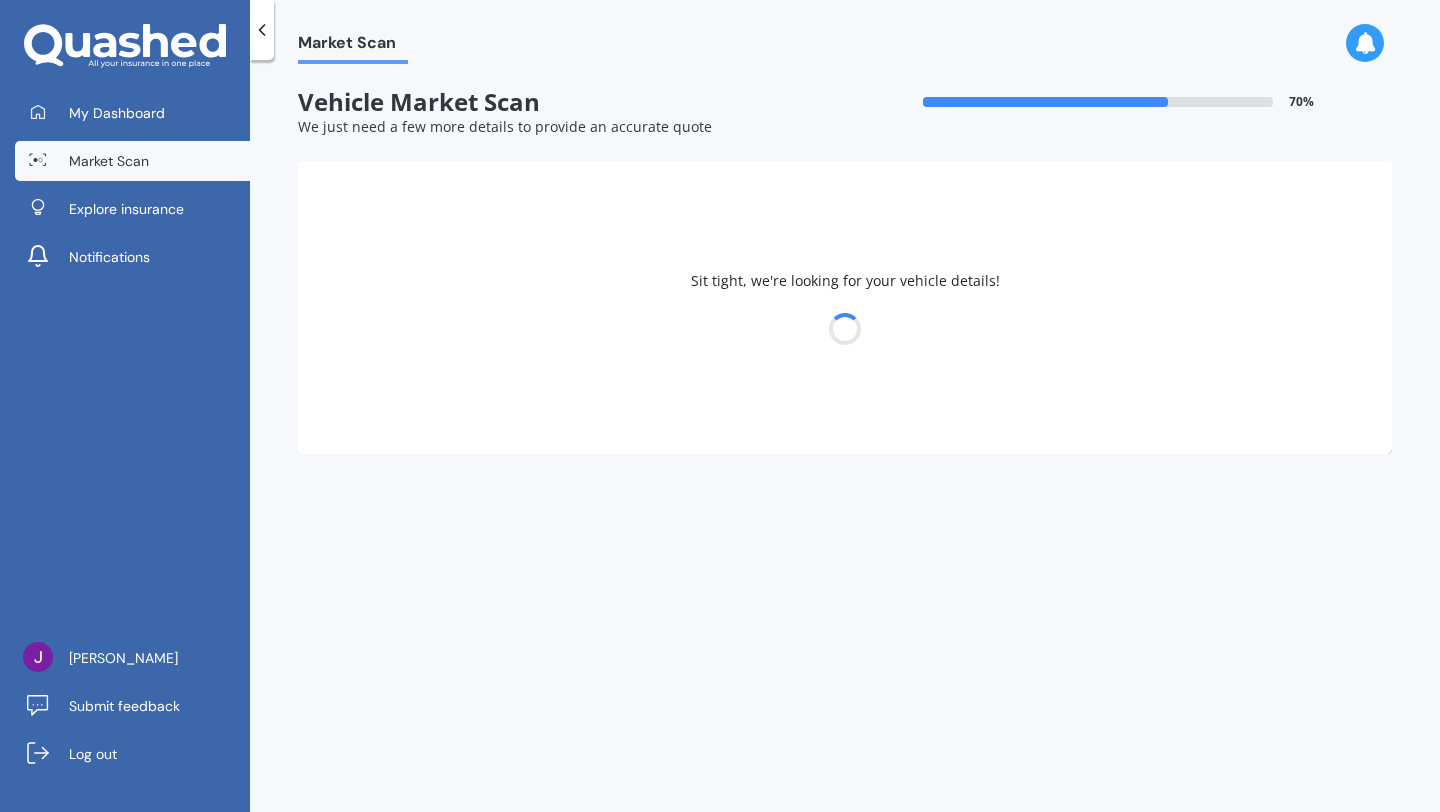 select on "NISSAN" 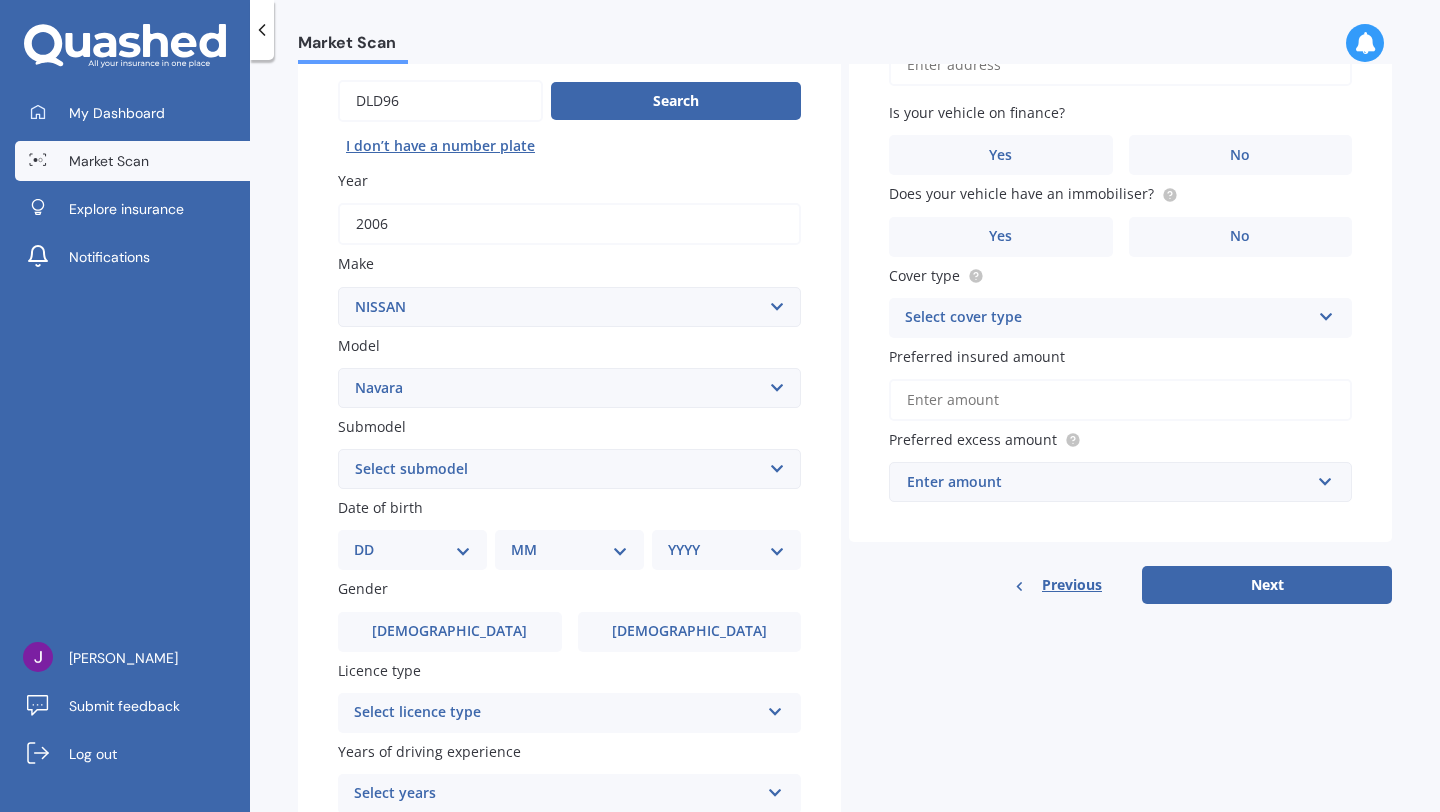 scroll, scrollTop: 327, scrollLeft: 0, axis: vertical 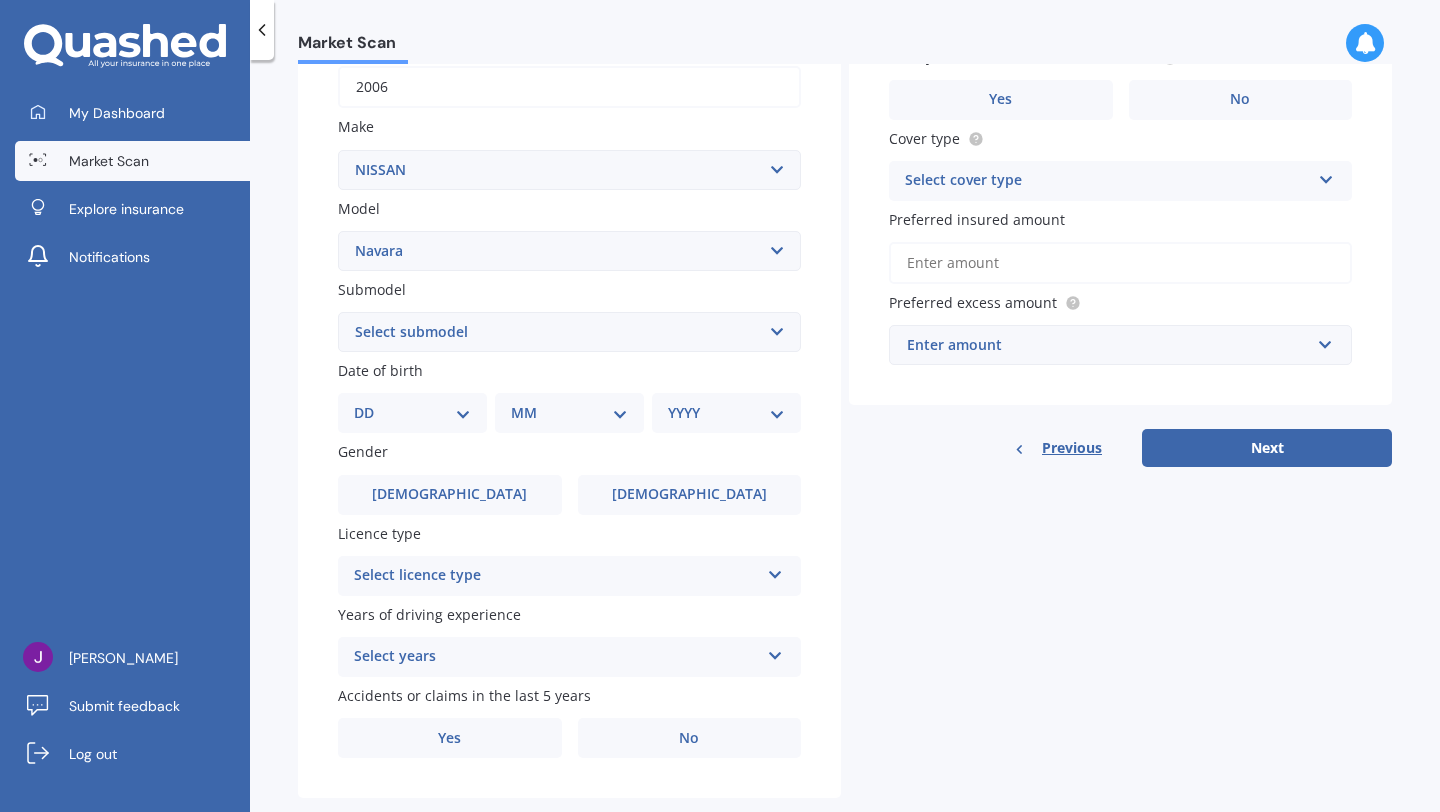 click on "DD 01 02 03 04 05 06 07 08 09 10 11 12 13 14 15 16 17 18 19 20 21 22 23 24 25 26 27 28 29 30 31" at bounding box center (412, 413) 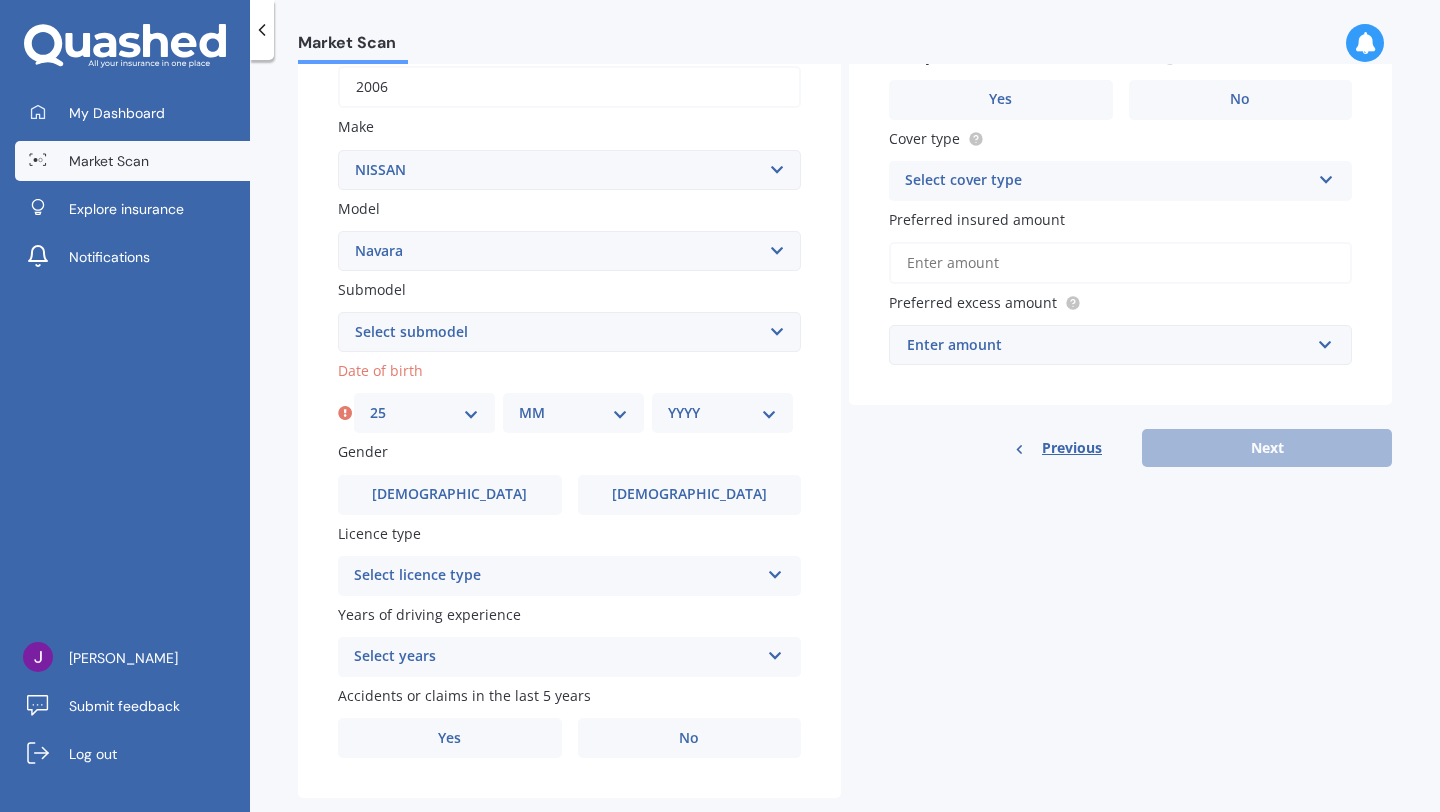 click on "Select submodel (All other models) 2.5 4WD  Diesel Turbo 2.5 4WD MT Diesel Turbo 3.0 4WD S/C C/S DIES Diesel Diesel Turbo King Cab Diesel Turbo RX Diesel 2WD RX Diesel Turbo SL diesel turbo ST ST Diesel Turbo ST-X Diesel Turbo ST-X diesel turbo 4WD ST-X Petrol ST-X Petrol Turbo Ti" at bounding box center (569, 332) 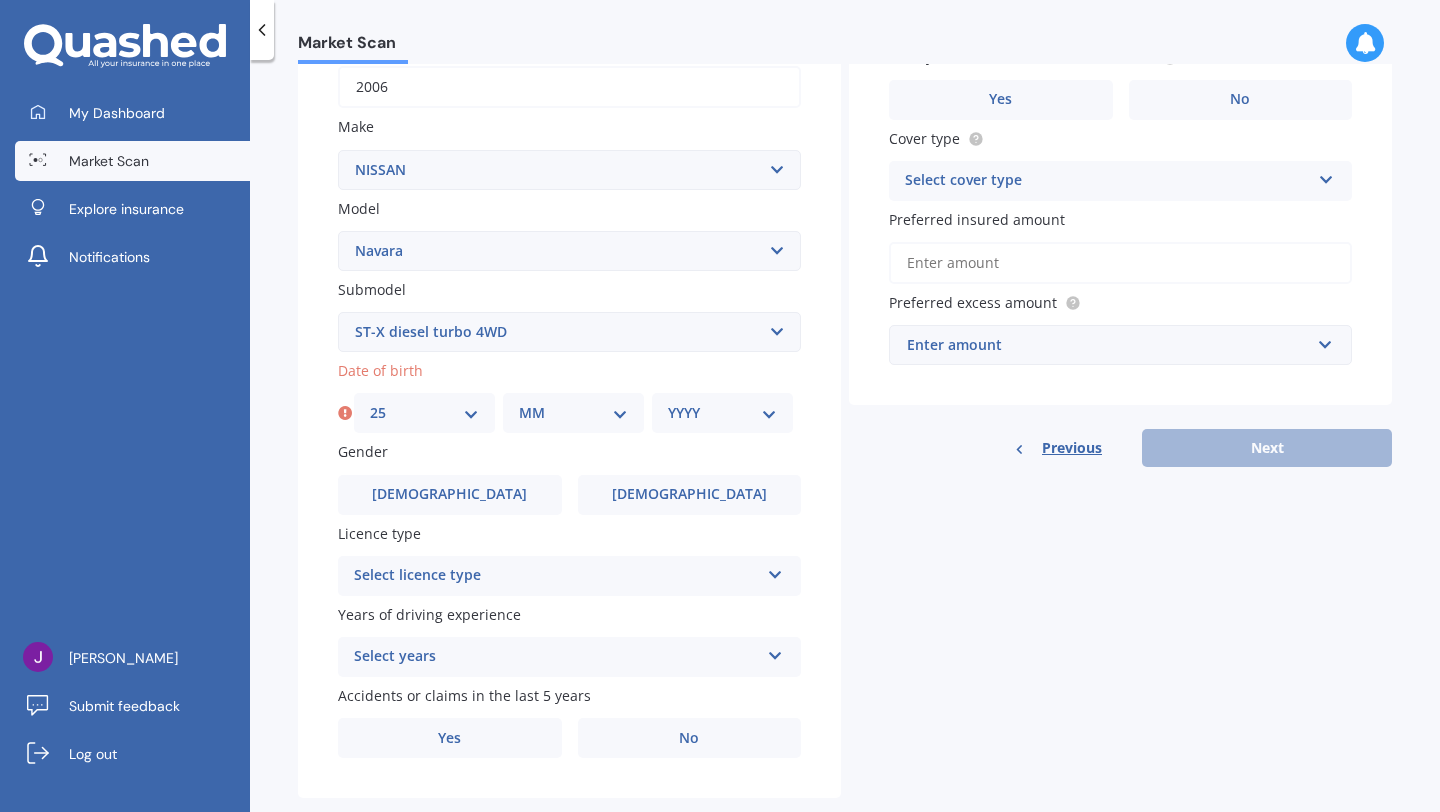 click on "MM 01 02 03 04 05 06 07 08 09 10 11 12" at bounding box center [573, 413] 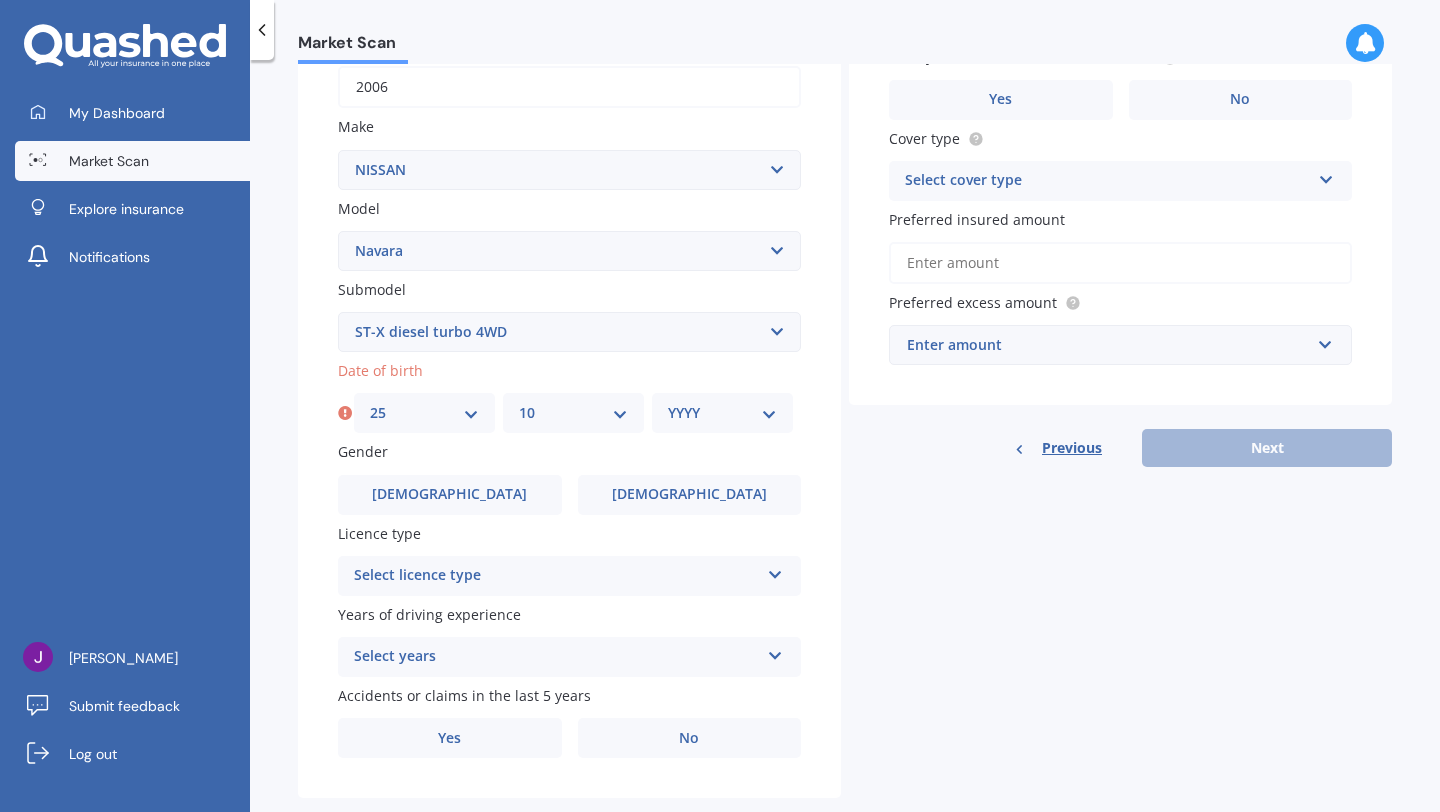 click on "YYYY 2025 2024 2023 2022 2021 2020 2019 2018 2017 2016 2015 2014 2013 2012 2011 2010 2009 2008 2007 2006 2005 2004 2003 2002 2001 2000 1999 1998 1997 1996 1995 1994 1993 1992 1991 1990 1989 1988 1987 1986 1985 1984 1983 1982 1981 1980 1979 1978 1977 1976 1975 1974 1973 1972 1971 1970 1969 1968 1967 1966 1965 1964 1963 1962 1961 1960 1959 1958 1957 1956 1955 1954 1953 1952 1951 1950 1949 1948 1947 1946 1945 1944 1943 1942 1941 1940 1939 1938 1937 1936 1935 1934 1933 1932 1931 1930 1929 1928 1927 1926" at bounding box center (722, 413) 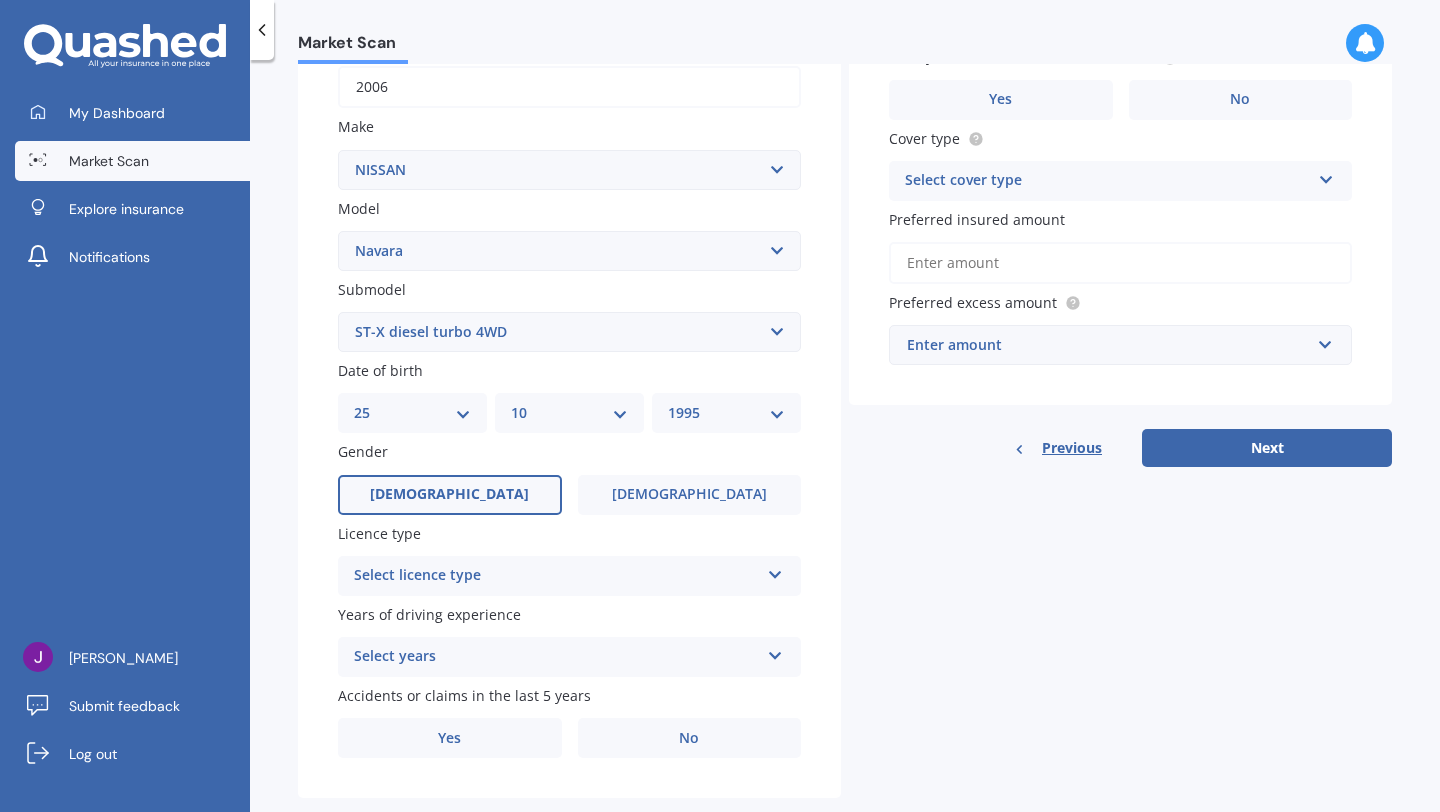 click on "[DEMOGRAPHIC_DATA]" at bounding box center (450, 495) 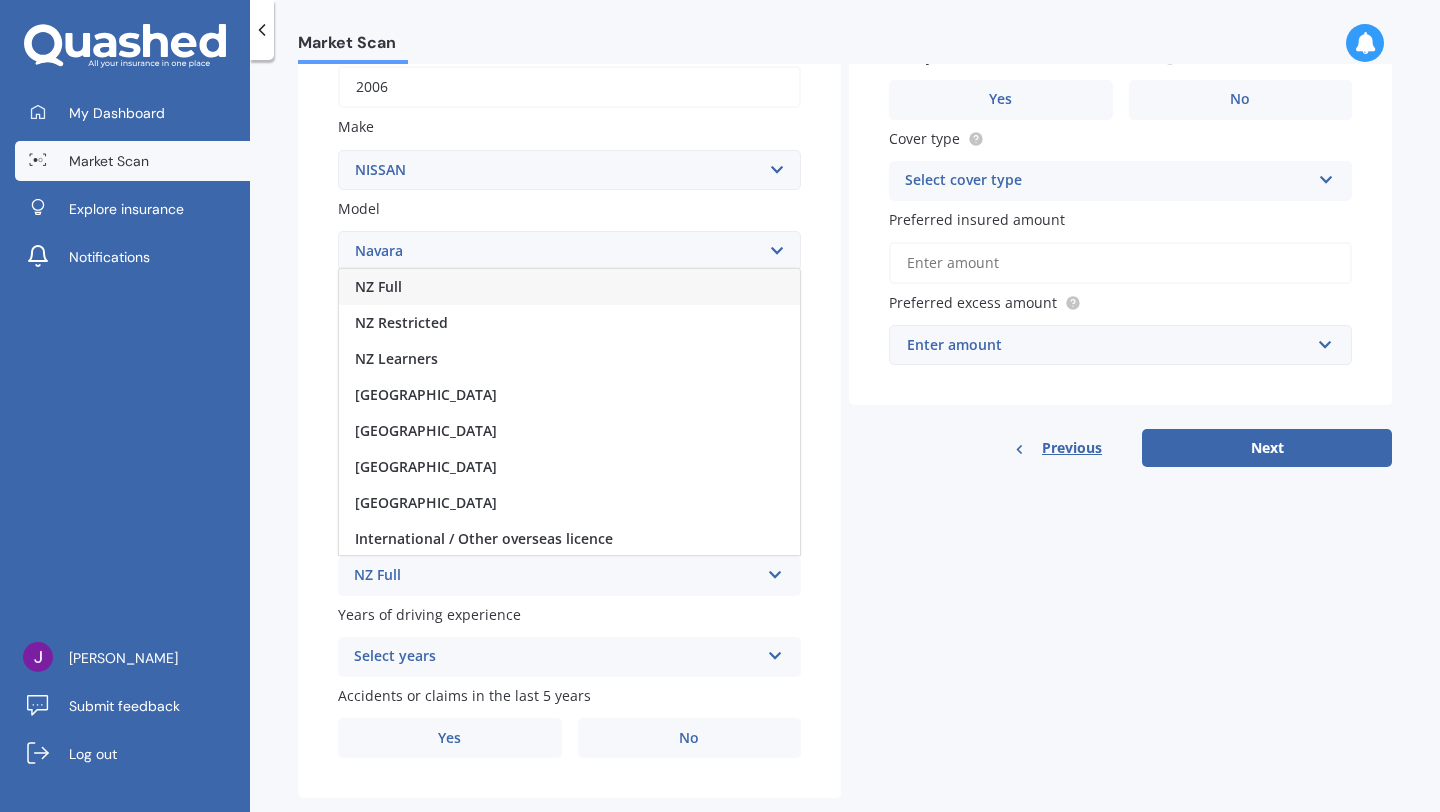 click on "NZ Full" at bounding box center [569, 287] 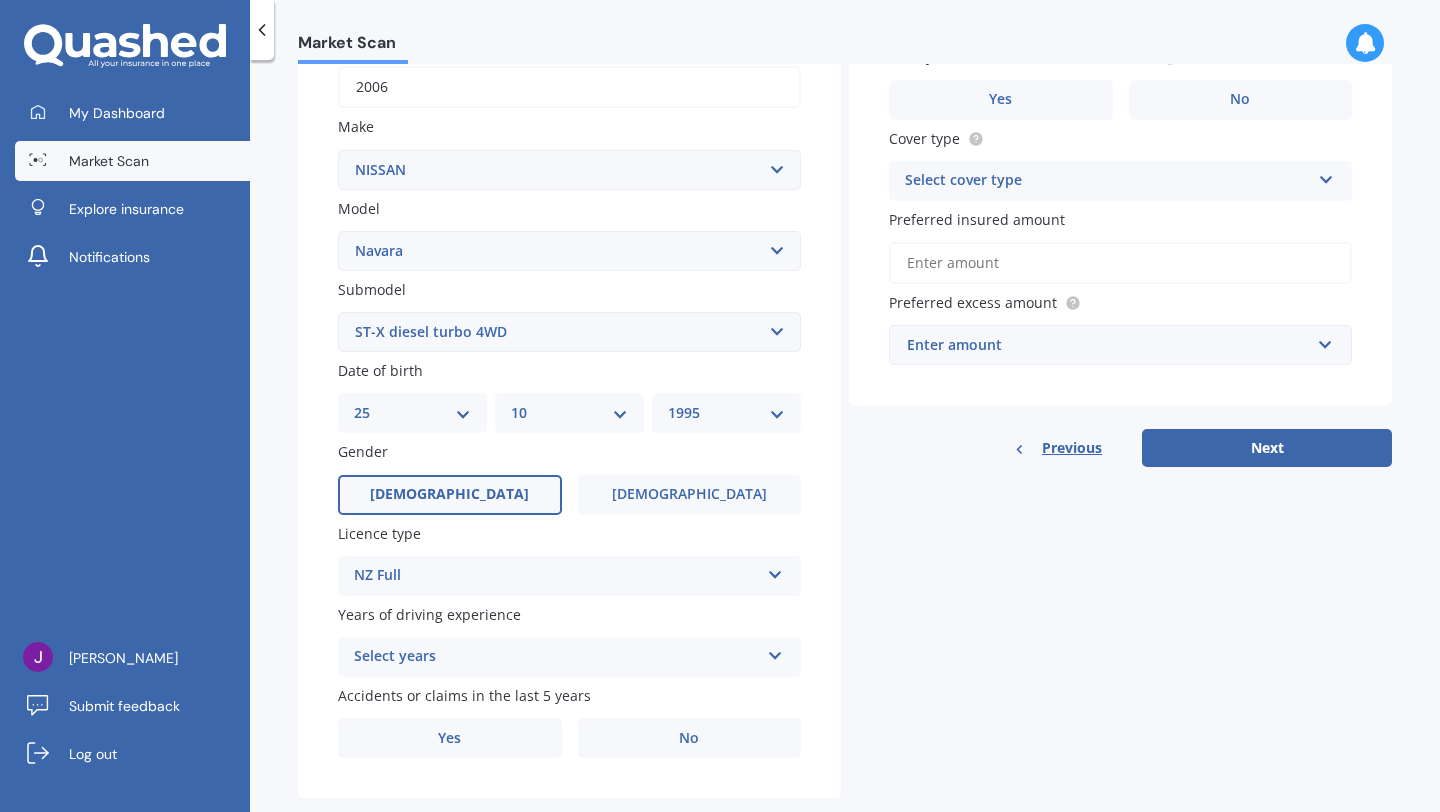 click on "Select years" at bounding box center (556, 657) 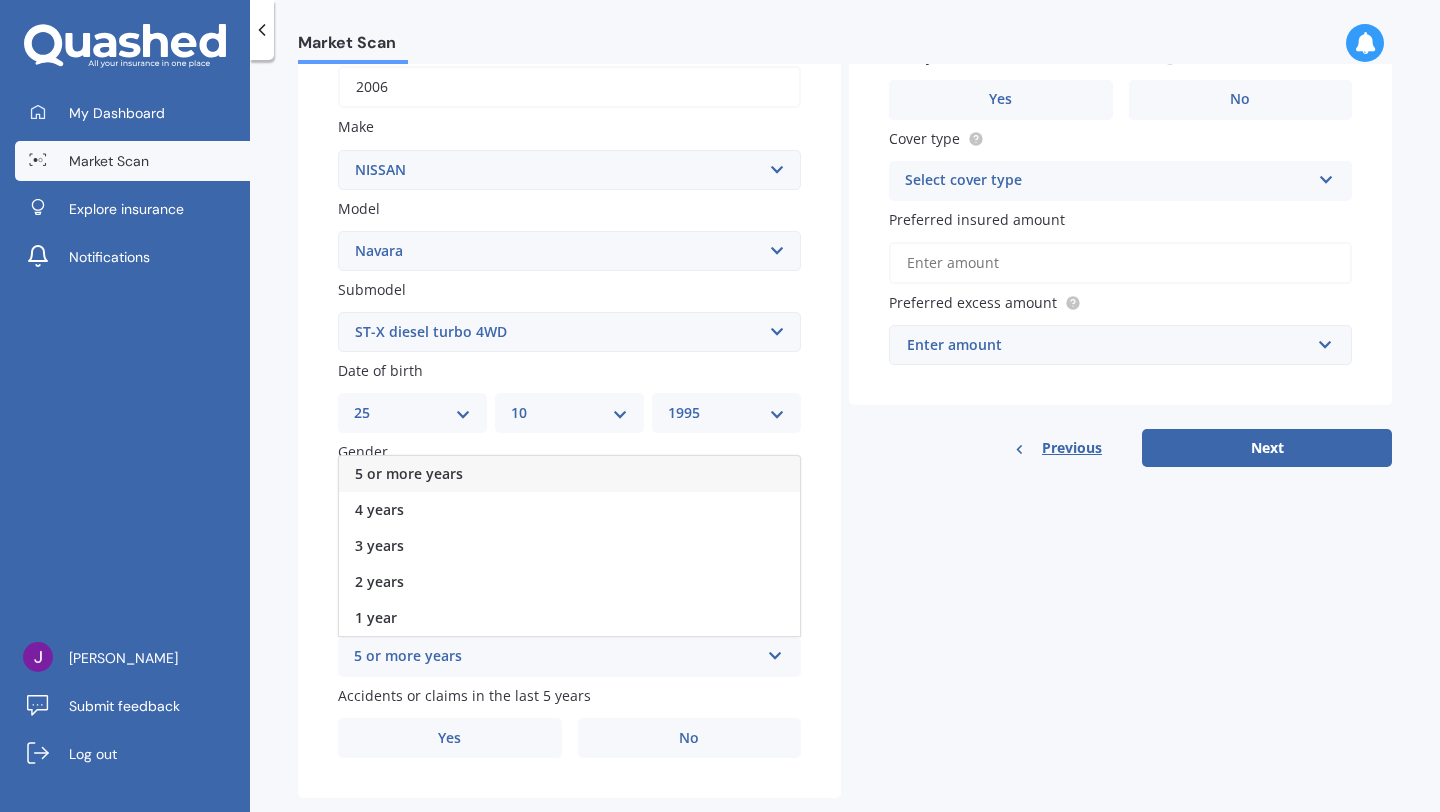 click on "5 or more years" at bounding box center (409, 473) 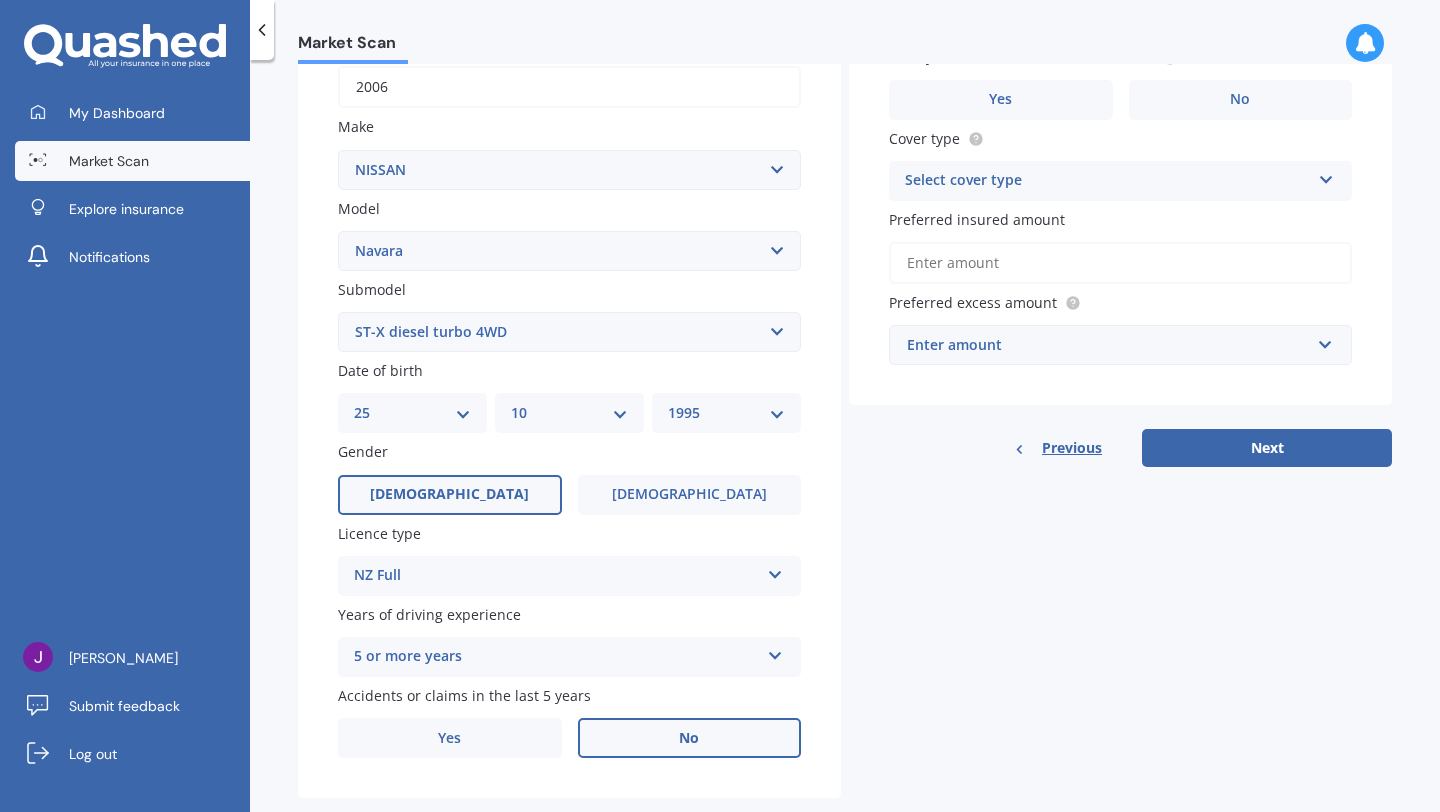 click on "No" at bounding box center [690, 738] 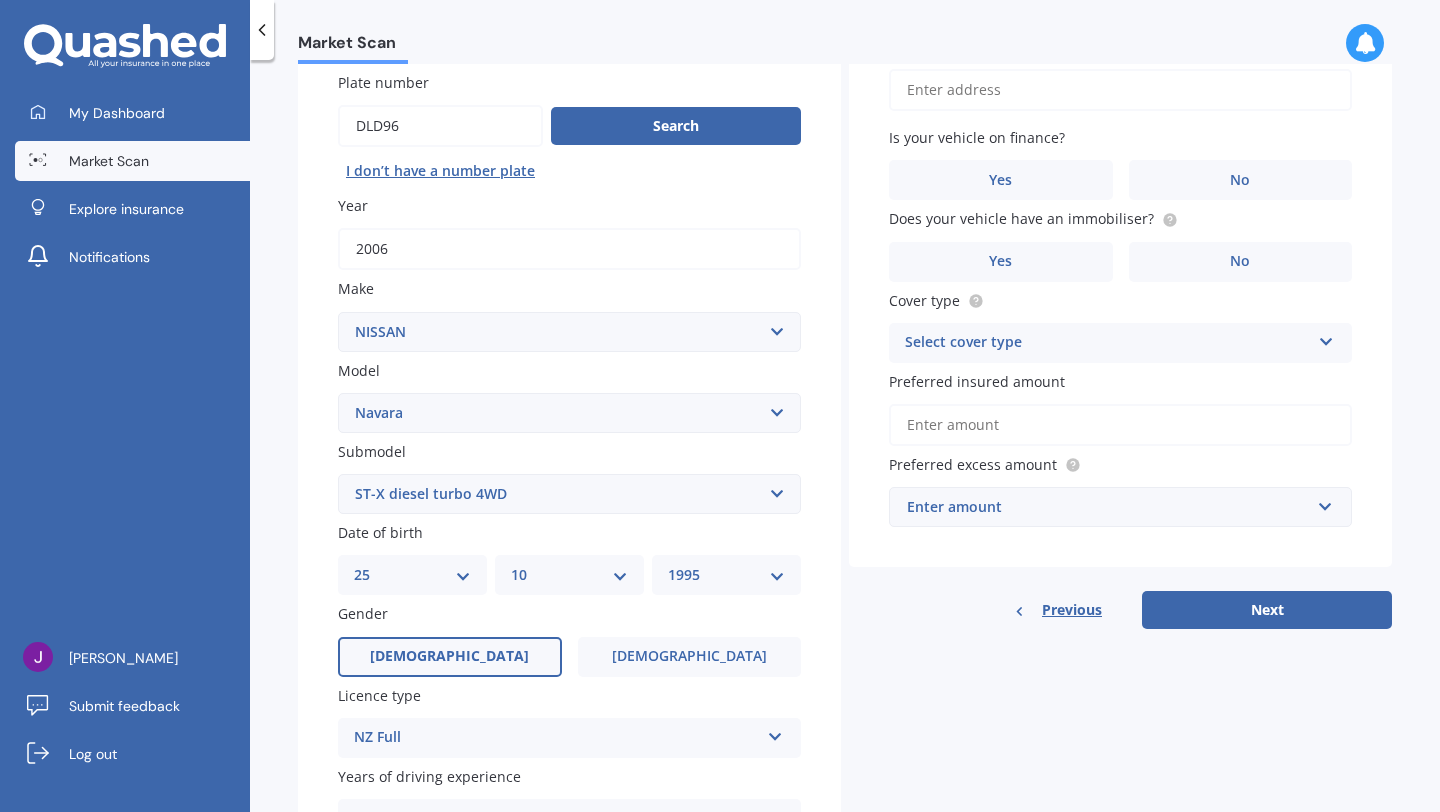 scroll, scrollTop: 133, scrollLeft: 0, axis: vertical 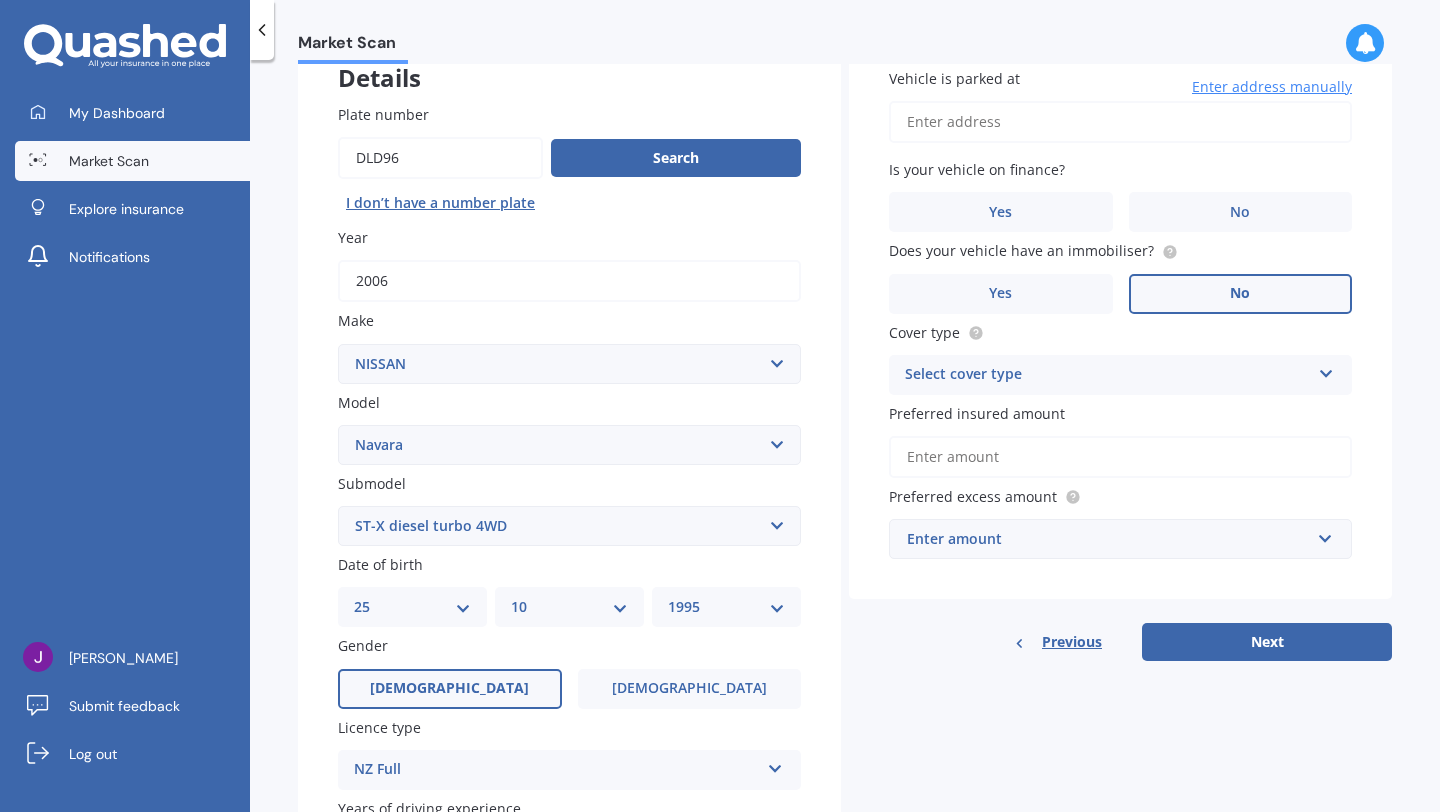 click on "No" at bounding box center (1241, 294) 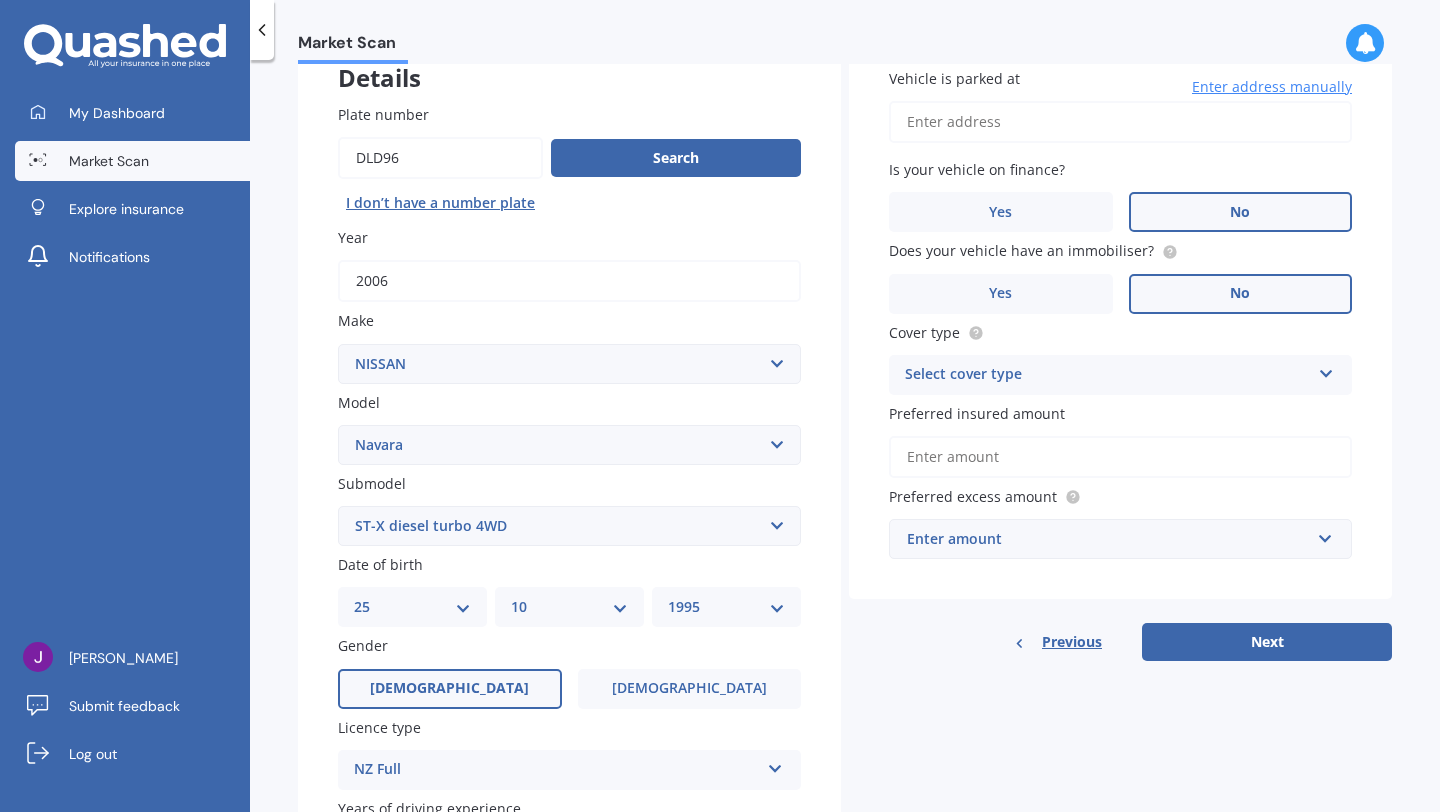click on "No" at bounding box center [1241, 212] 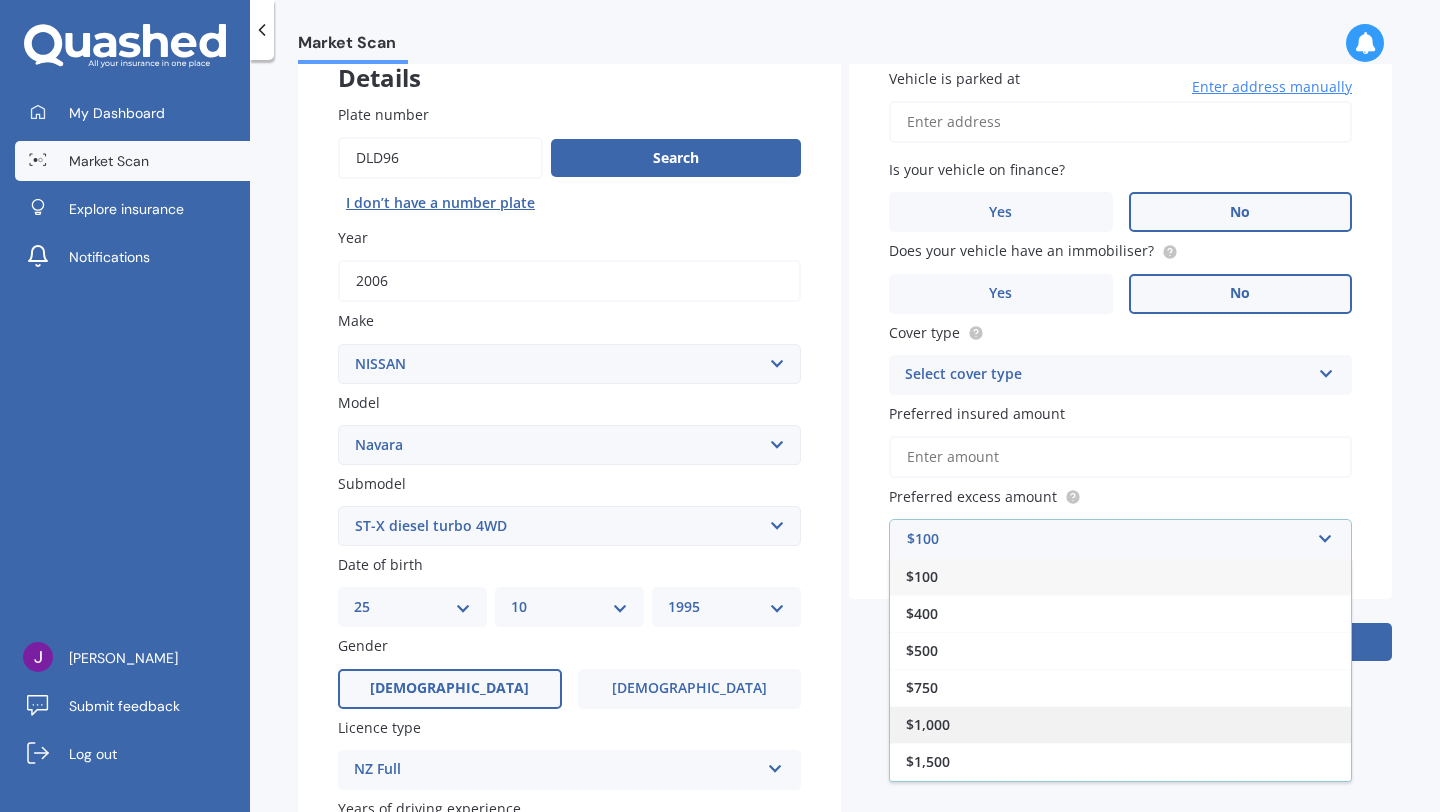 click on "$1,000" at bounding box center (928, 724) 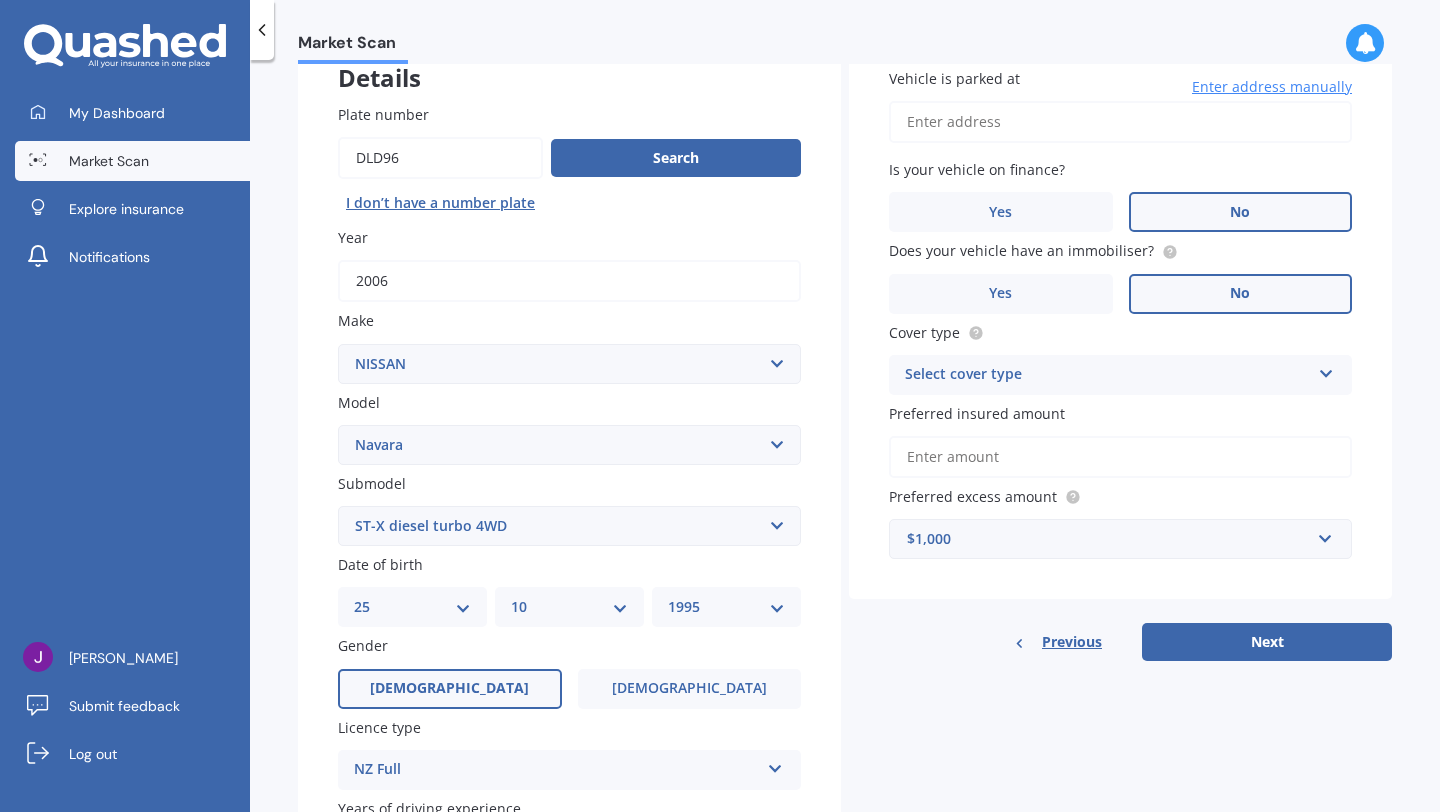 click on "Select cover type" at bounding box center [1107, 375] 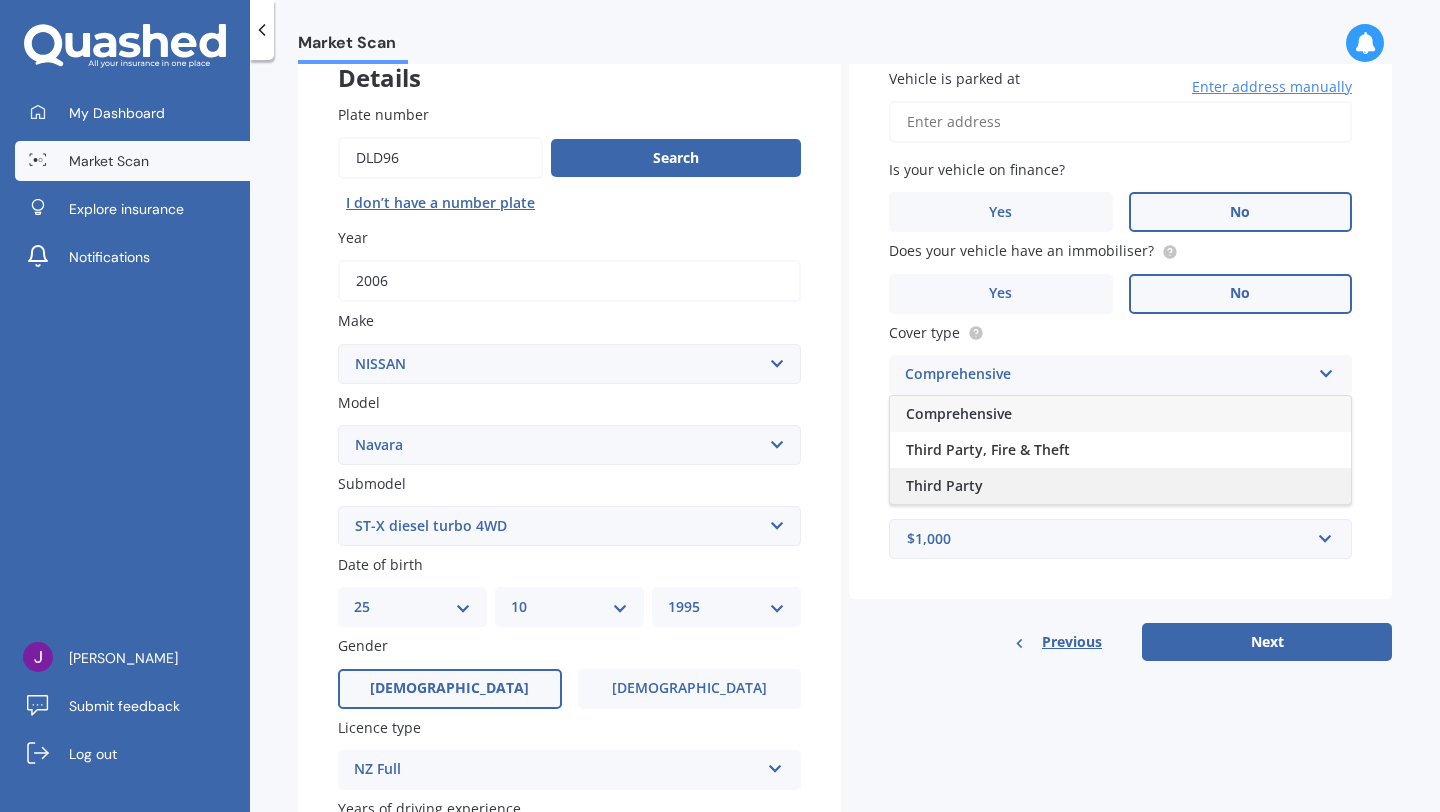 click on "Third Party" at bounding box center (944, 485) 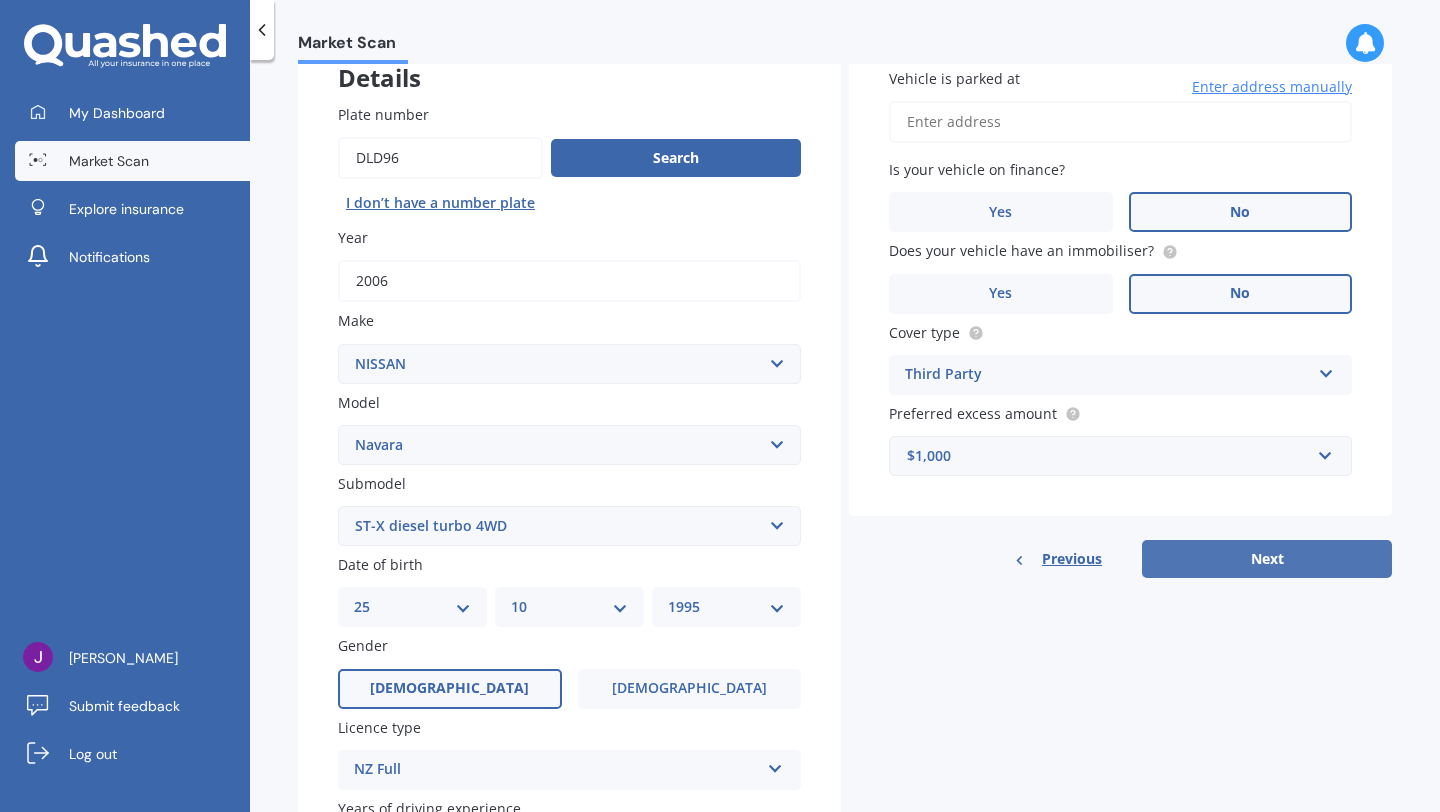 click on "Next" at bounding box center (1267, 559) 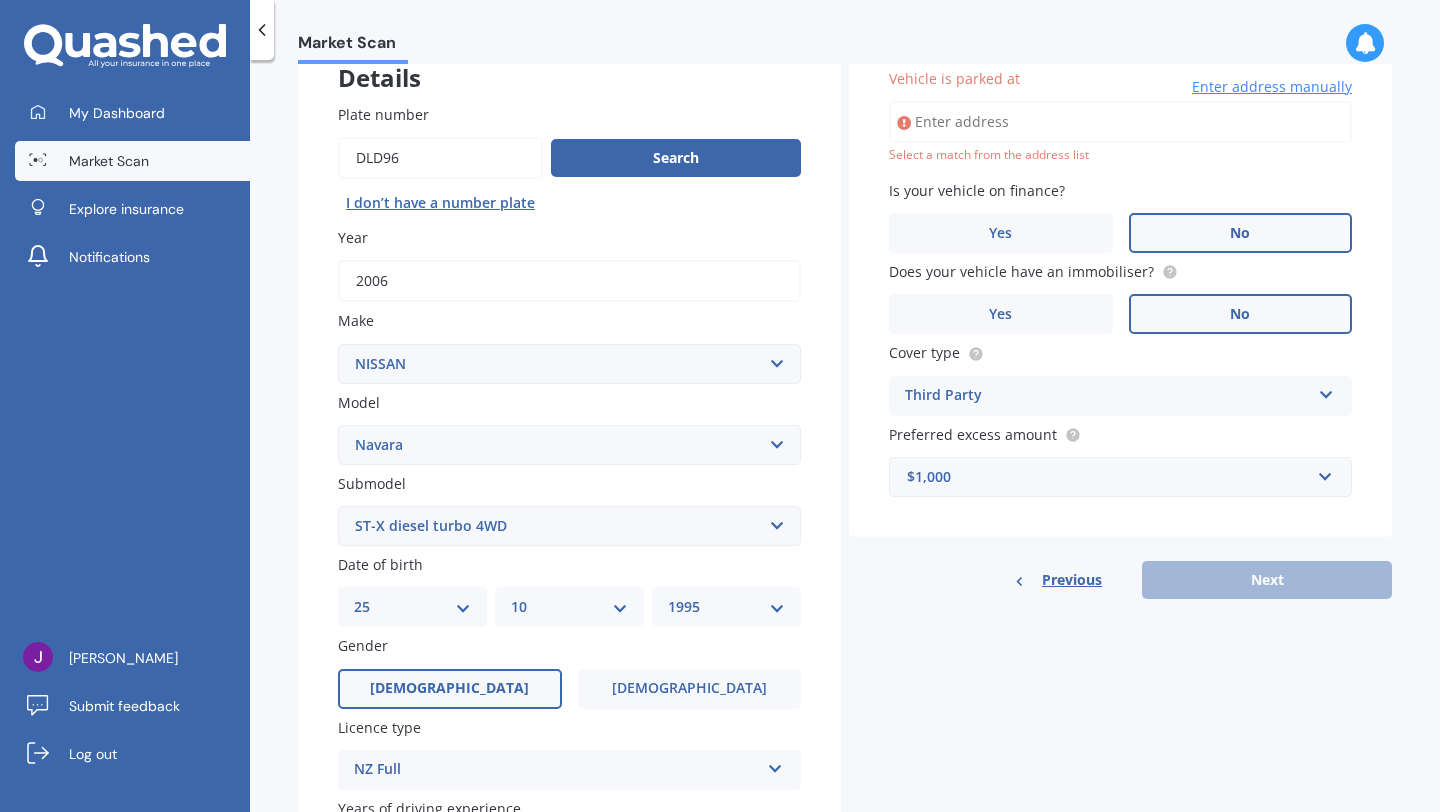 click on "Vehicle is parked at" at bounding box center [1120, 122] 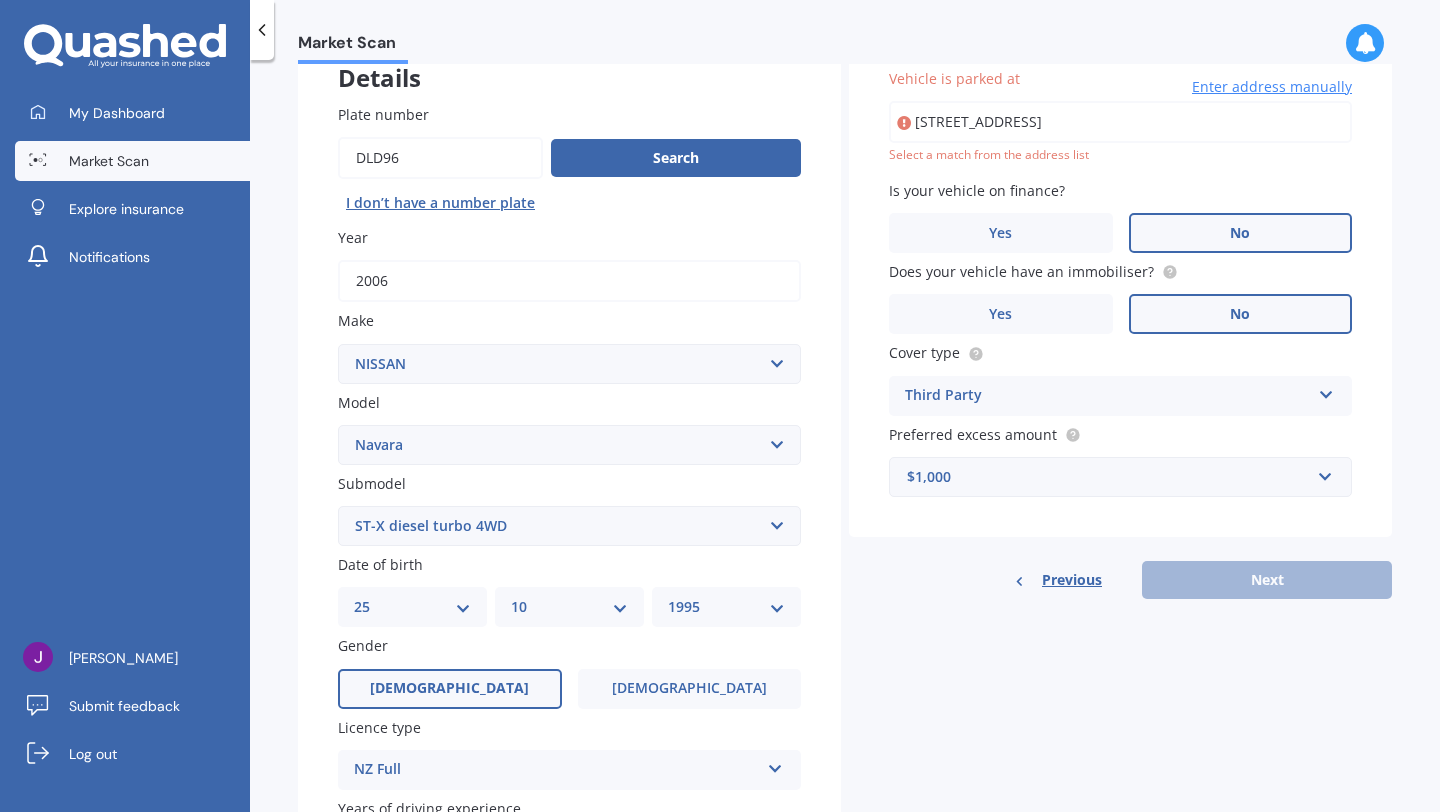 type on "[STREET_ADDRESS]" 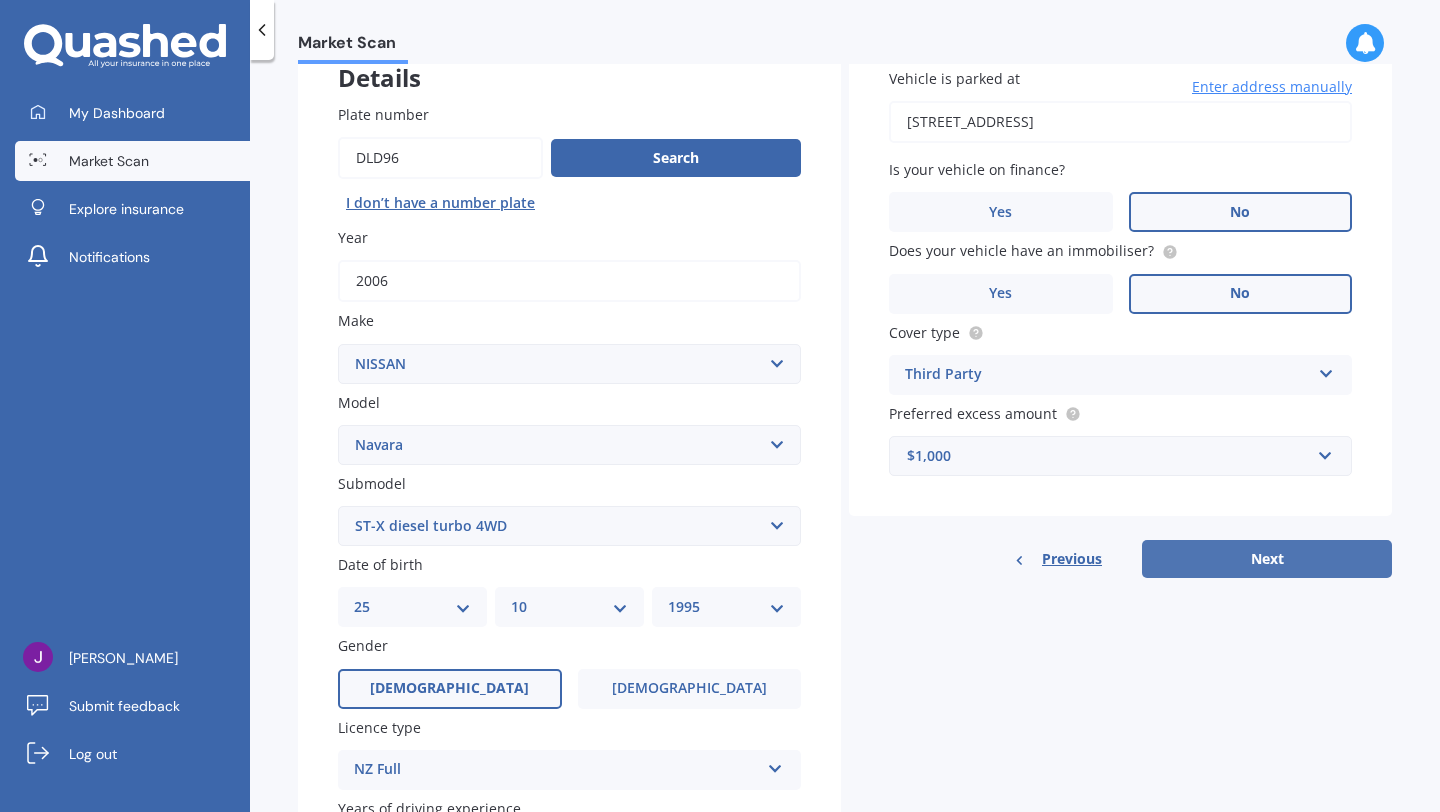 click on "Next" at bounding box center [1267, 559] 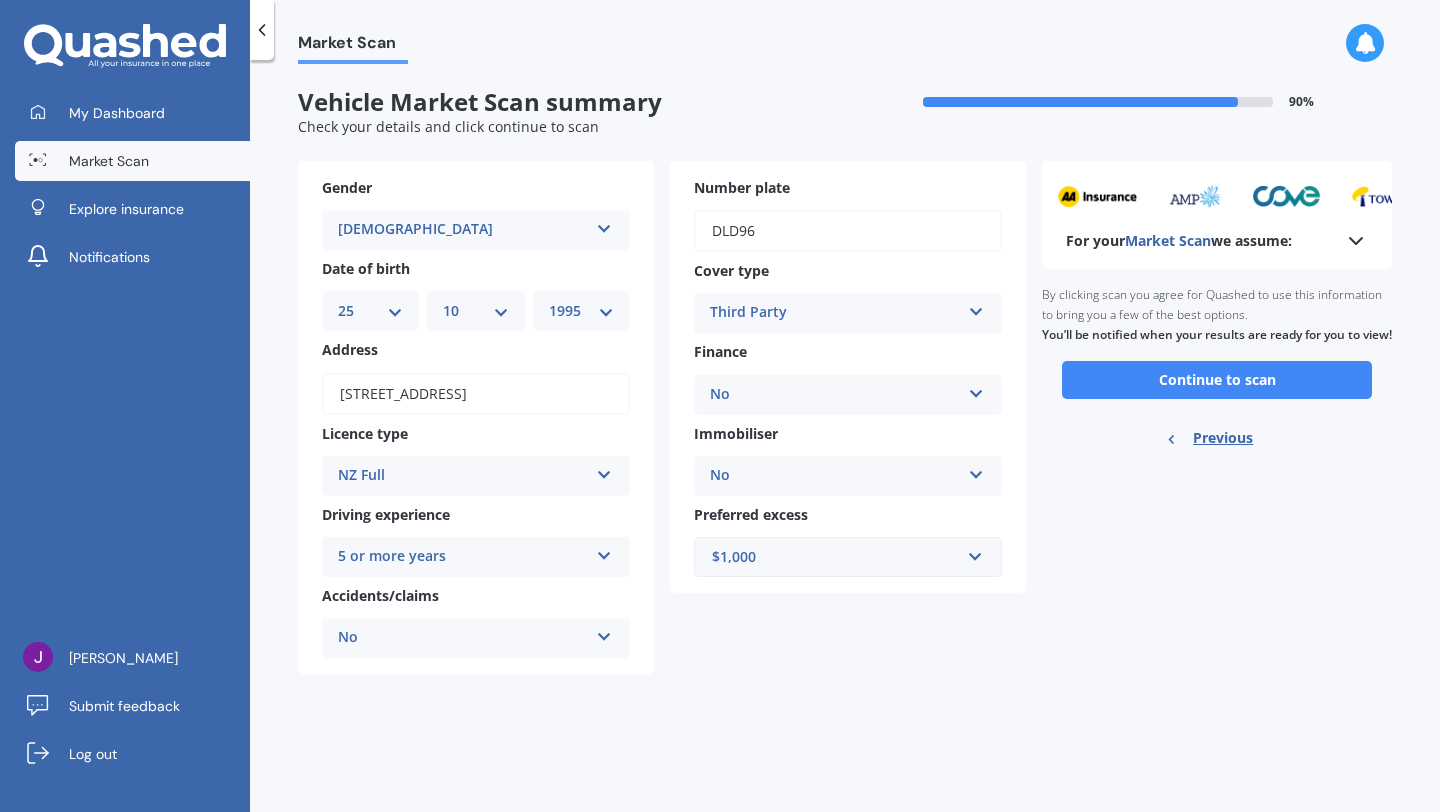 scroll, scrollTop: 0, scrollLeft: 0, axis: both 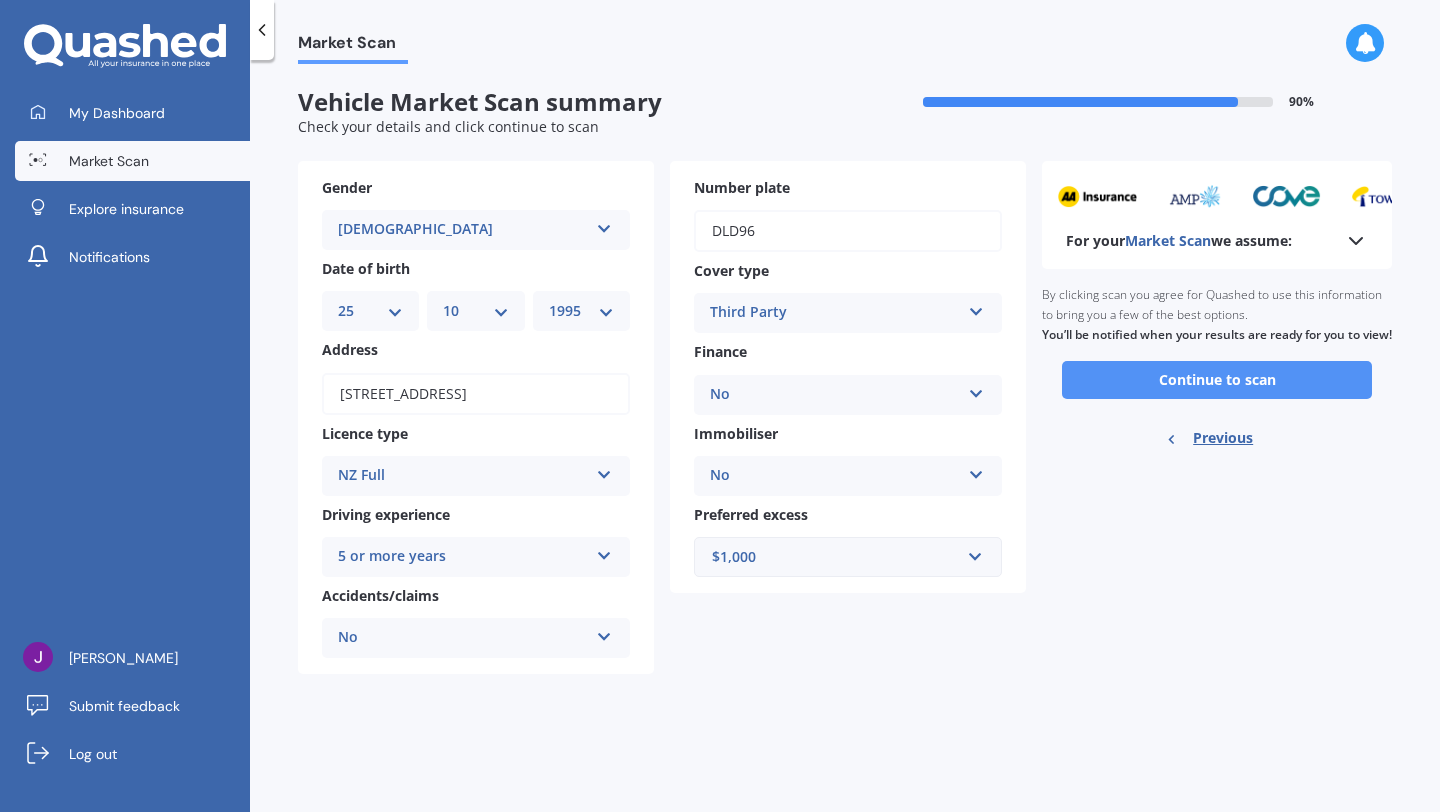 click on "Continue to scan" at bounding box center [1217, 380] 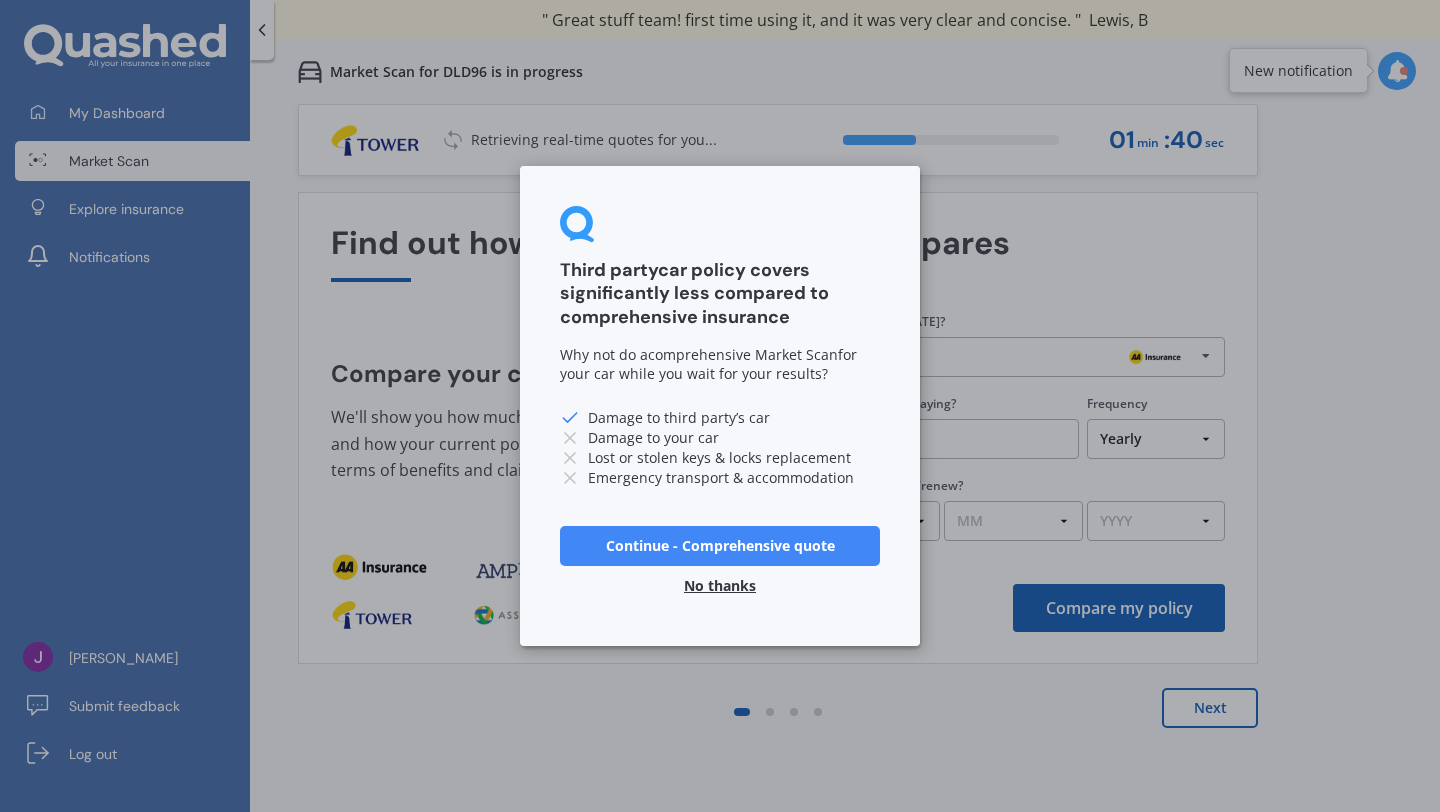 click on "No thanks" at bounding box center [720, 586] 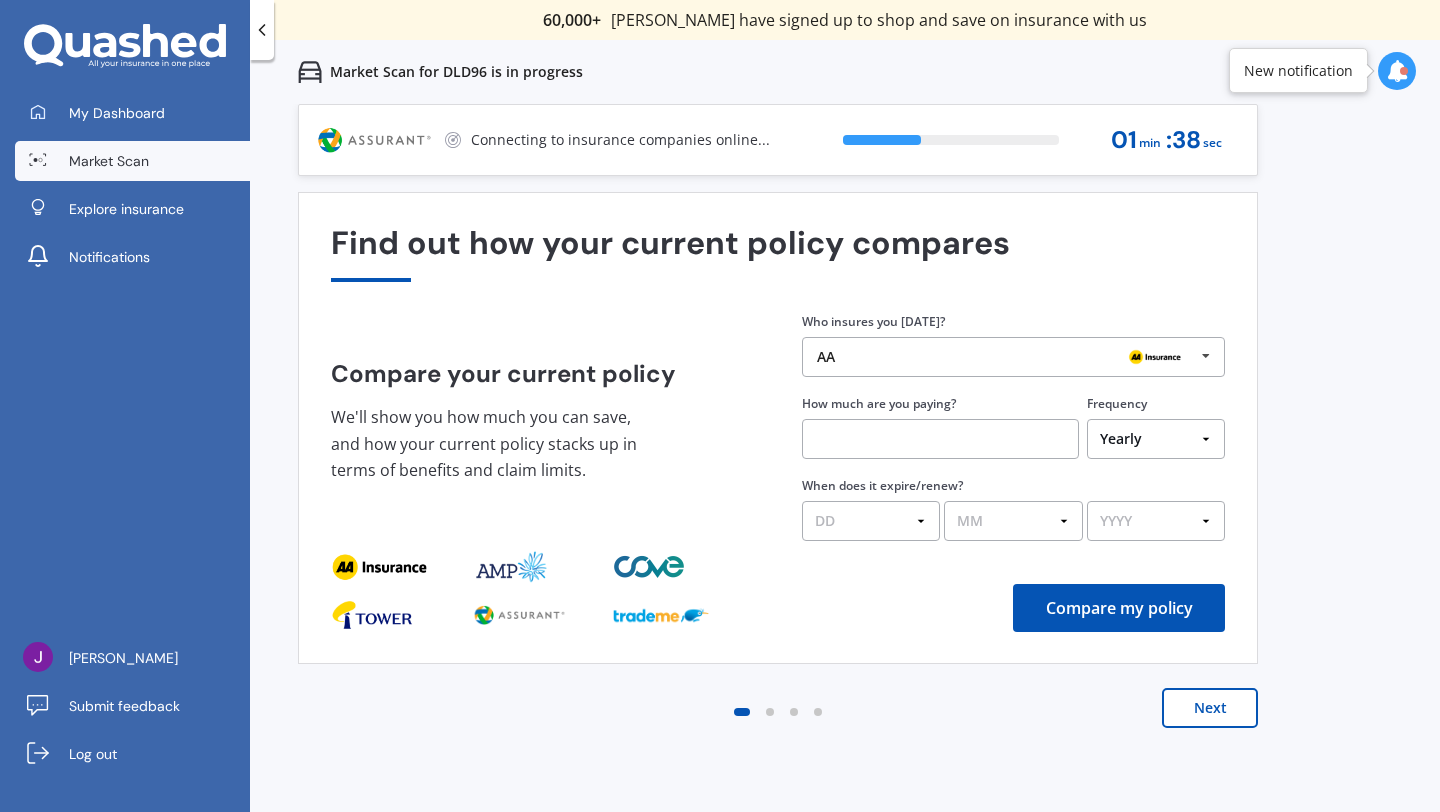 click on "AA" at bounding box center (1006, 357) 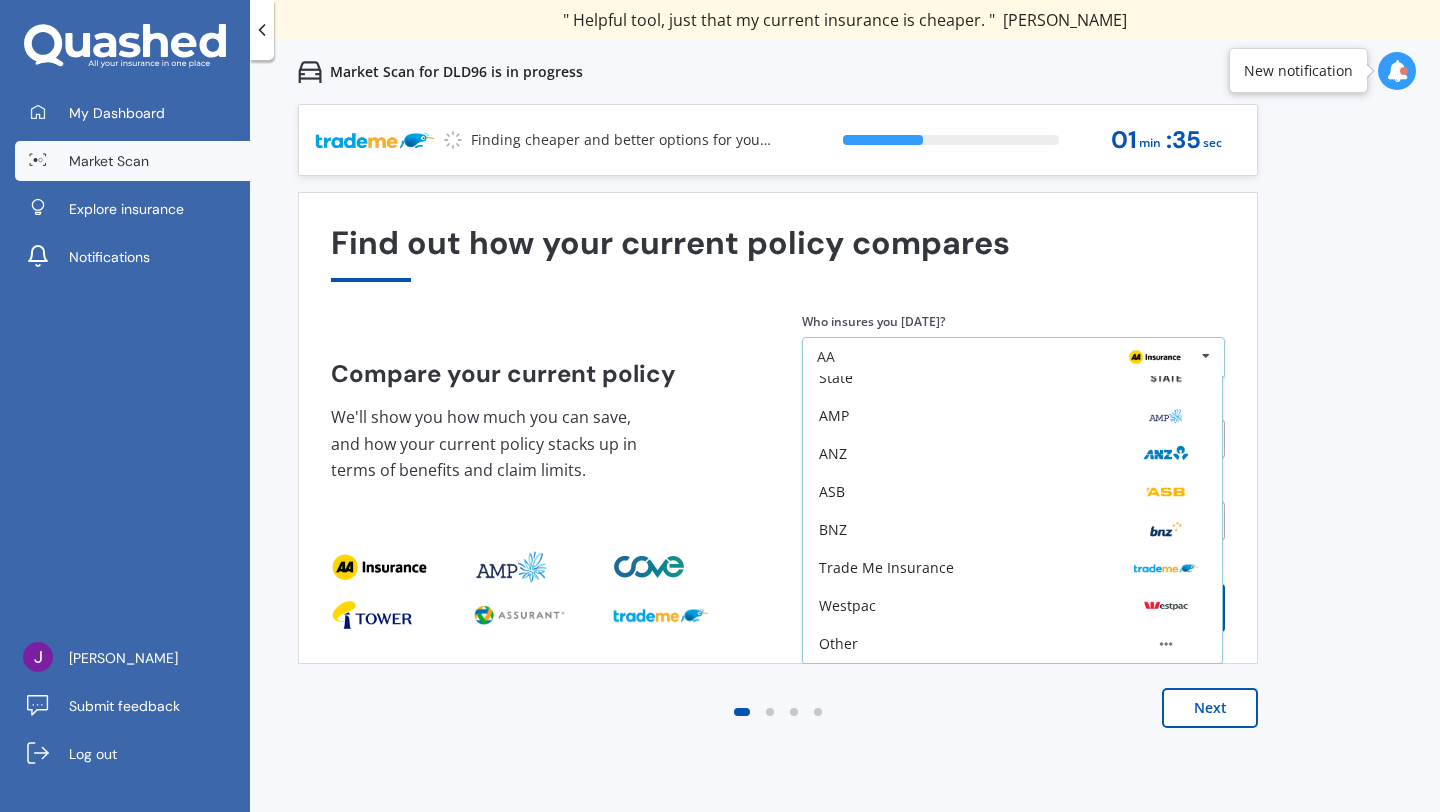 scroll, scrollTop: 0, scrollLeft: 0, axis: both 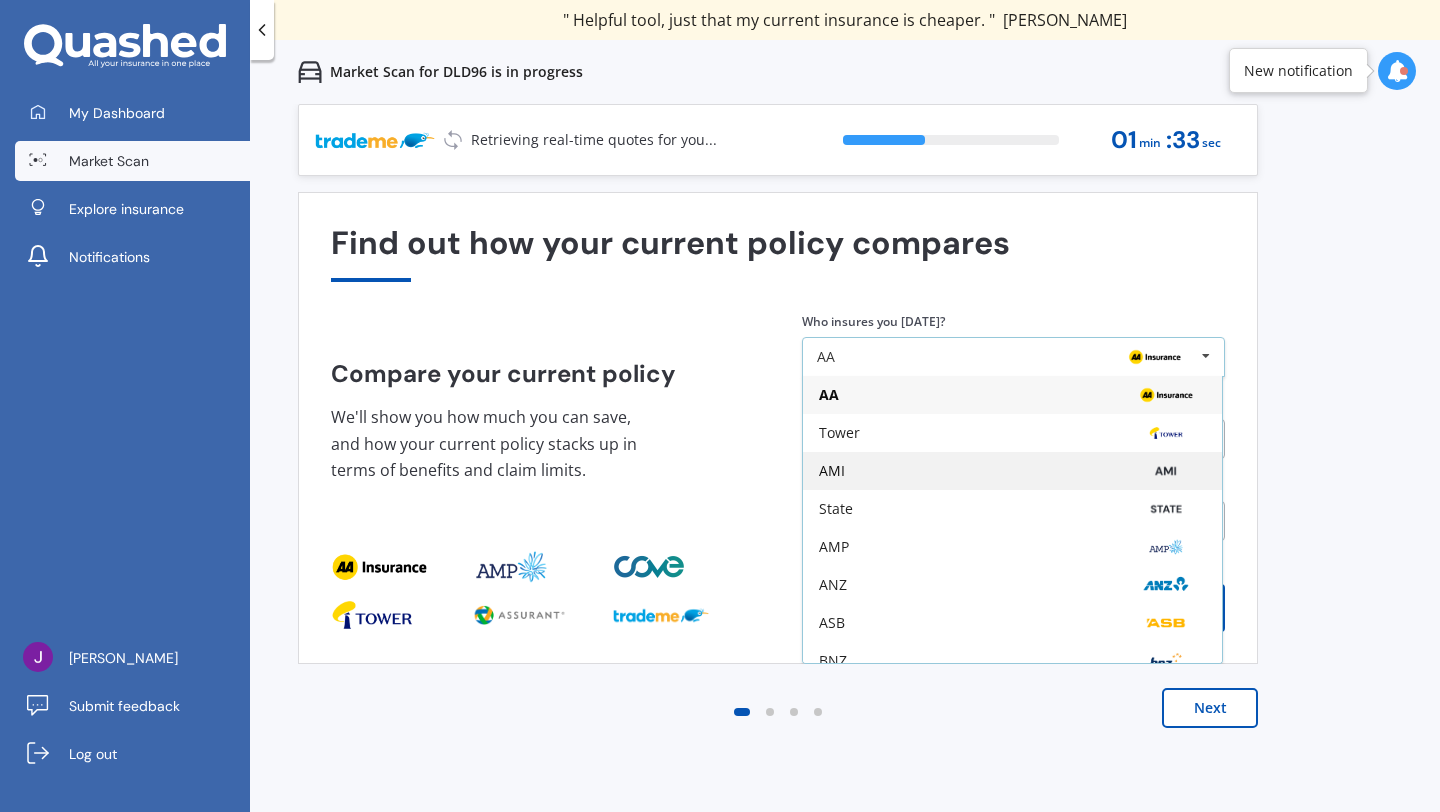 click on "AMI" at bounding box center (1012, 471) 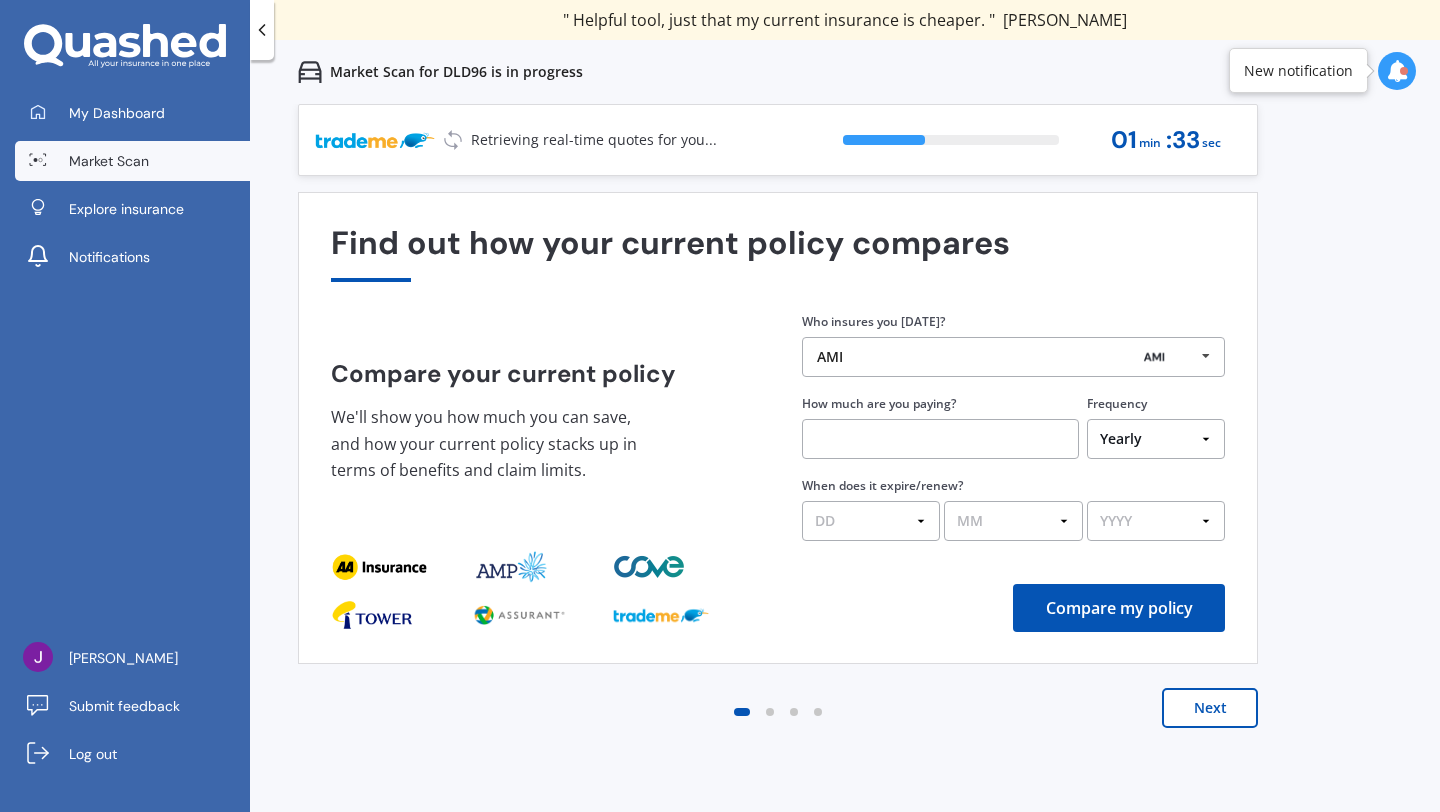 click at bounding box center (940, 439) 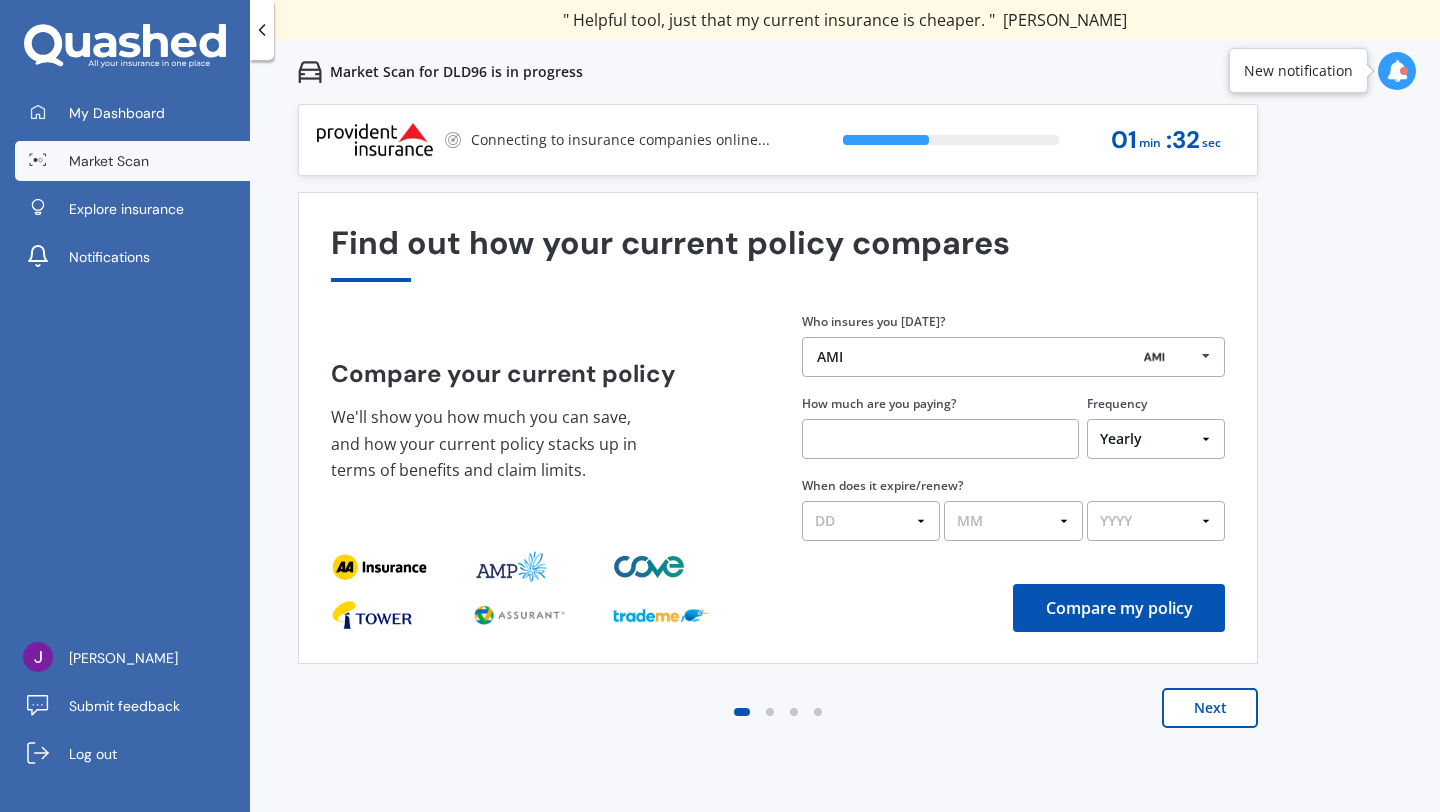 click on "Yearly Six-Monthly Quarterly Monthly Fortnightly Weekly One-Off" at bounding box center (1156, 439) 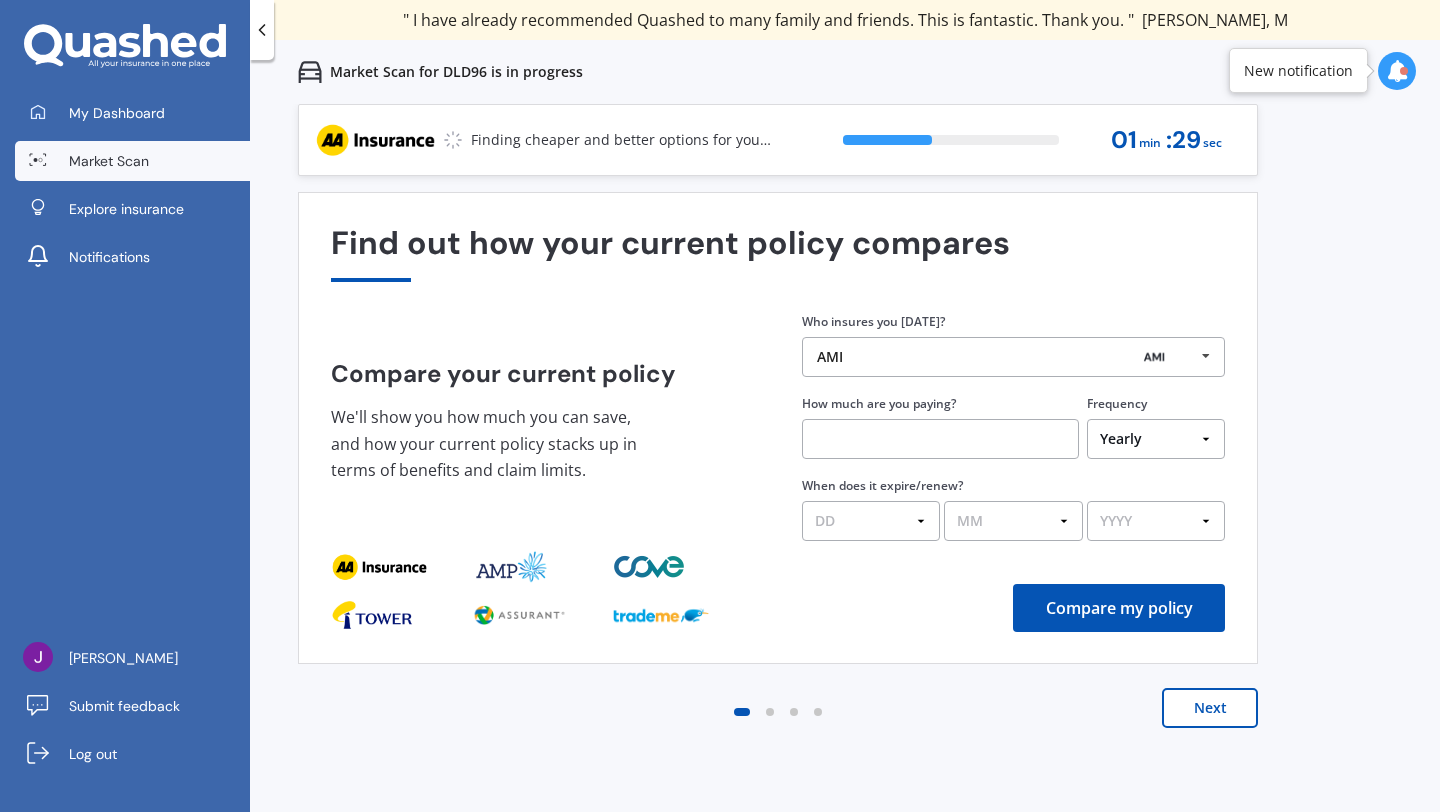 select on "Monthly" 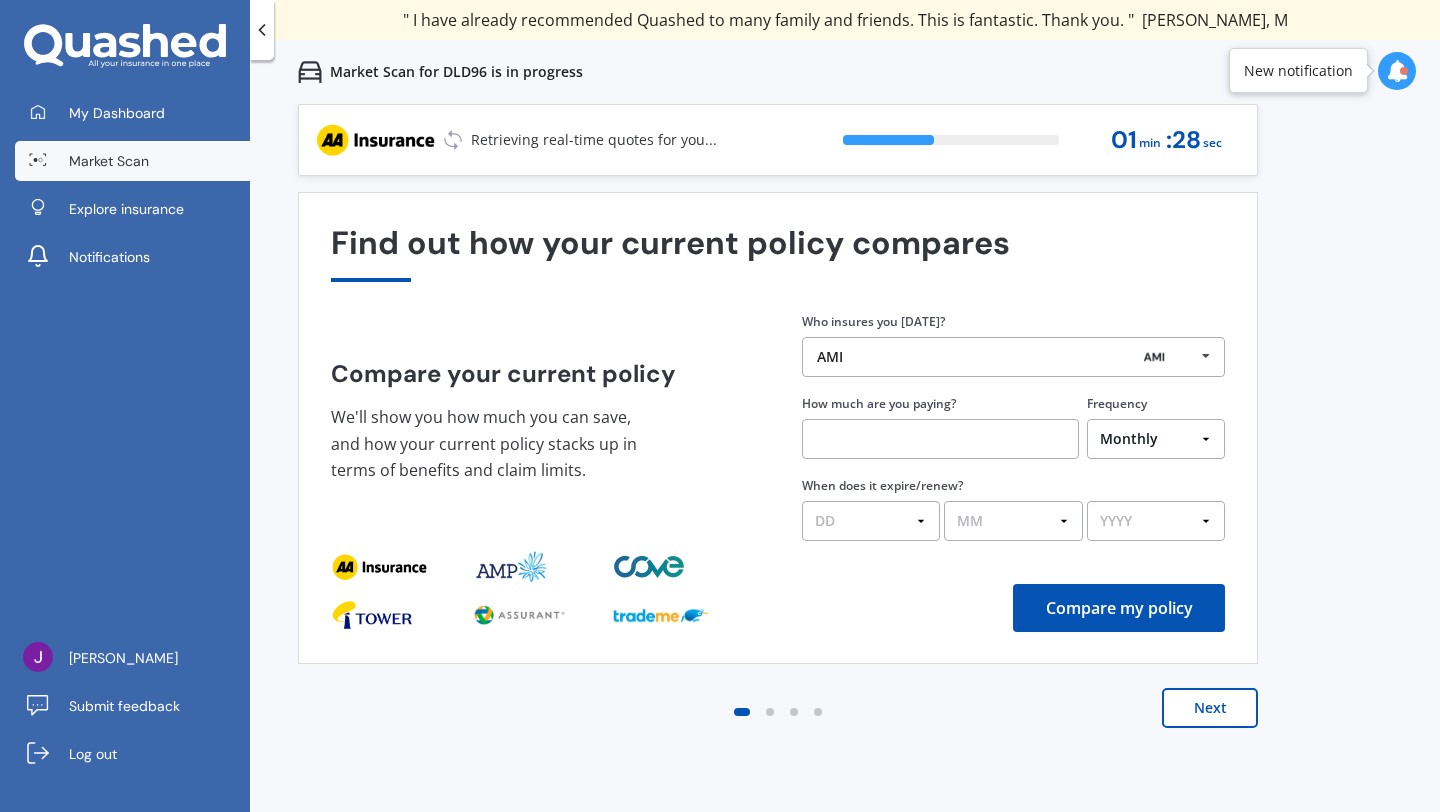 click at bounding box center [940, 439] 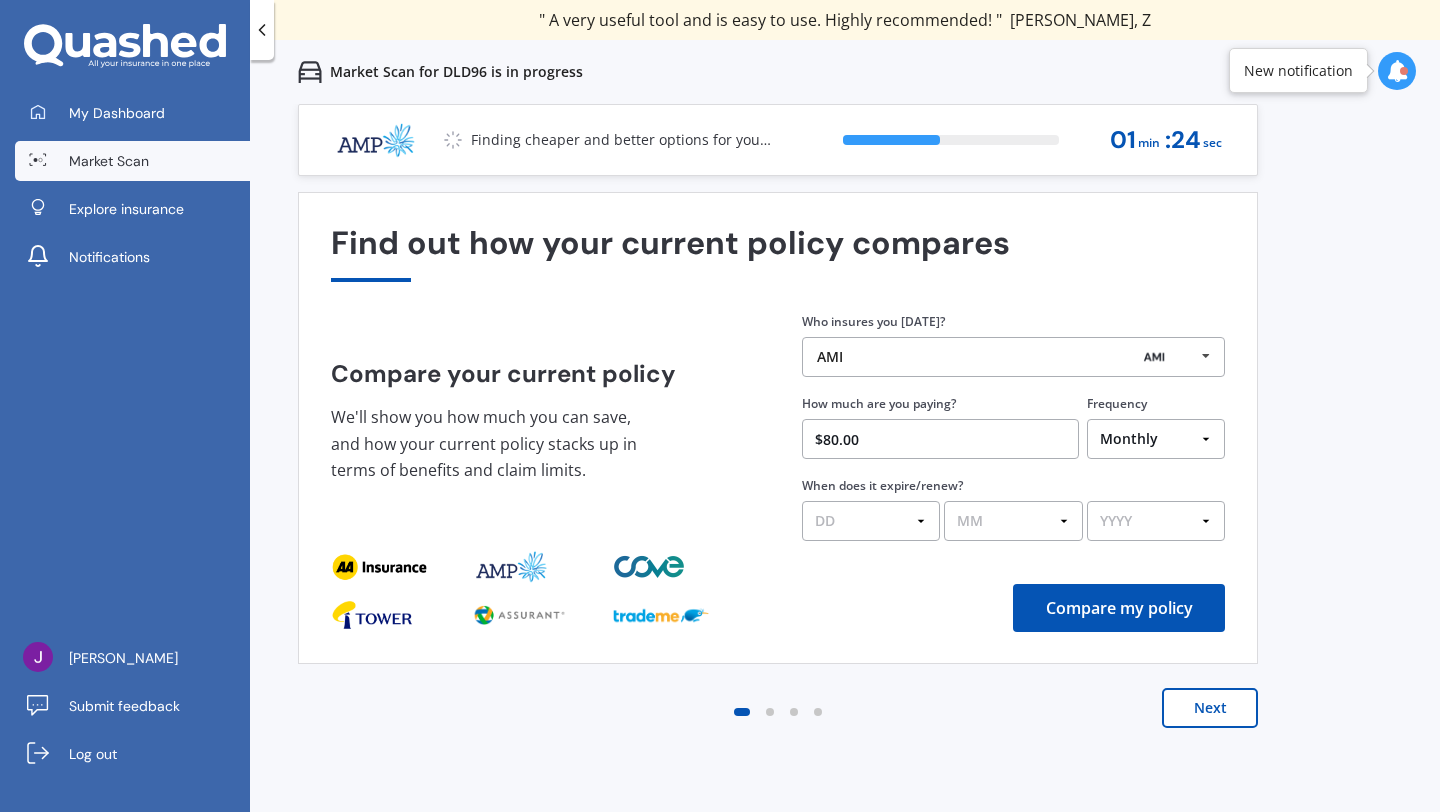type on "$80.00" 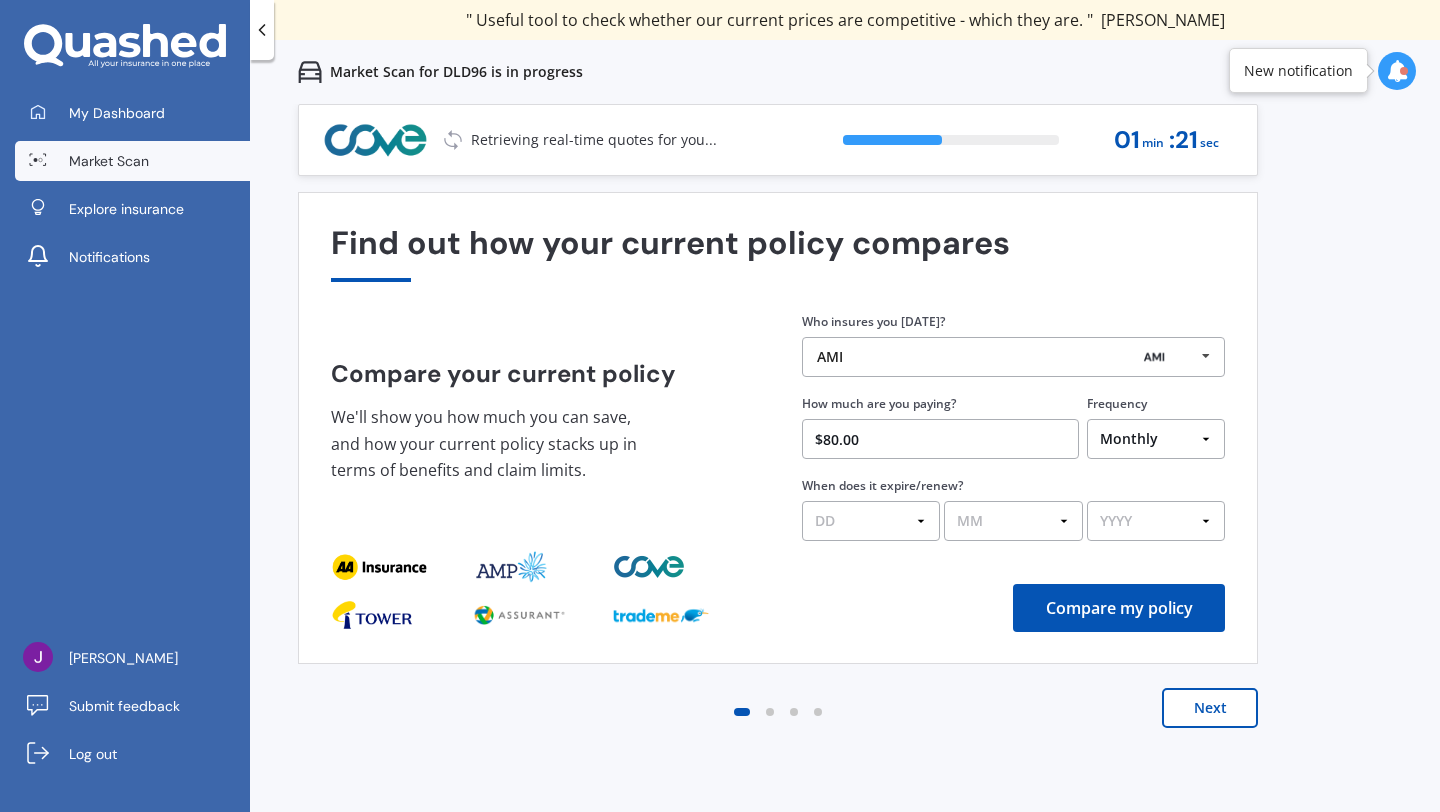 select on "01" 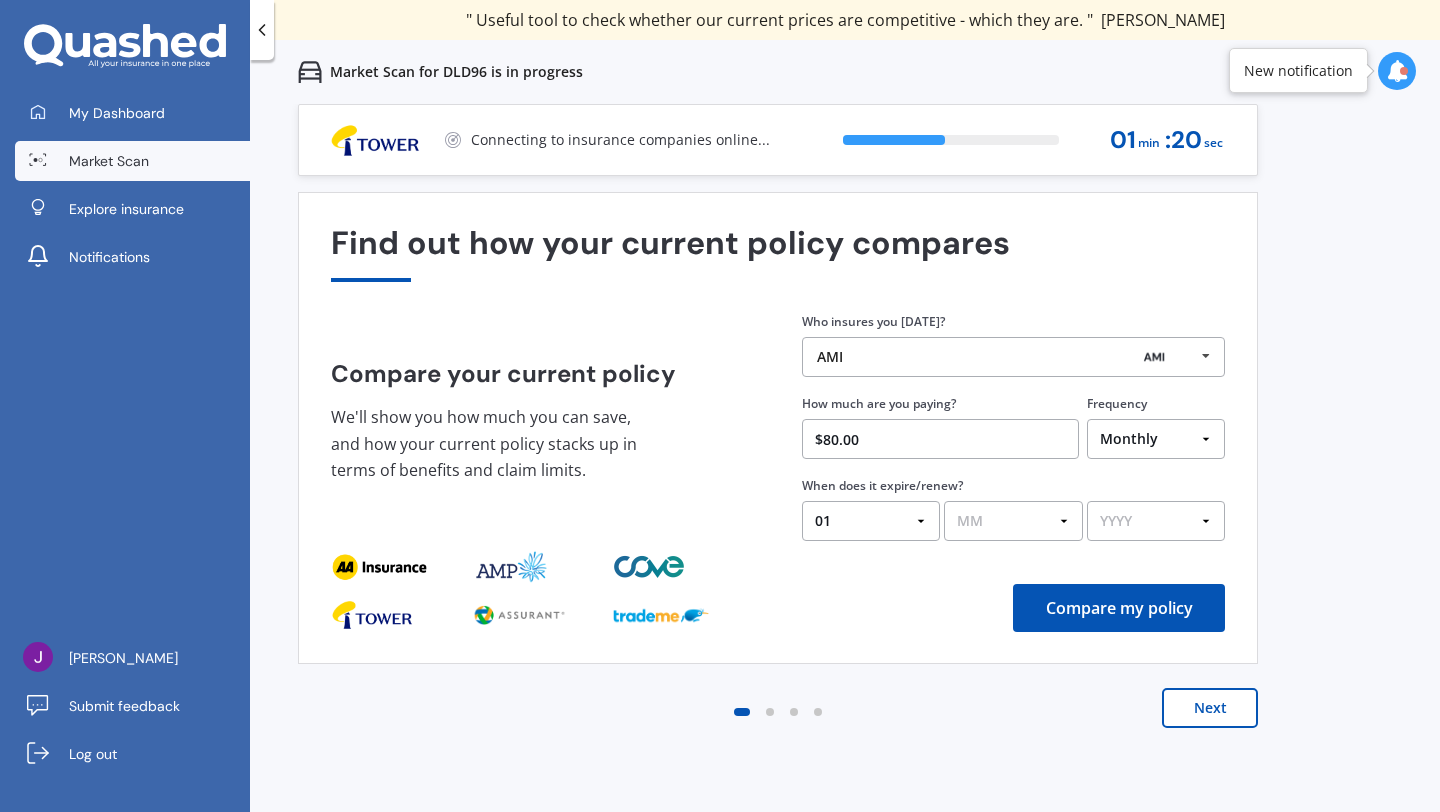 click on "MM 01 02 03 04 05 06 07 08 09 10 11 12" at bounding box center [1013, 521] 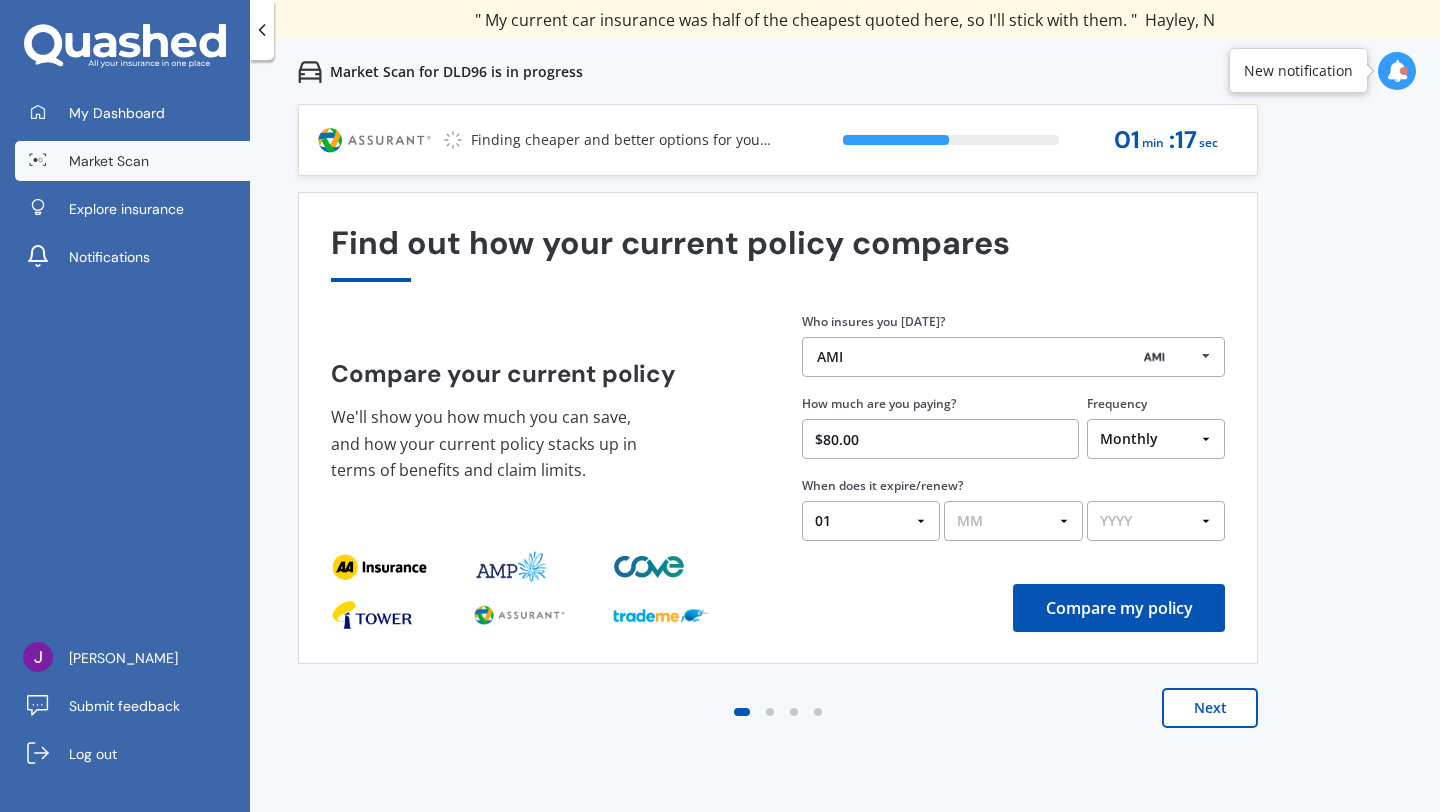 select on "08" 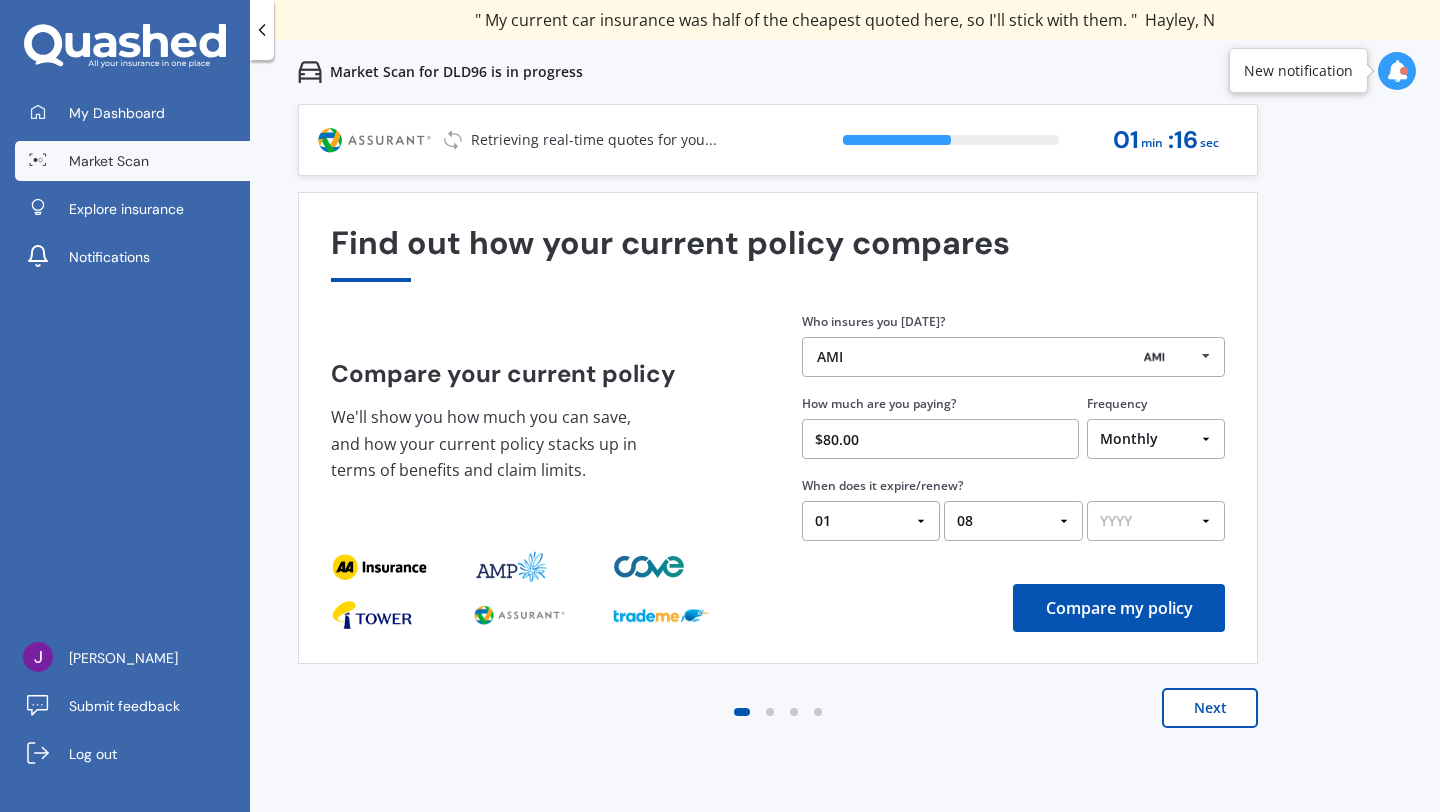 click on "YYYY 2026 2025 2024" at bounding box center (1156, 521) 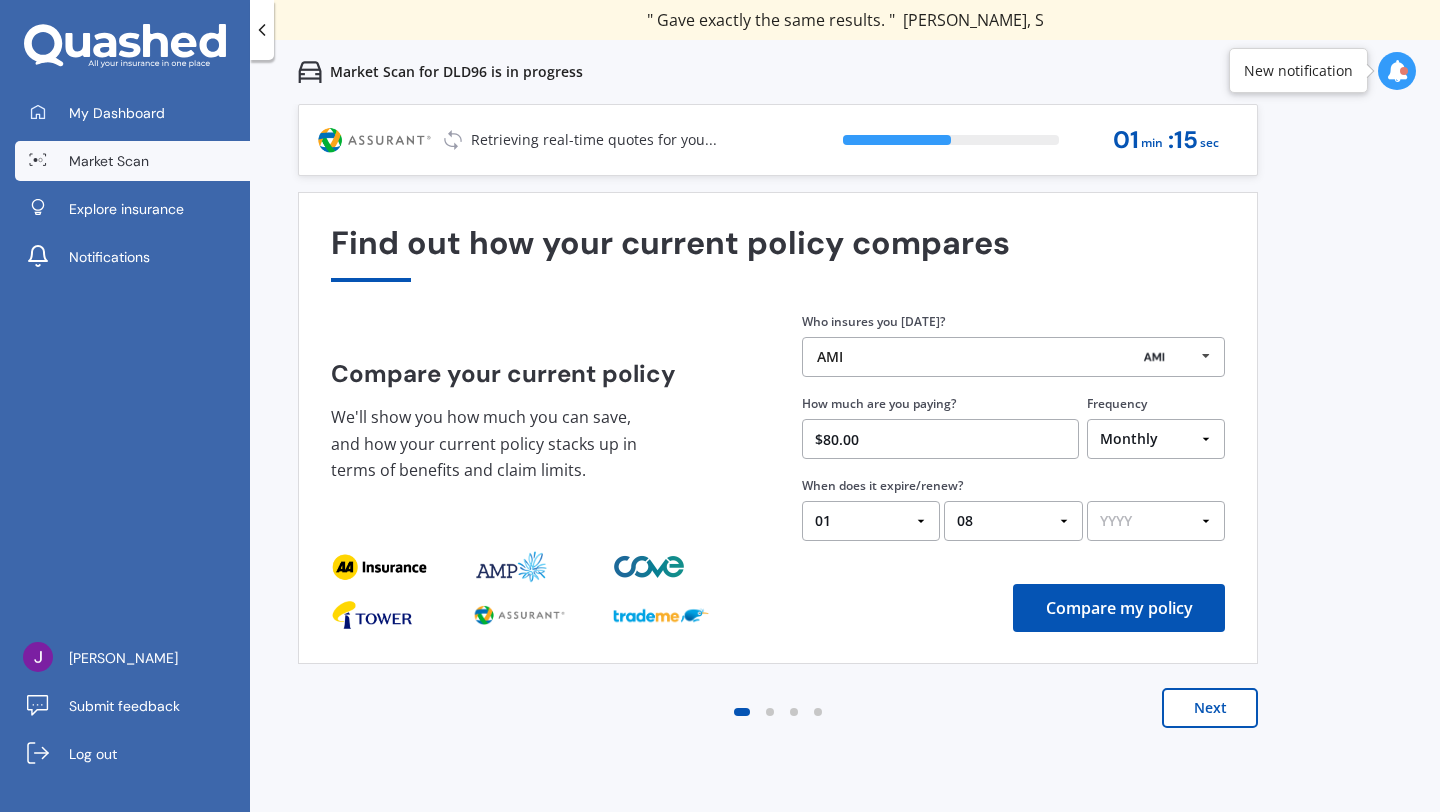 select on "2025" 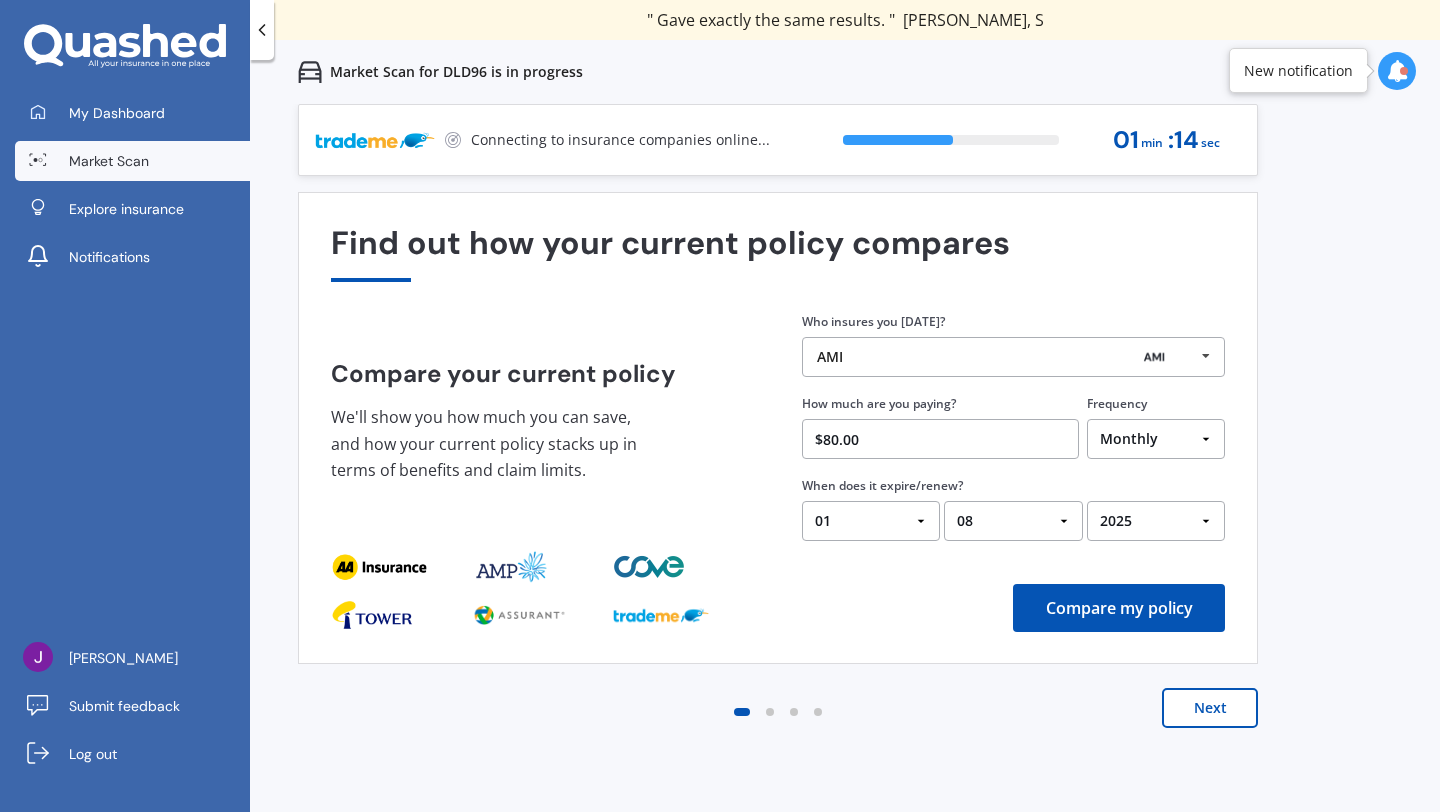click on "Compare my policy" at bounding box center [1119, 608] 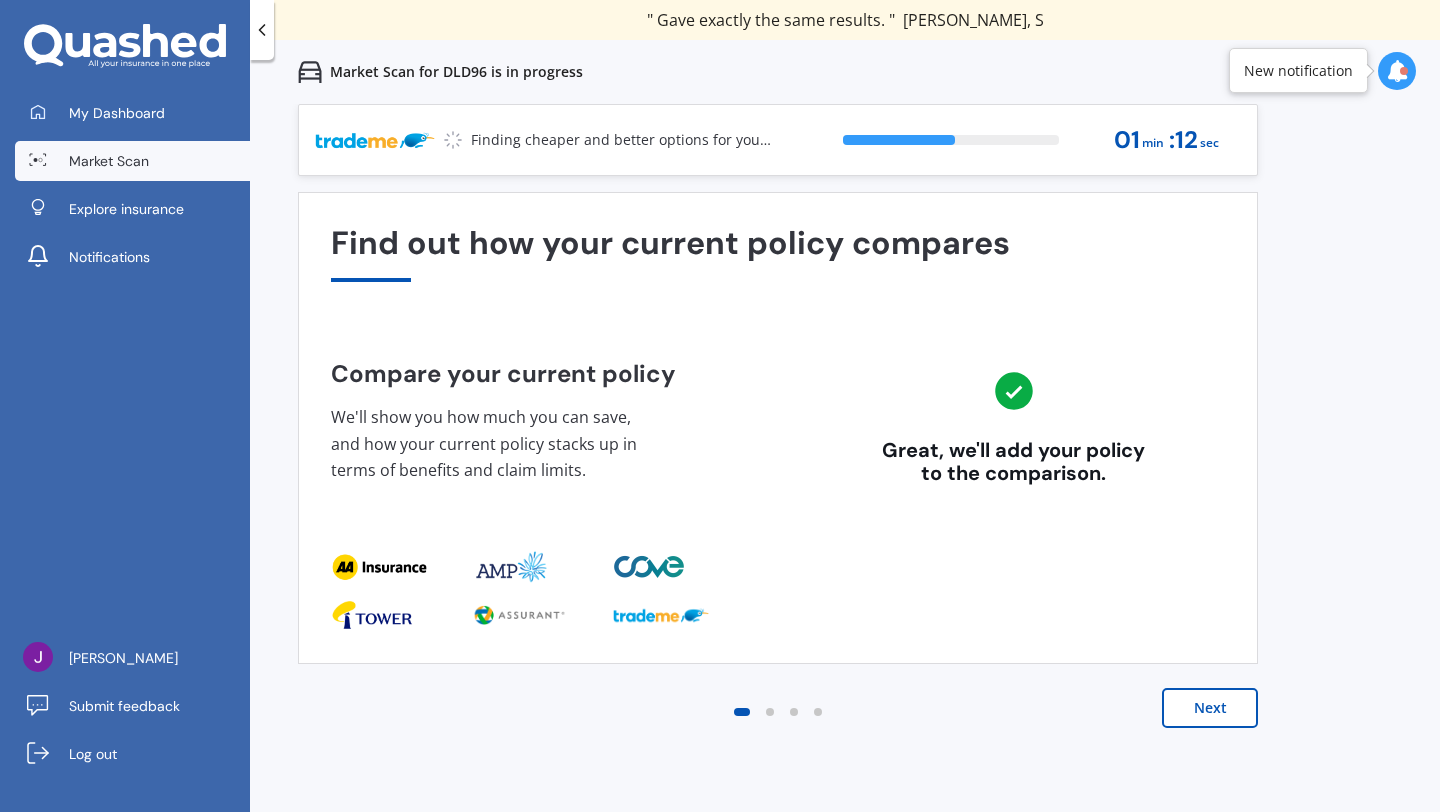 click on "Next" at bounding box center (1210, 708) 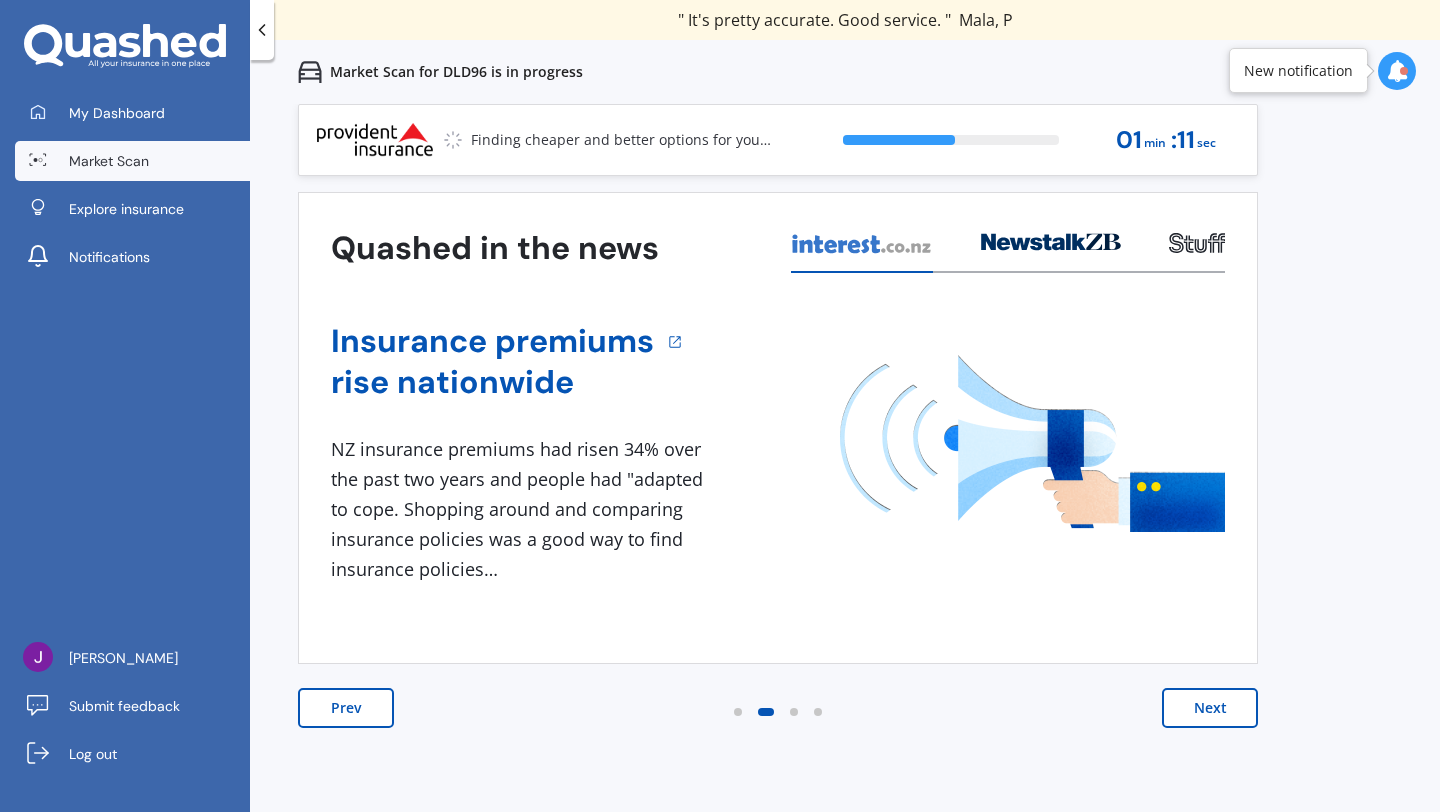 click on "Next" at bounding box center (1210, 708) 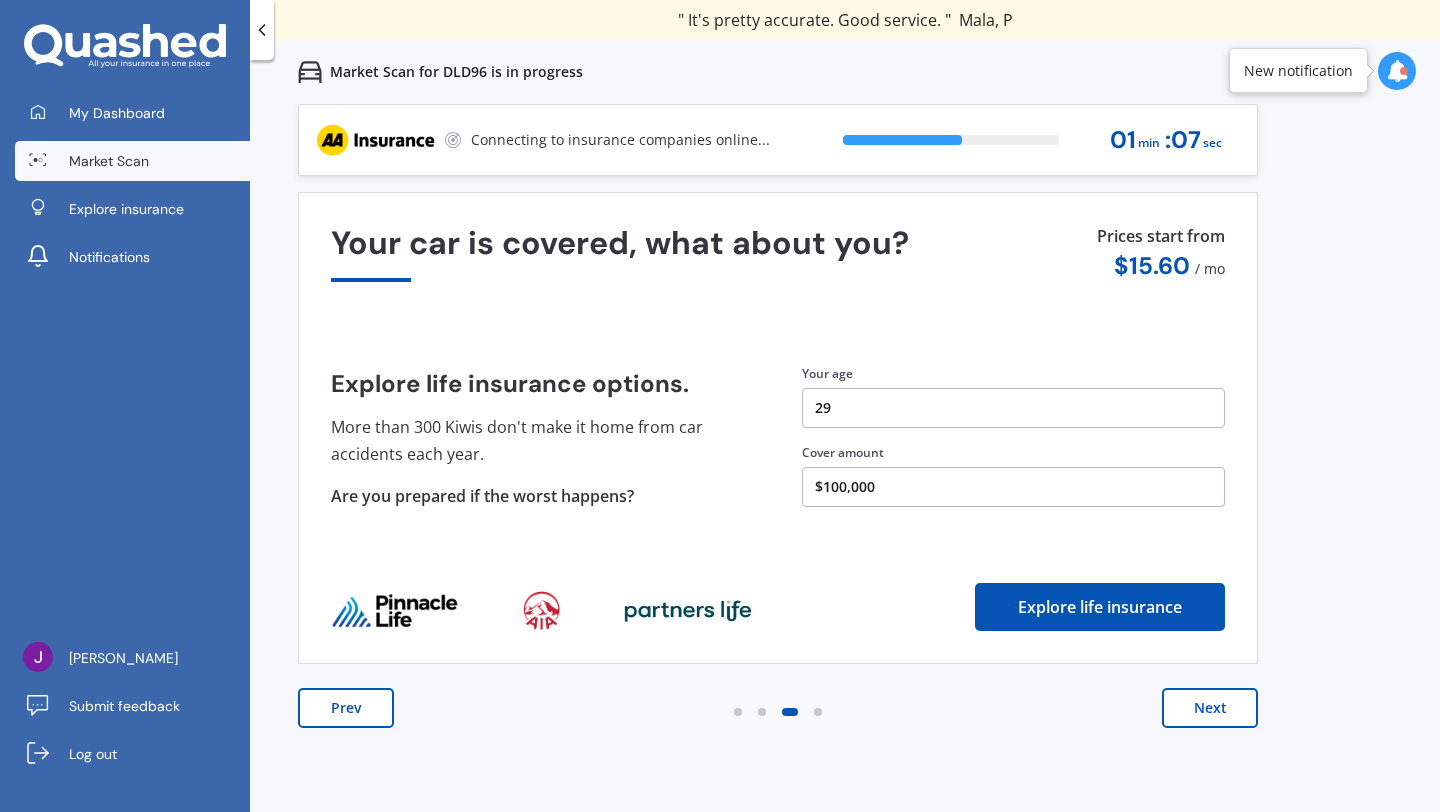 click on "Next" at bounding box center (1210, 708) 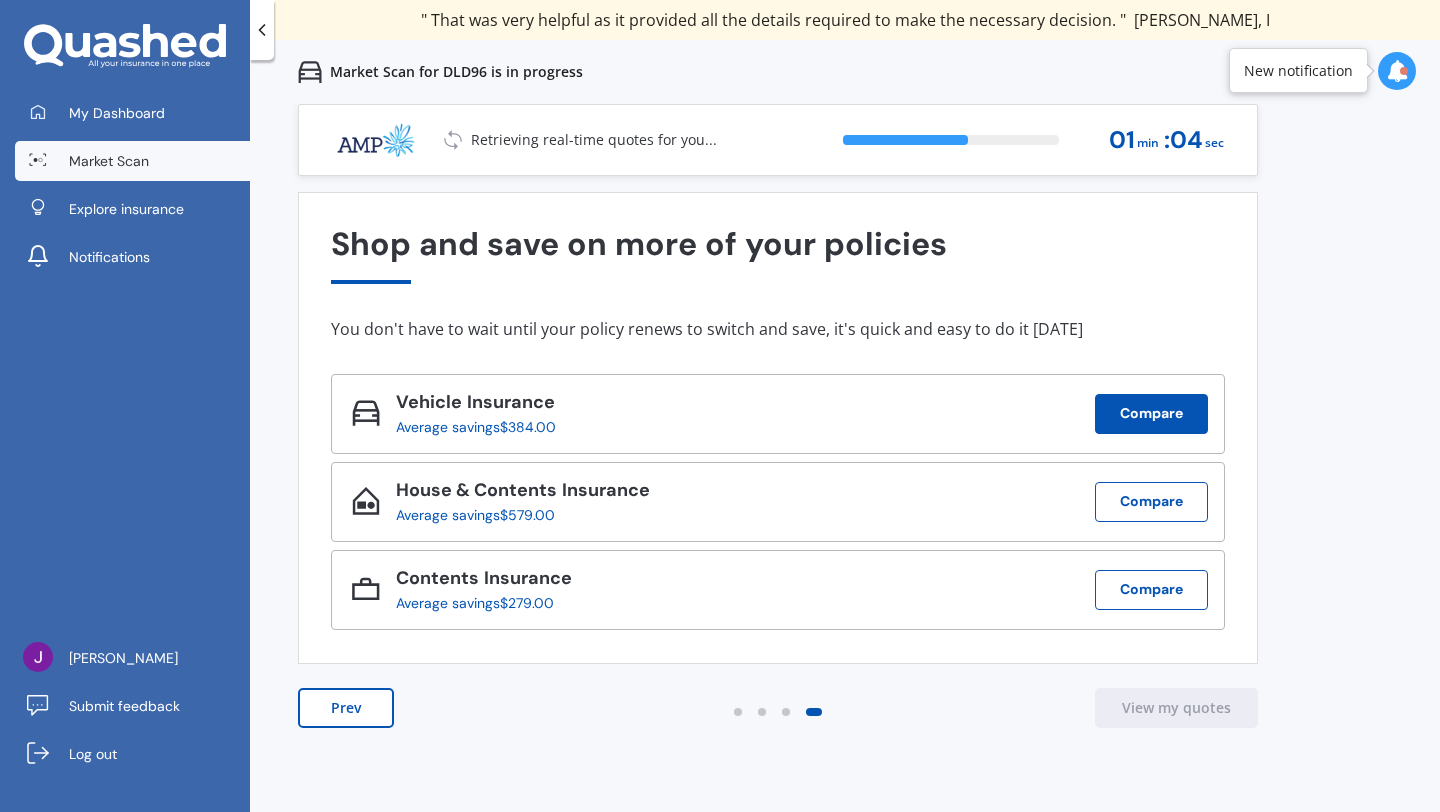 click on "Compare" at bounding box center (1151, 414) 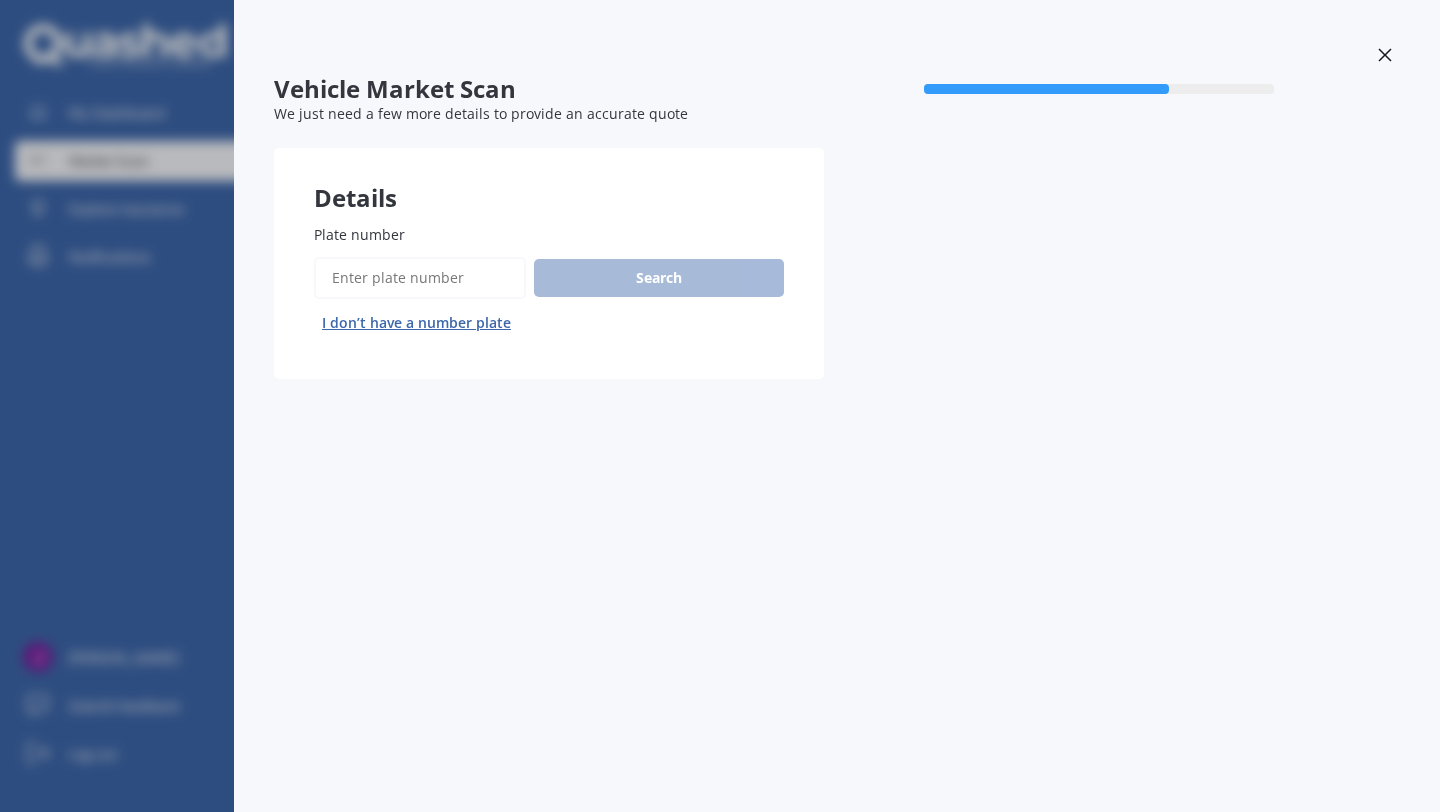 click on "Vehicle Market Scan 70 % We just need a few more details to provide an accurate quote Details Plate number Search I don’t have a number plate Previous Next" at bounding box center [720, 406] 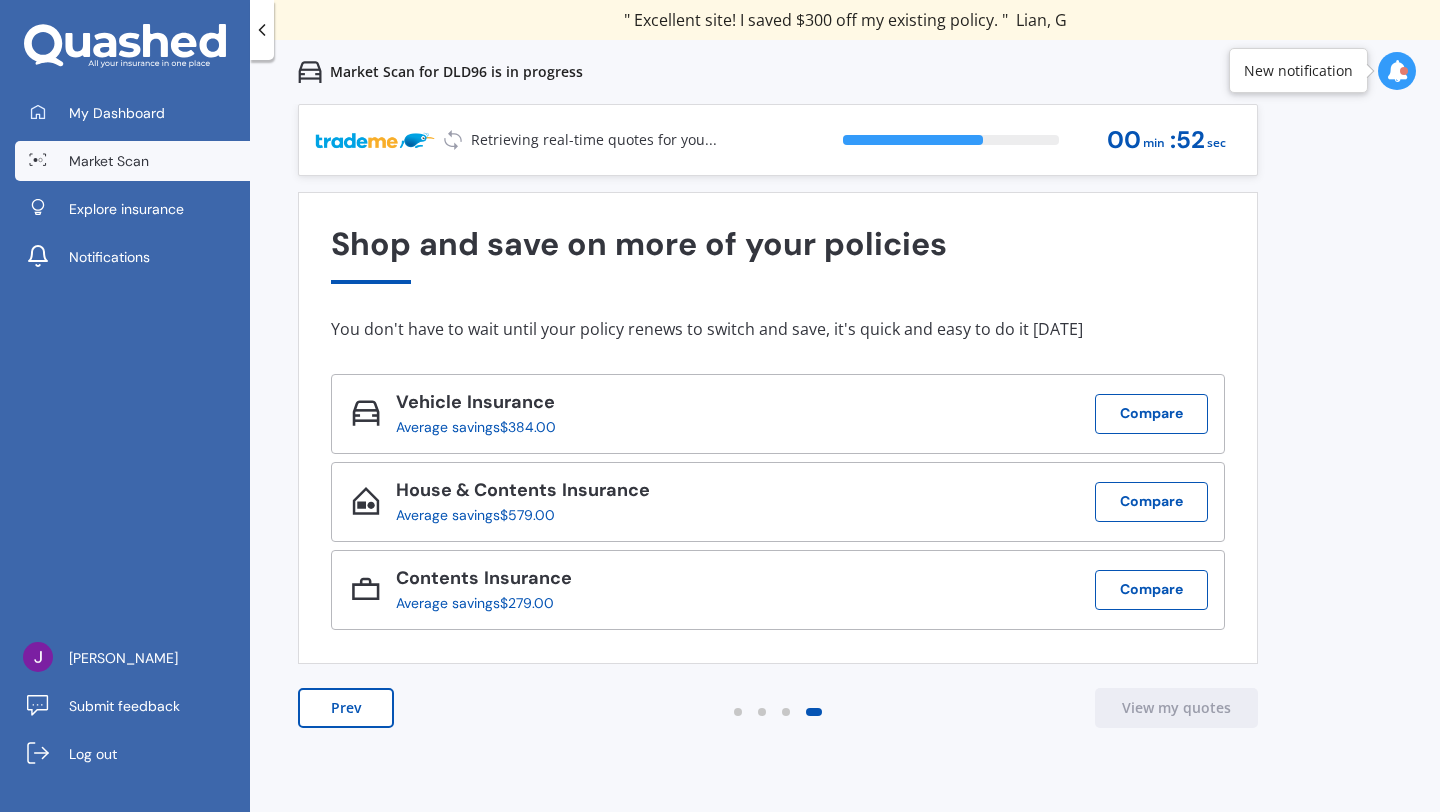 click on "Prev" at bounding box center (346, 708) 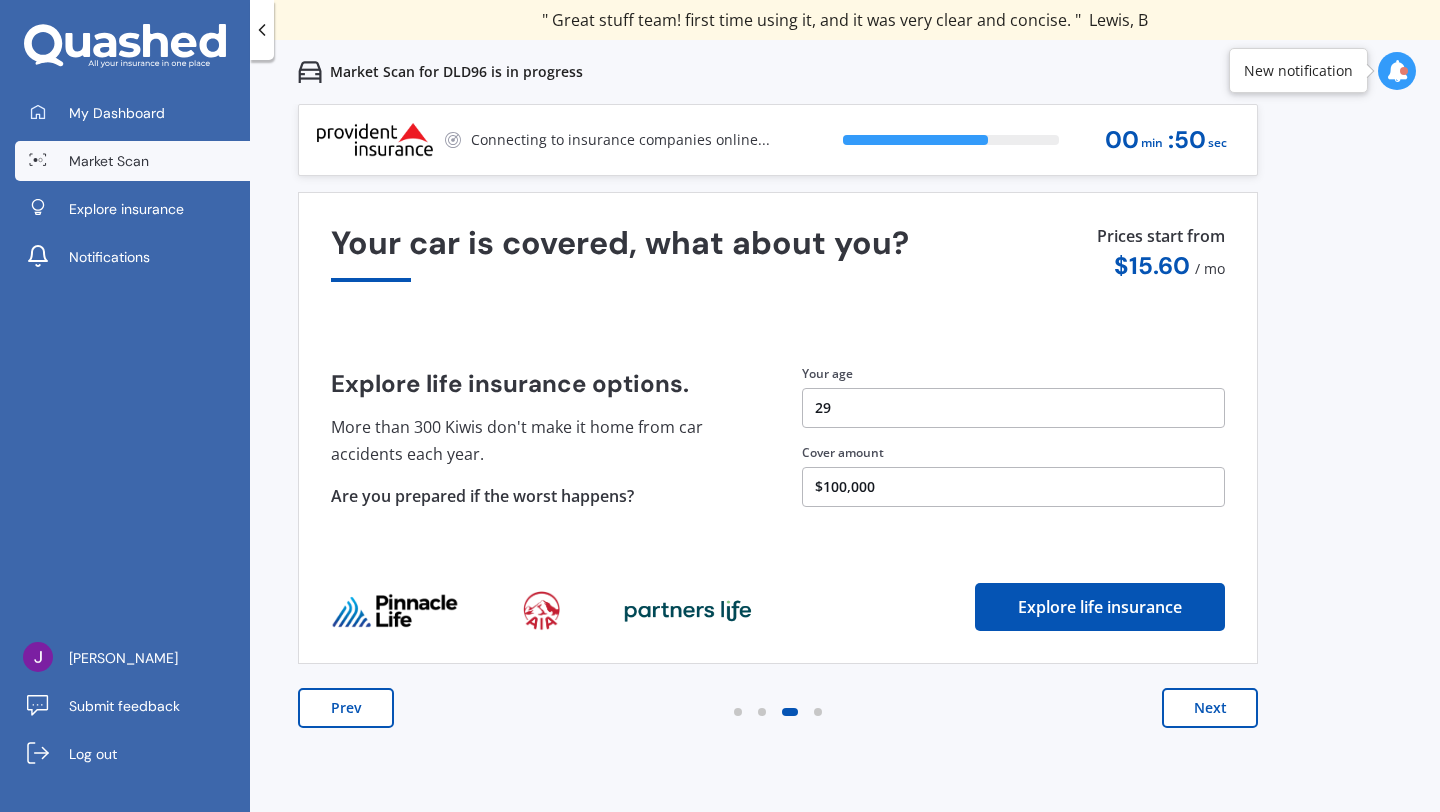 click on "Prev" at bounding box center [346, 708] 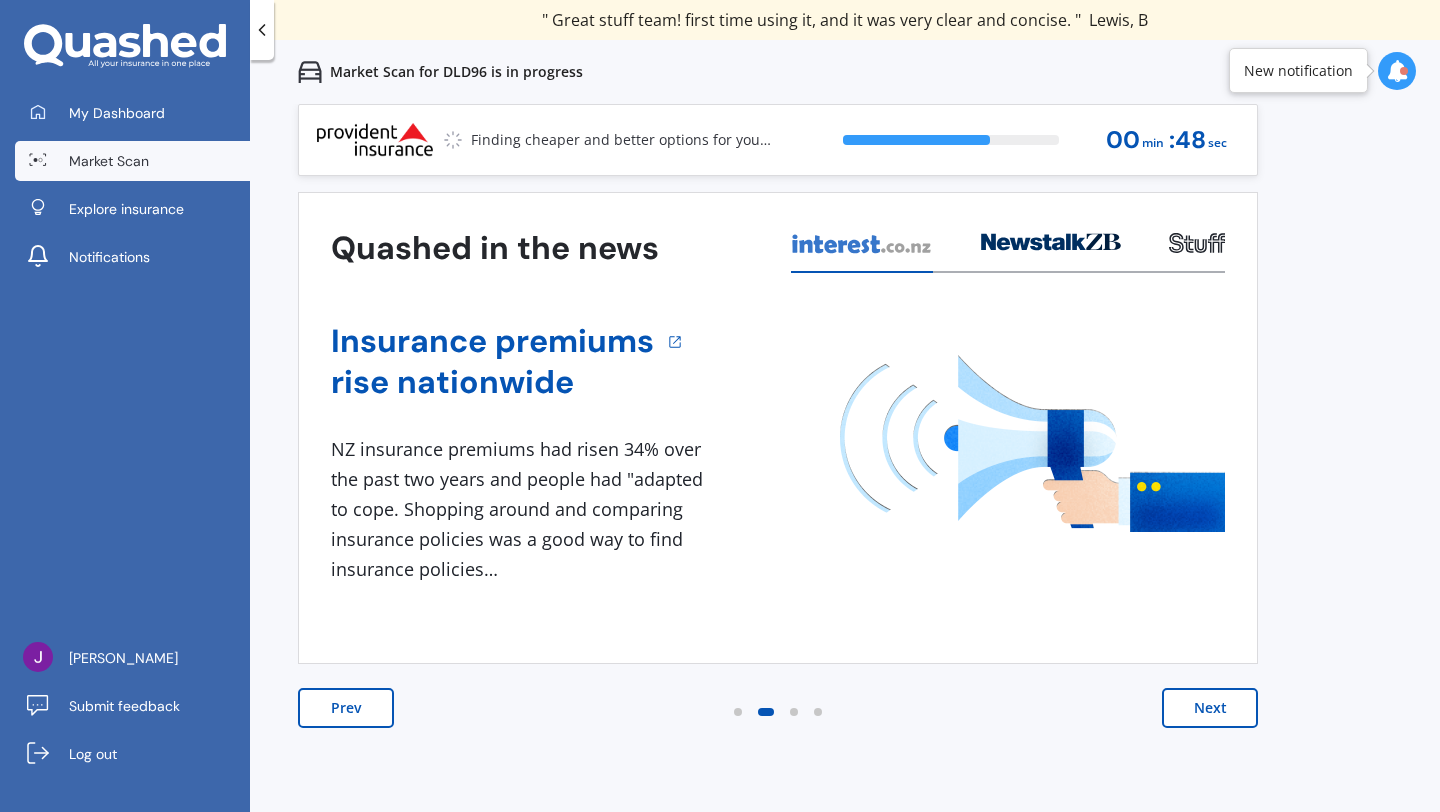 click on "Prev" at bounding box center [346, 708] 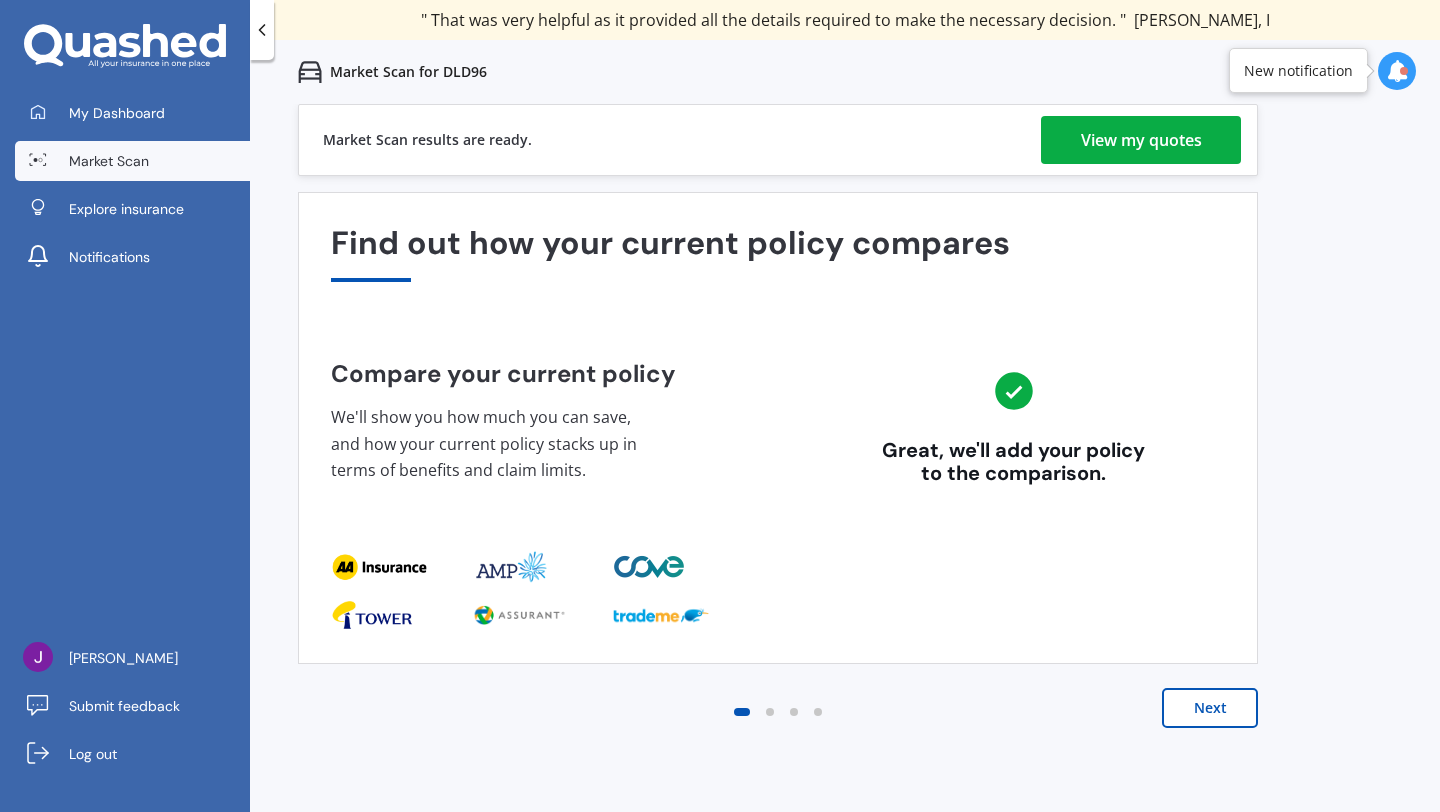 click on "View my quotes" at bounding box center [1141, 140] 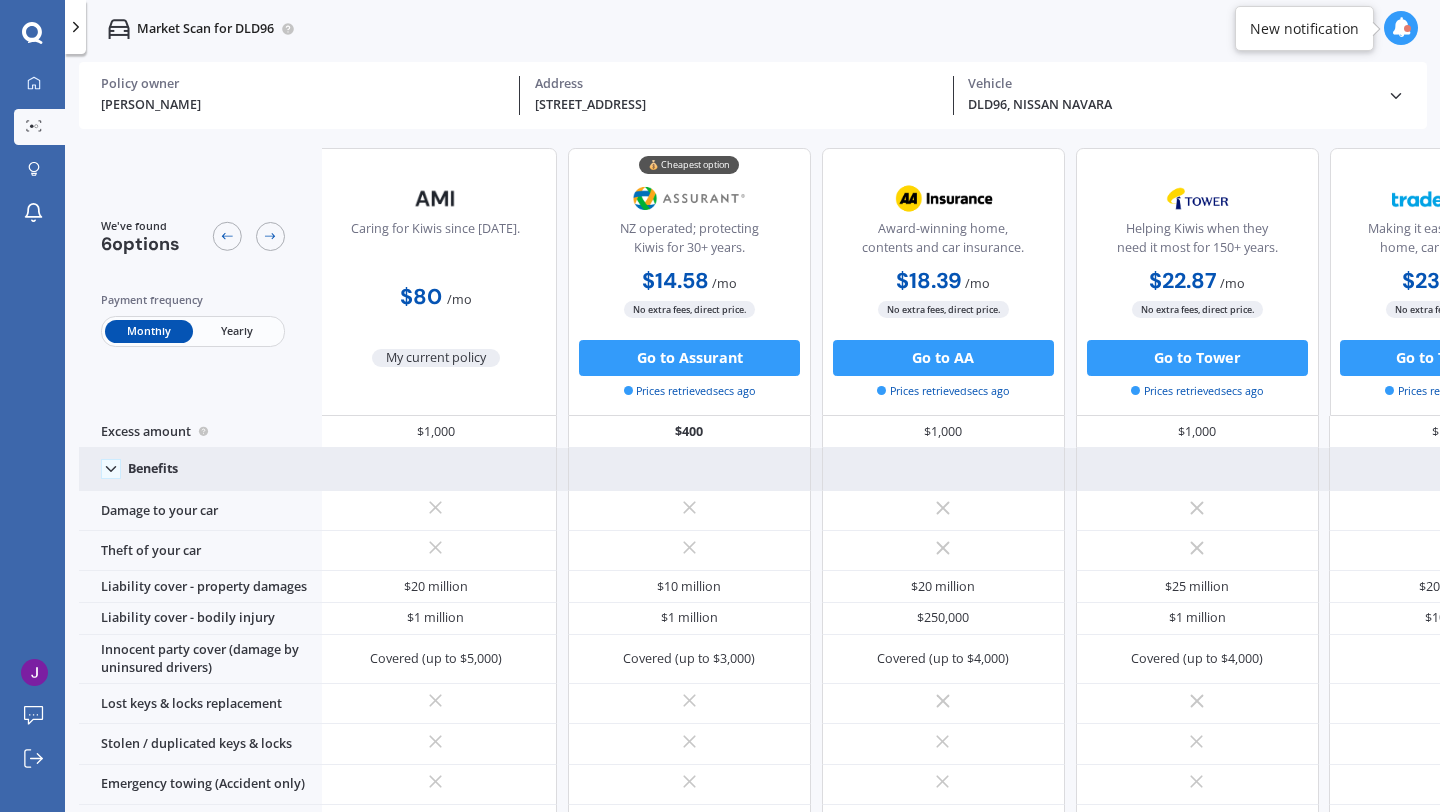 scroll, scrollTop: 0, scrollLeft: 0, axis: both 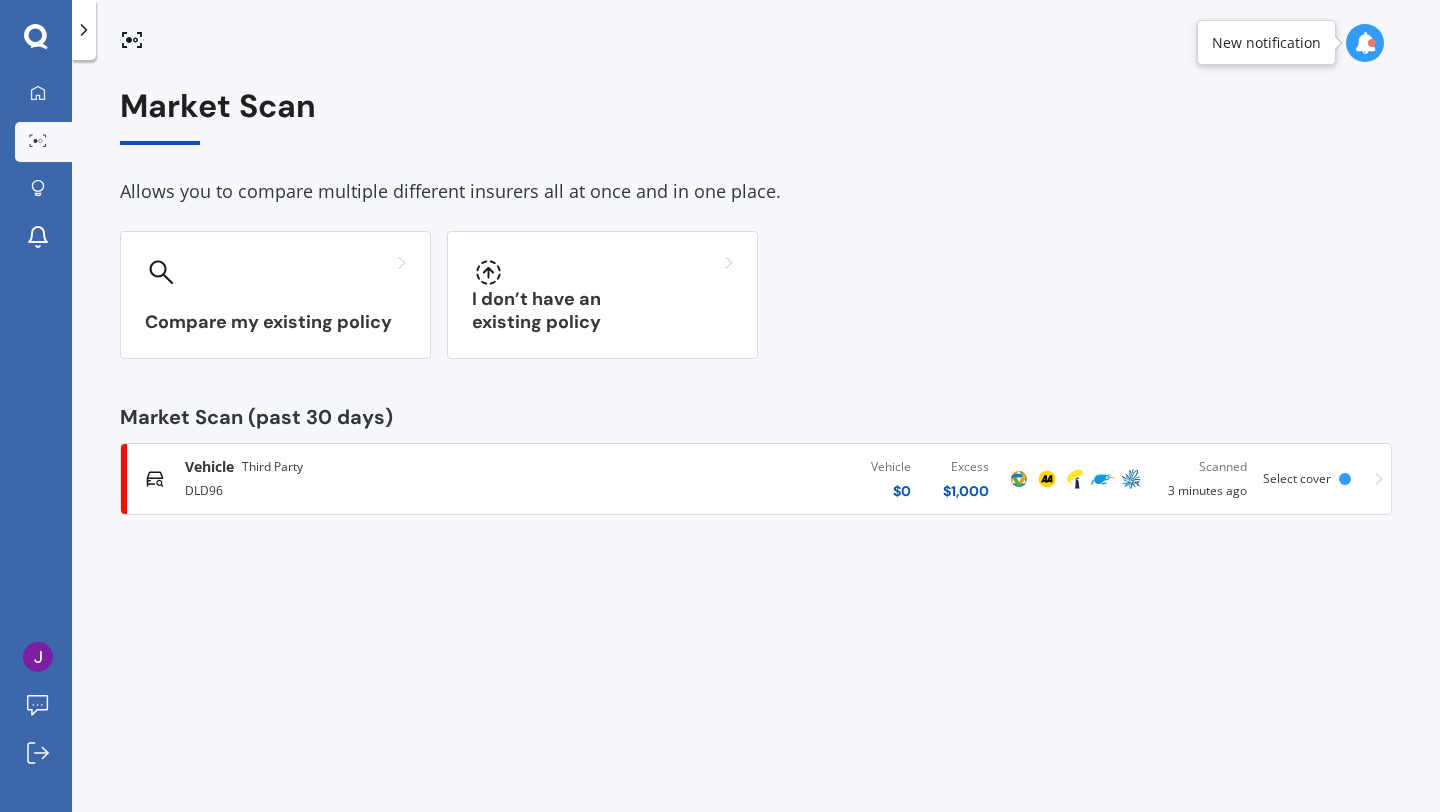 click on "Vehicle $ 0 Excess $ 1,000" at bounding box center [790, 479] 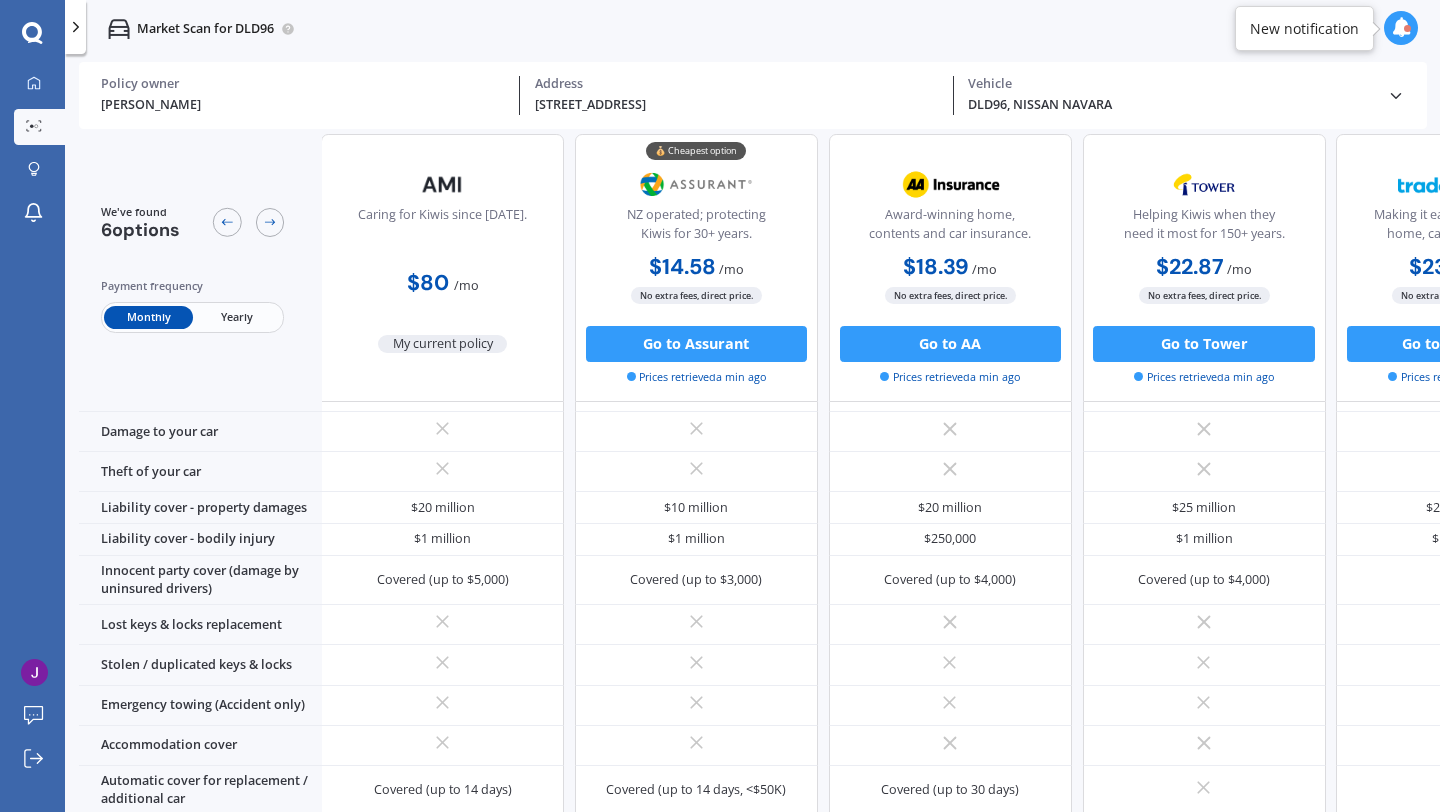scroll, scrollTop: 0, scrollLeft: 1, axis: horizontal 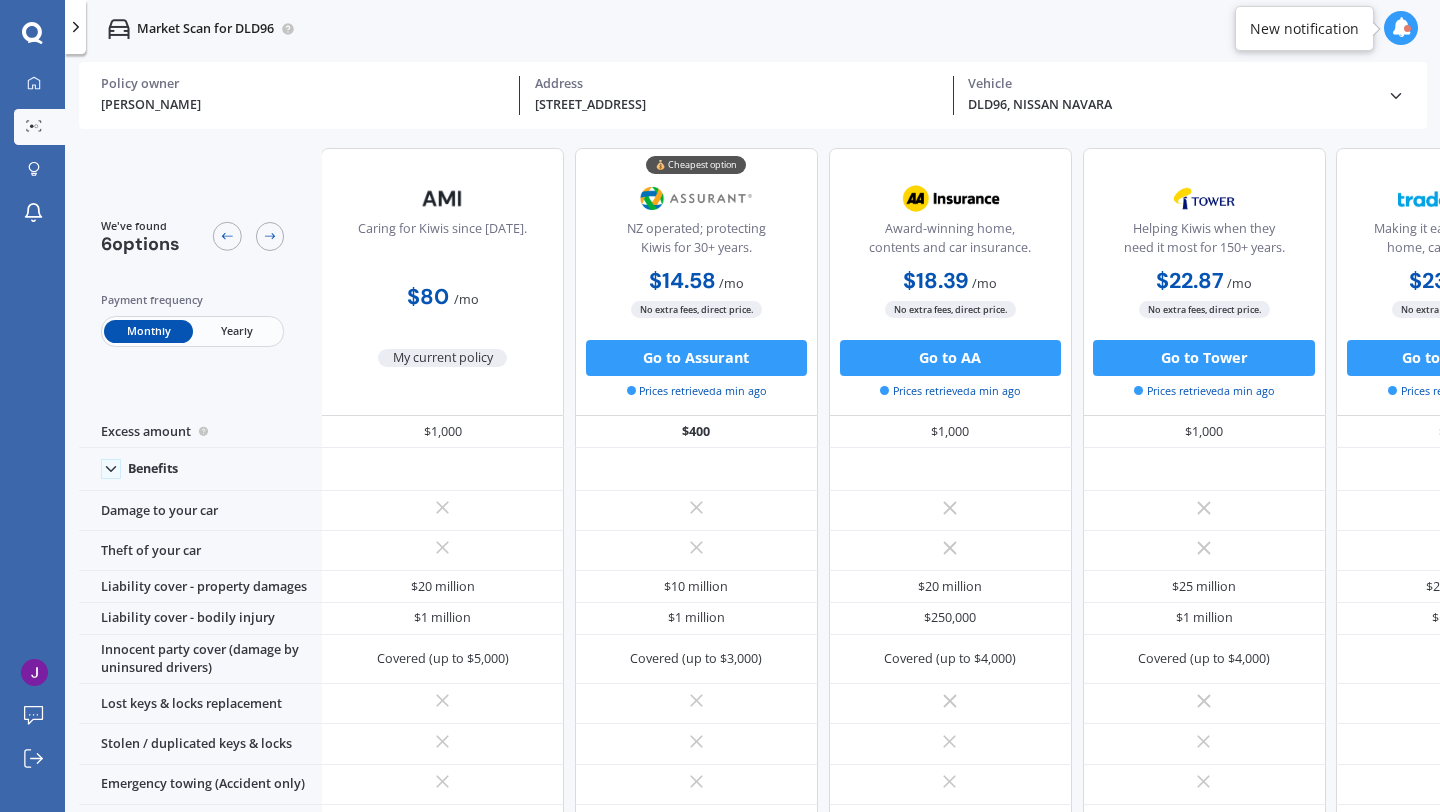click on "Yearly" at bounding box center [237, 331] 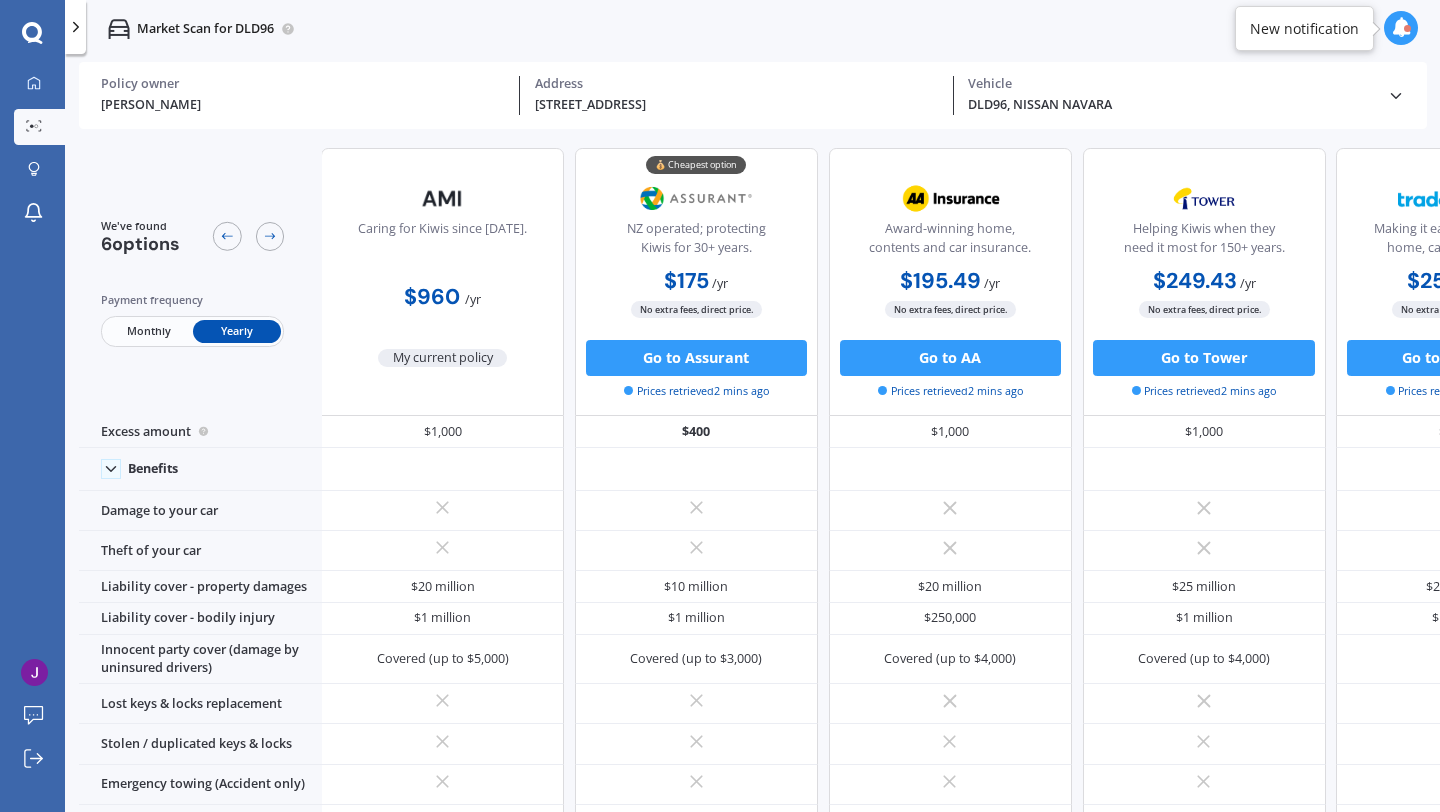 click on "Monthly" at bounding box center (148, 331) 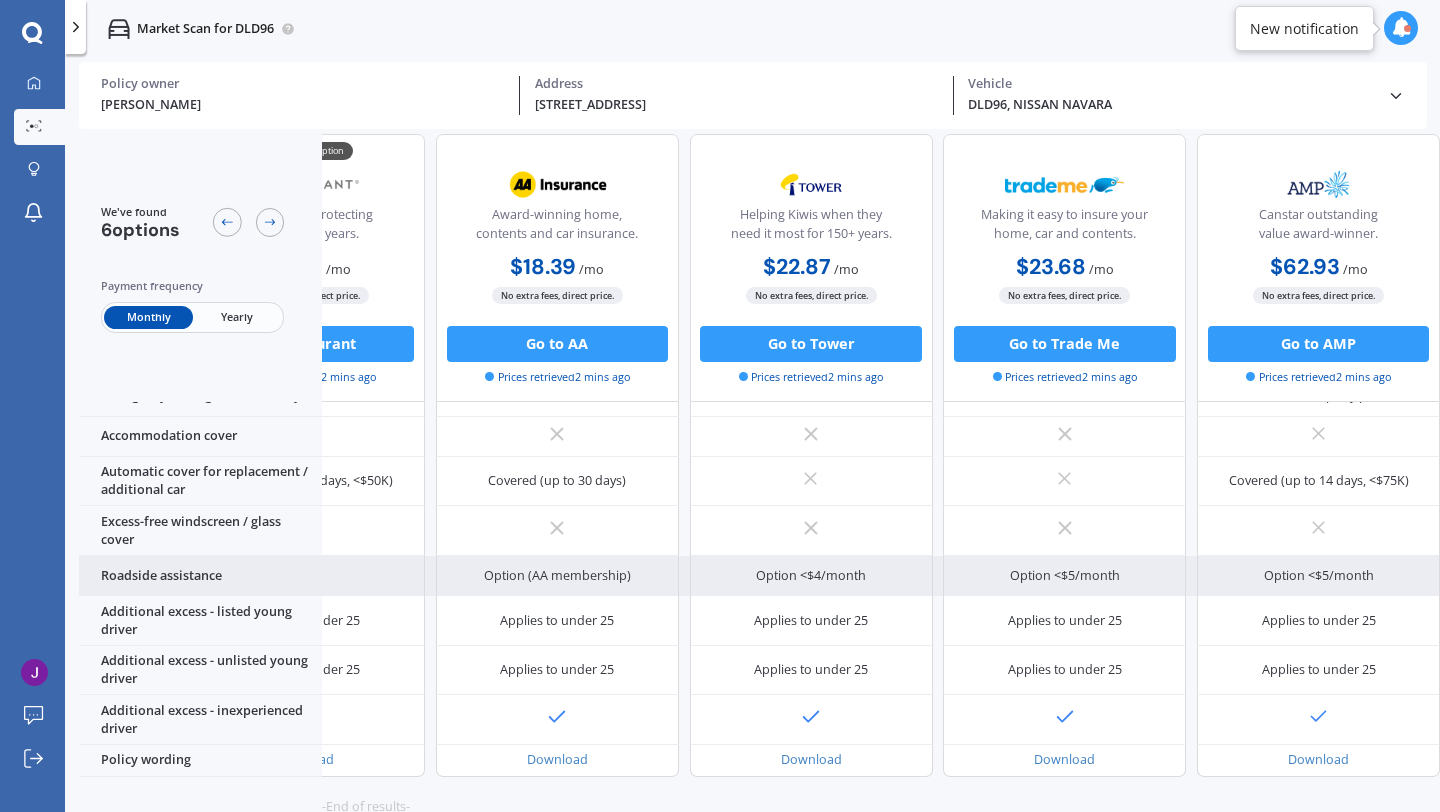 scroll, scrollTop: 431, scrollLeft: 0, axis: vertical 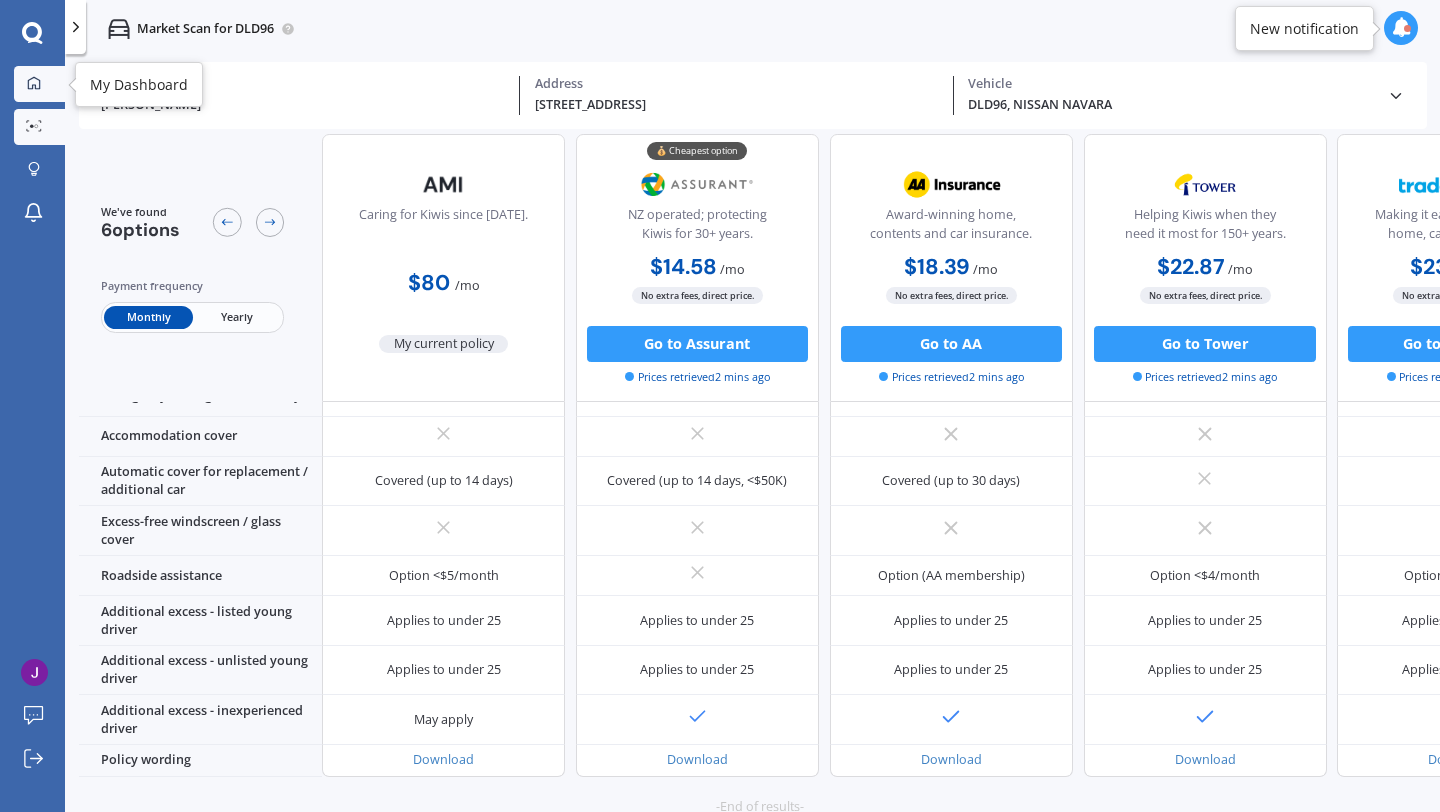 click 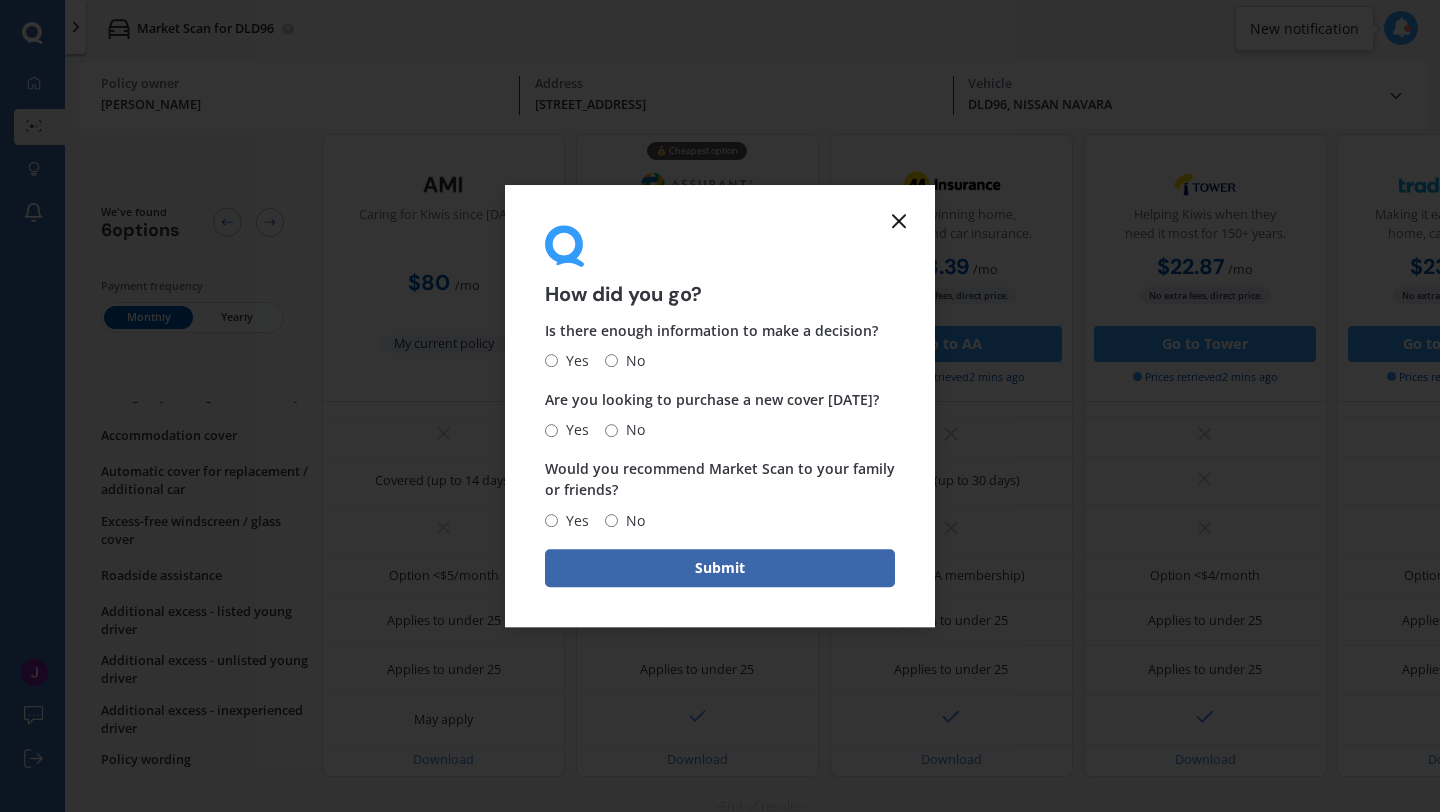 click 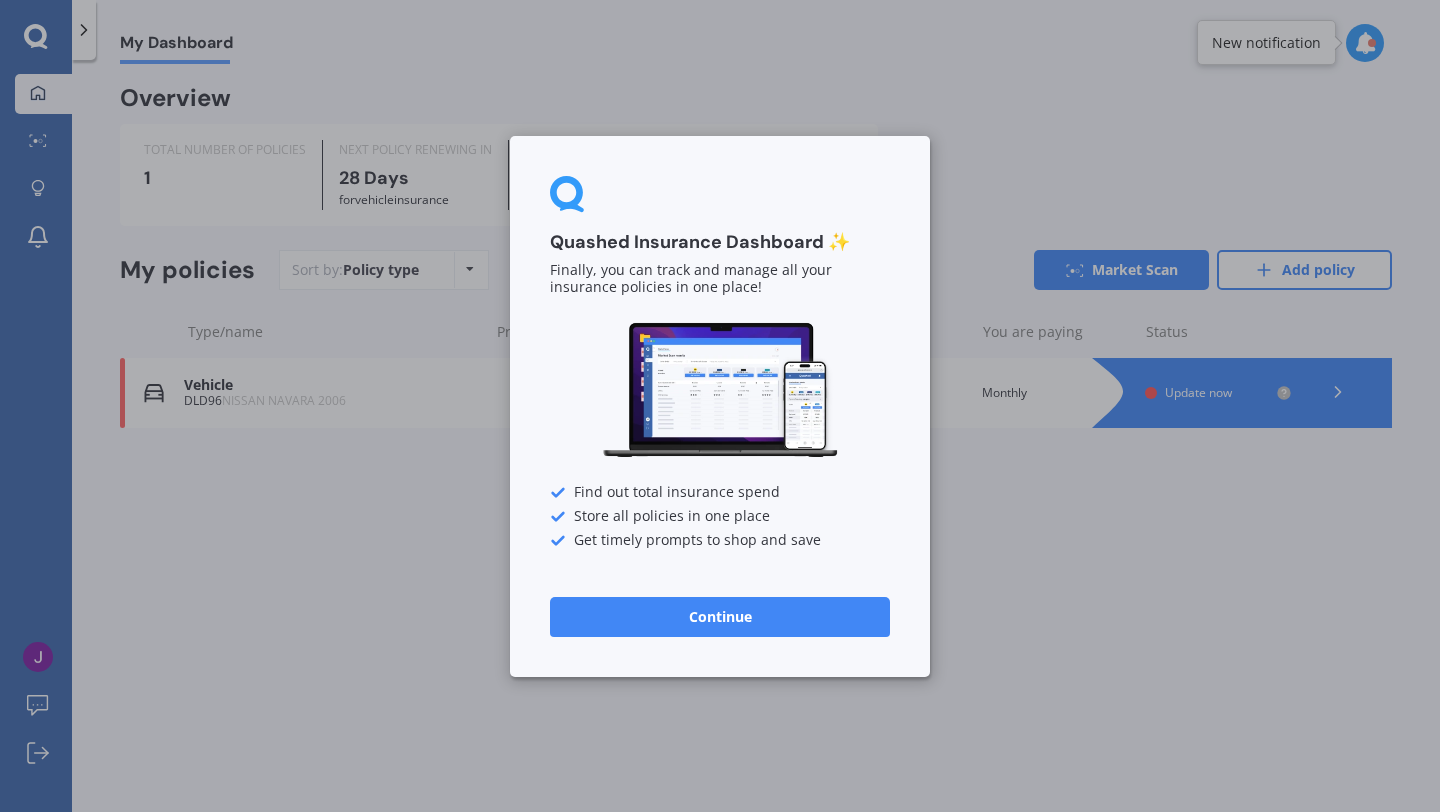 click on "Quashed Insurance Dashboard ✨ Finally, you can track and manage all your insurance policies in one place!  Find out total insurance spend  Store all policies in one place  Get timely prompts to shop and save Continue" at bounding box center (720, 406) 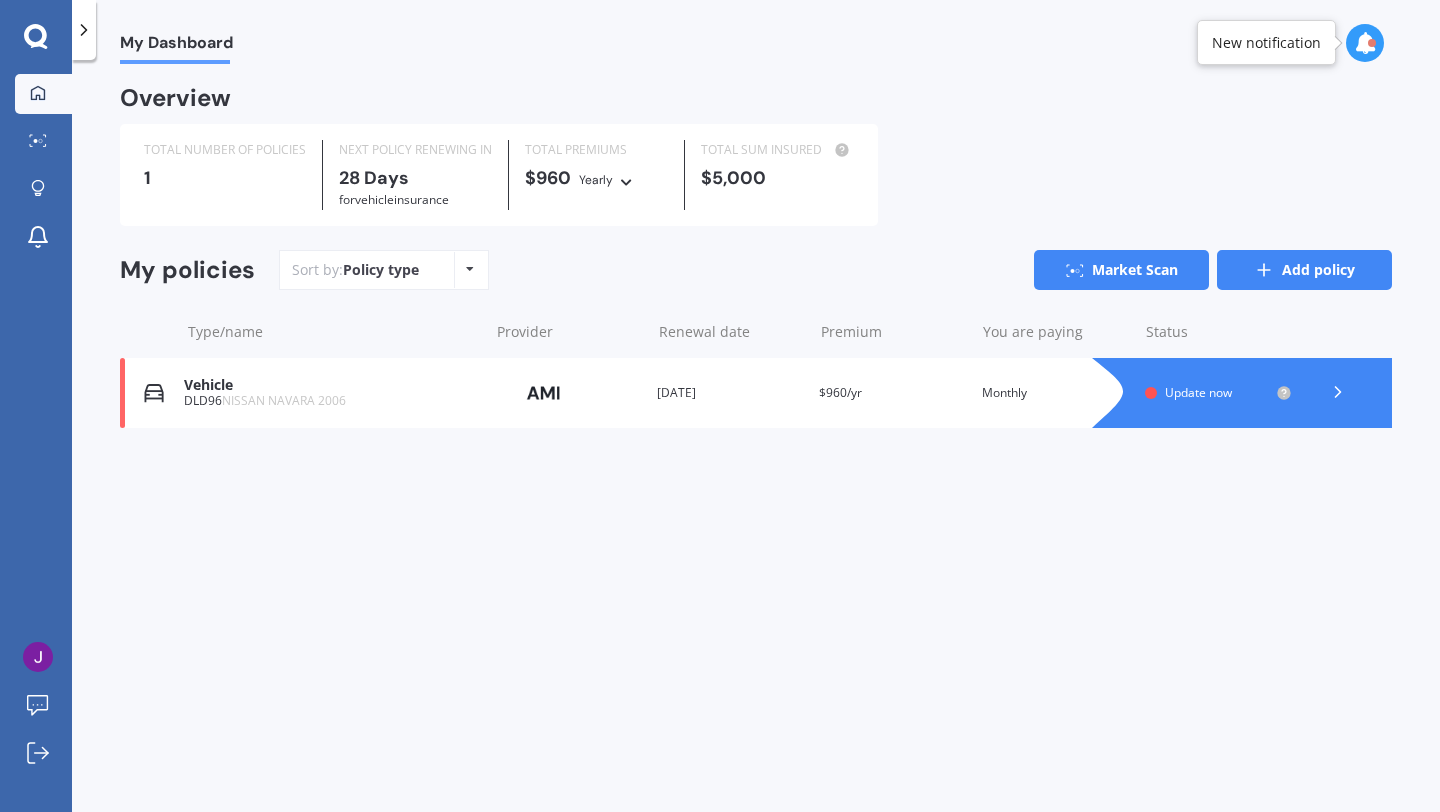 click on "Add policy" at bounding box center (1304, 270) 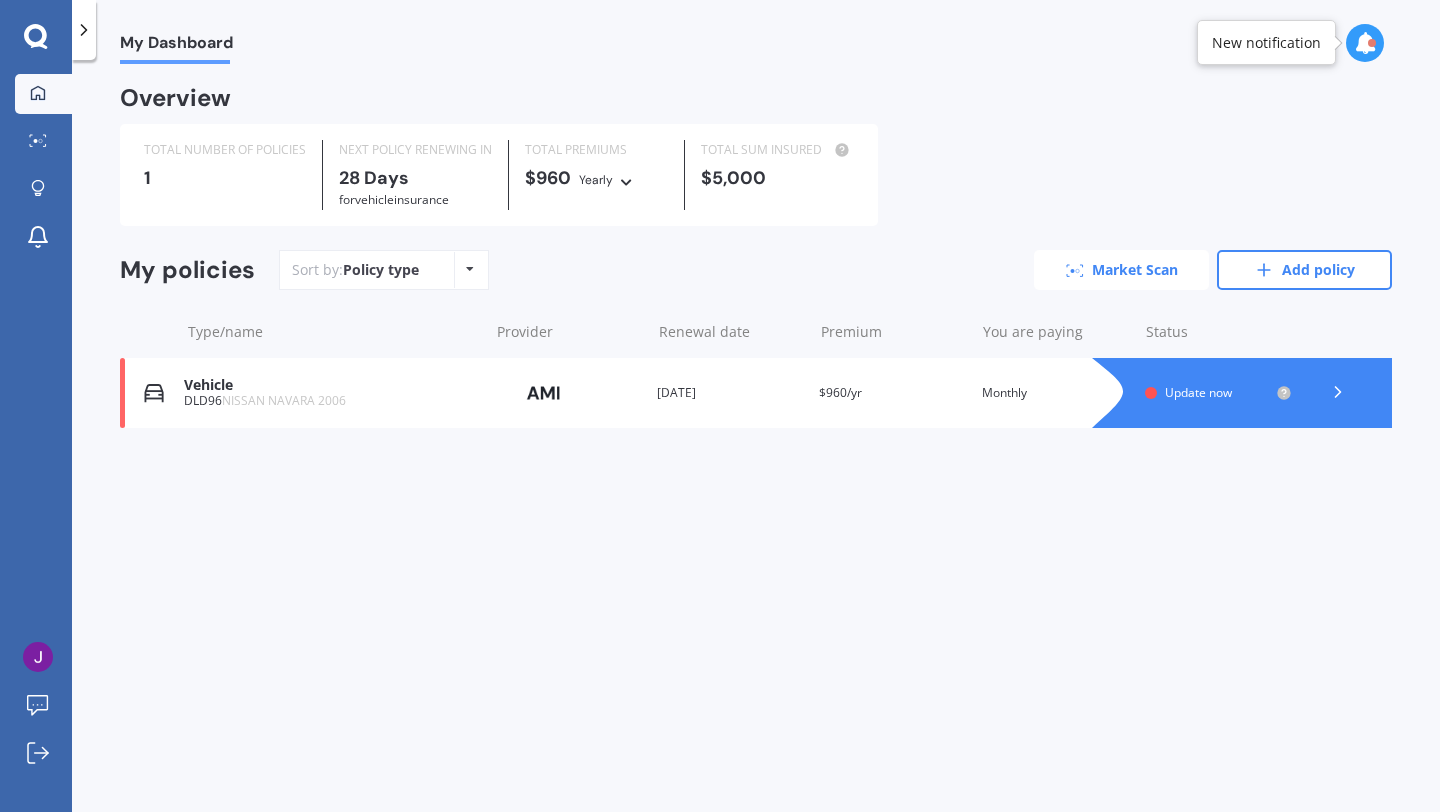 click on "Market Scan" at bounding box center [1121, 270] 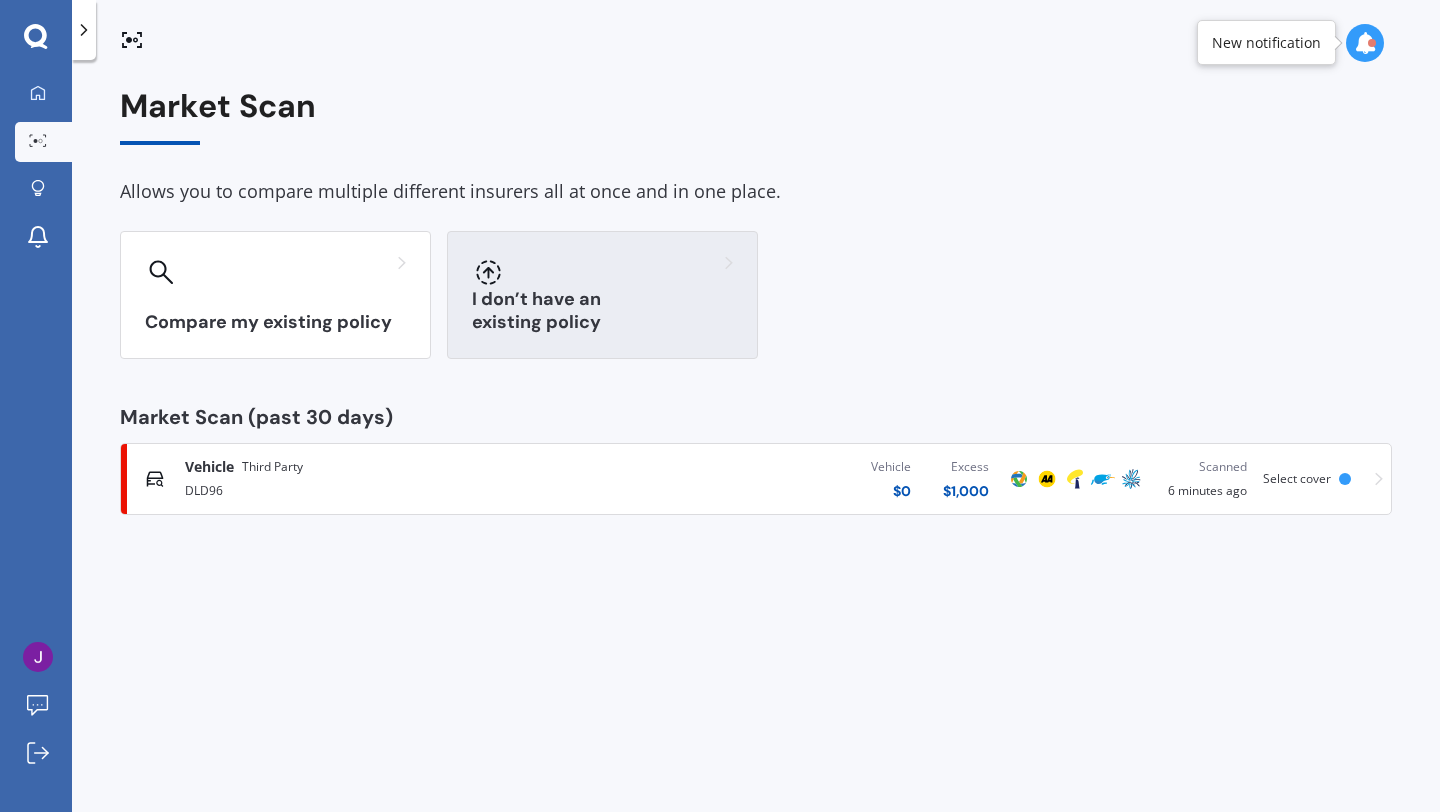 click on "I don’t have an existing policy" at bounding box center (602, 311) 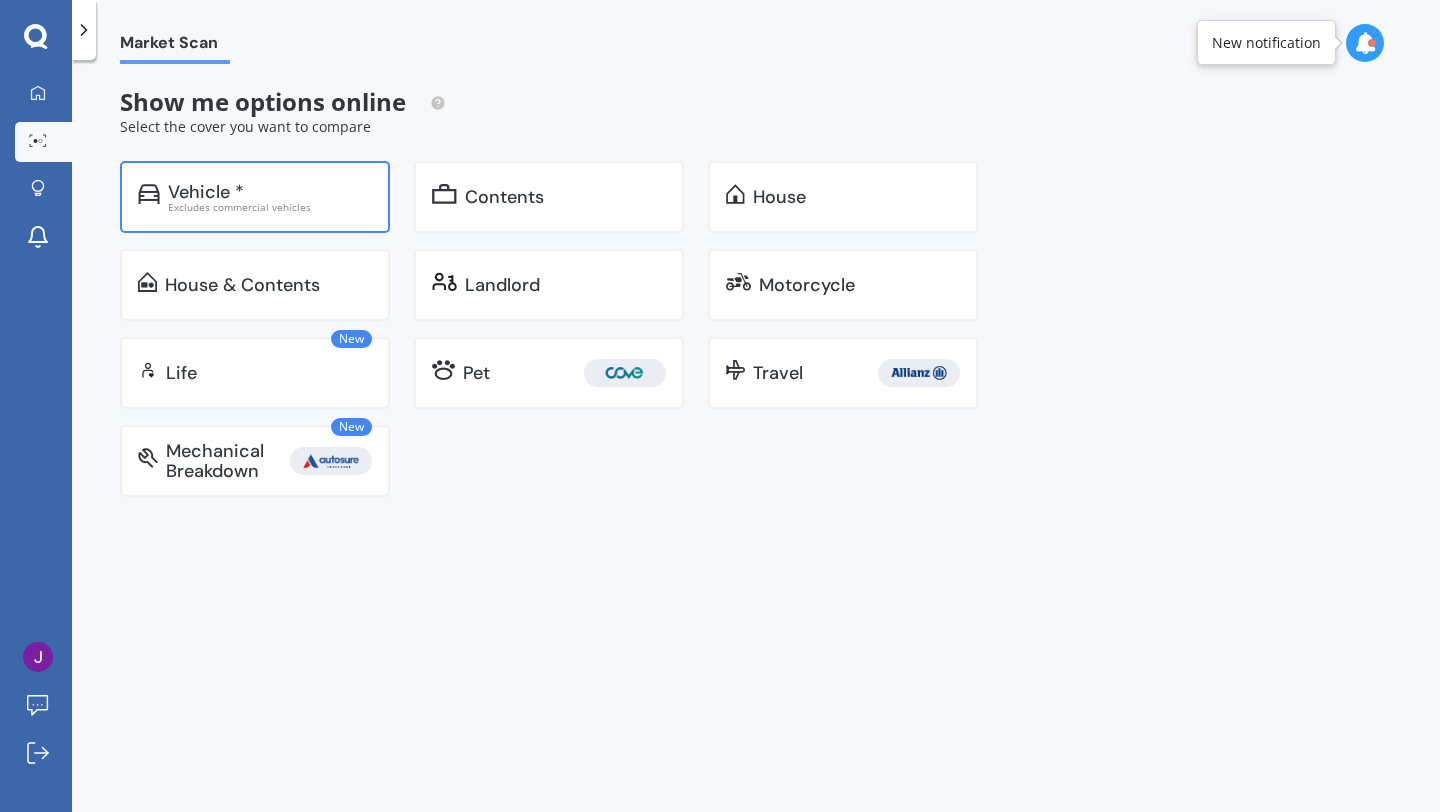 click on "Vehicle *" at bounding box center [270, 192] 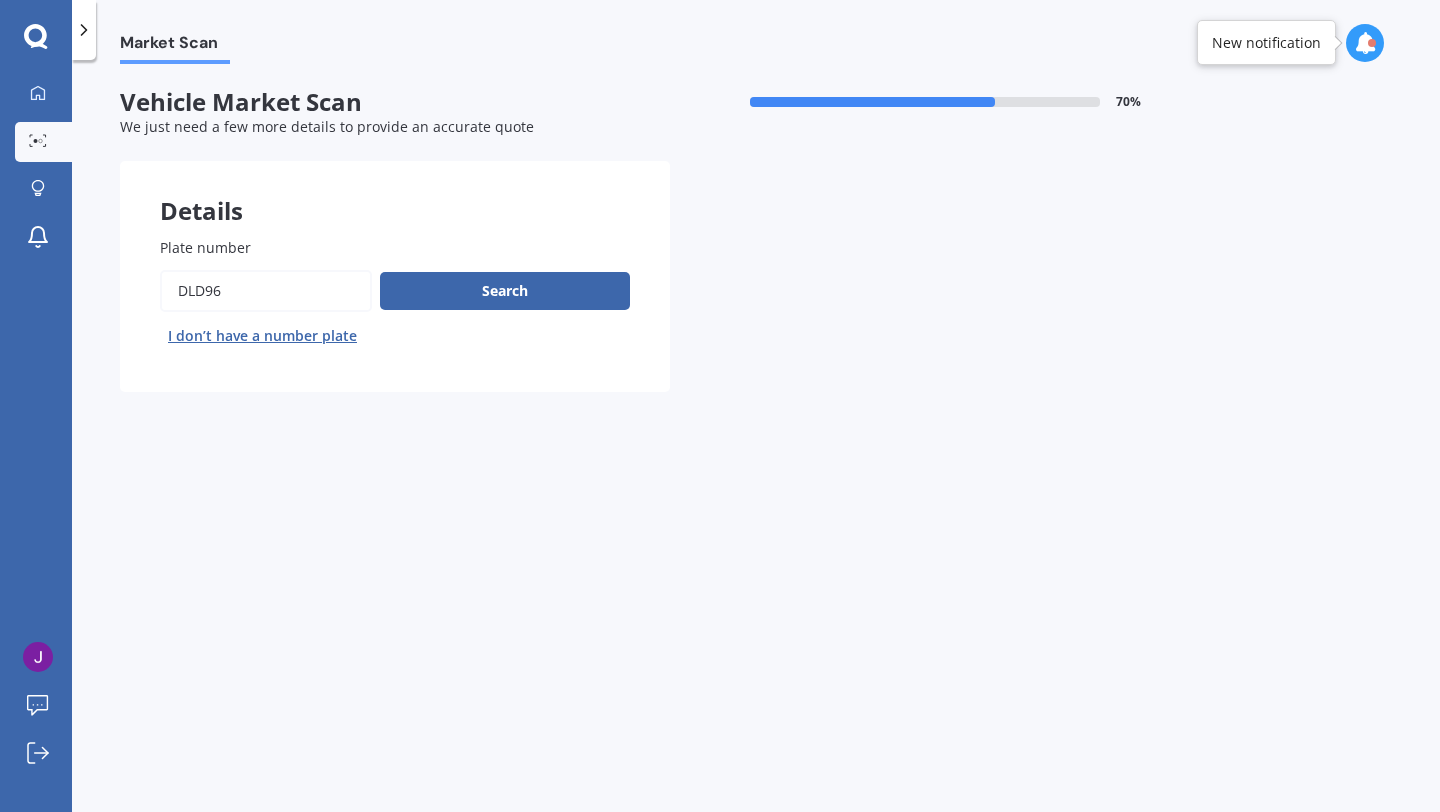 click on "Plate number" at bounding box center (266, 291) 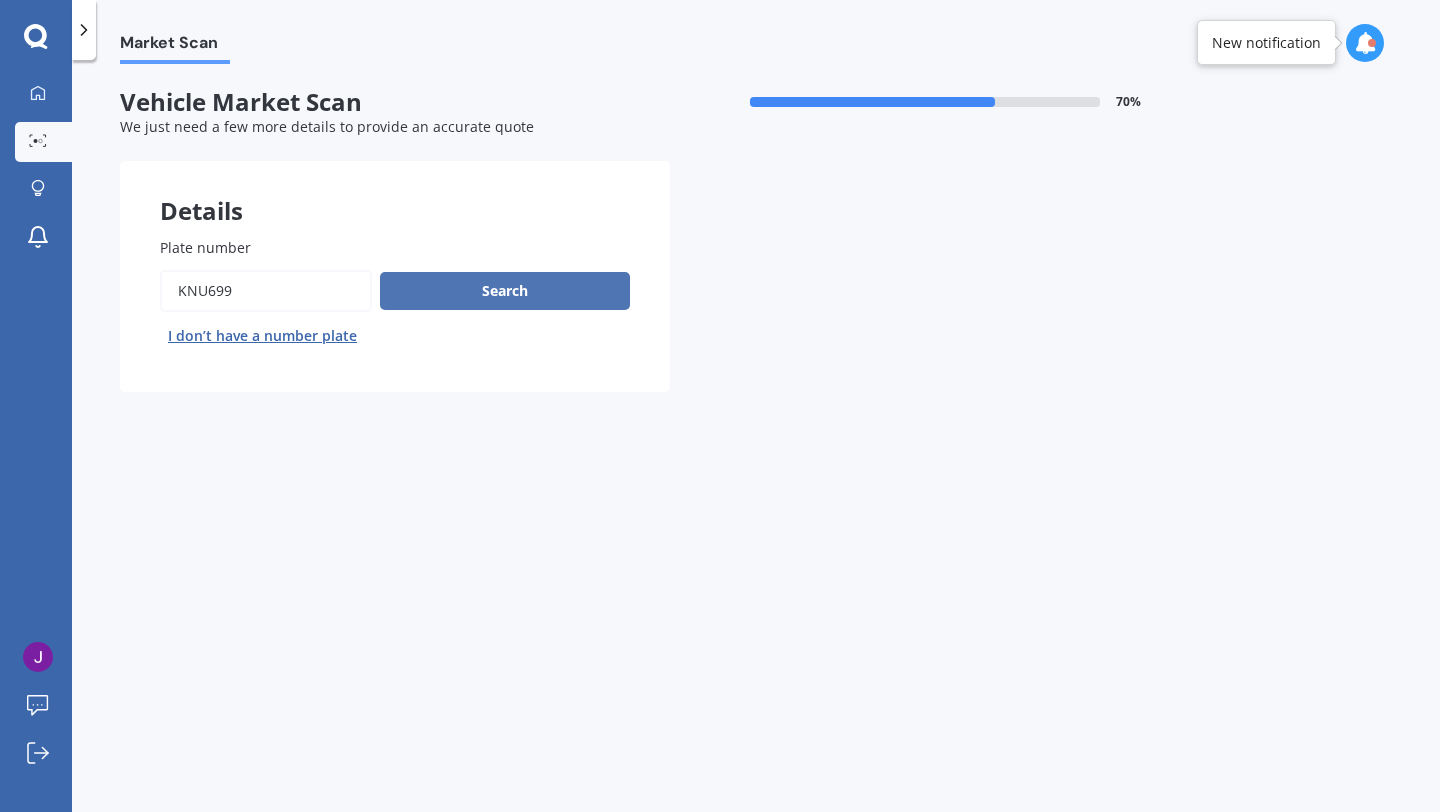 type on "KNU699" 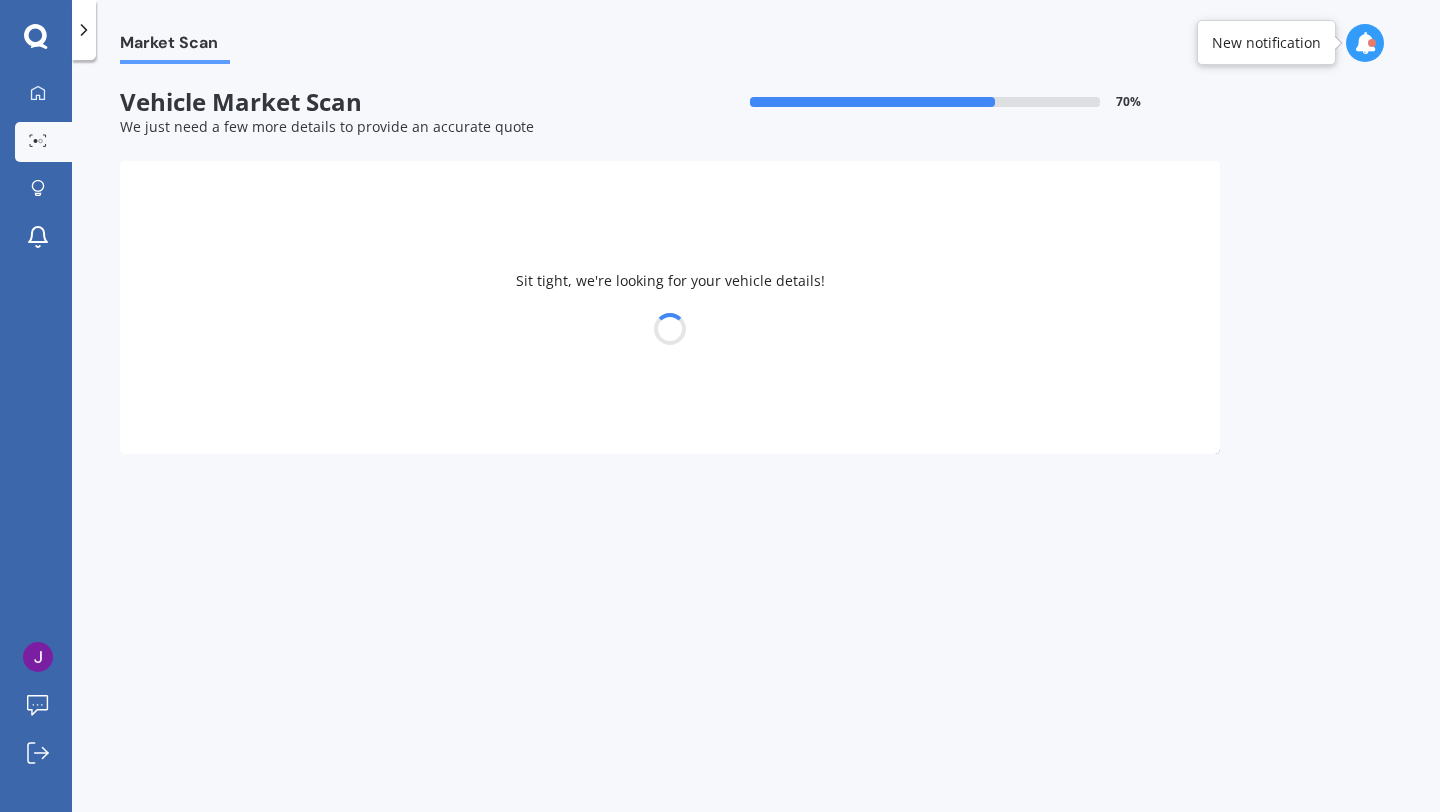 select on "KIA" 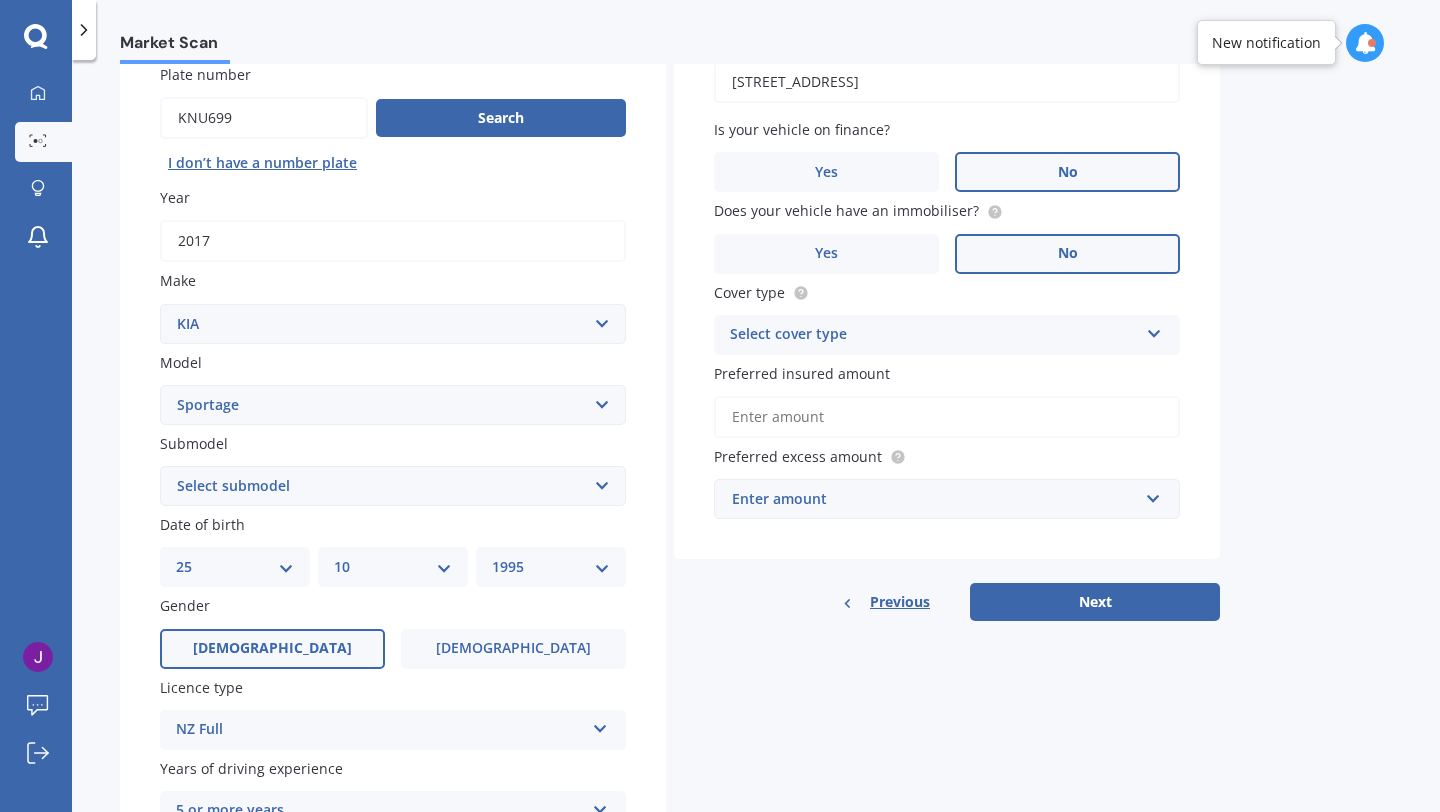 scroll, scrollTop: 171, scrollLeft: 0, axis: vertical 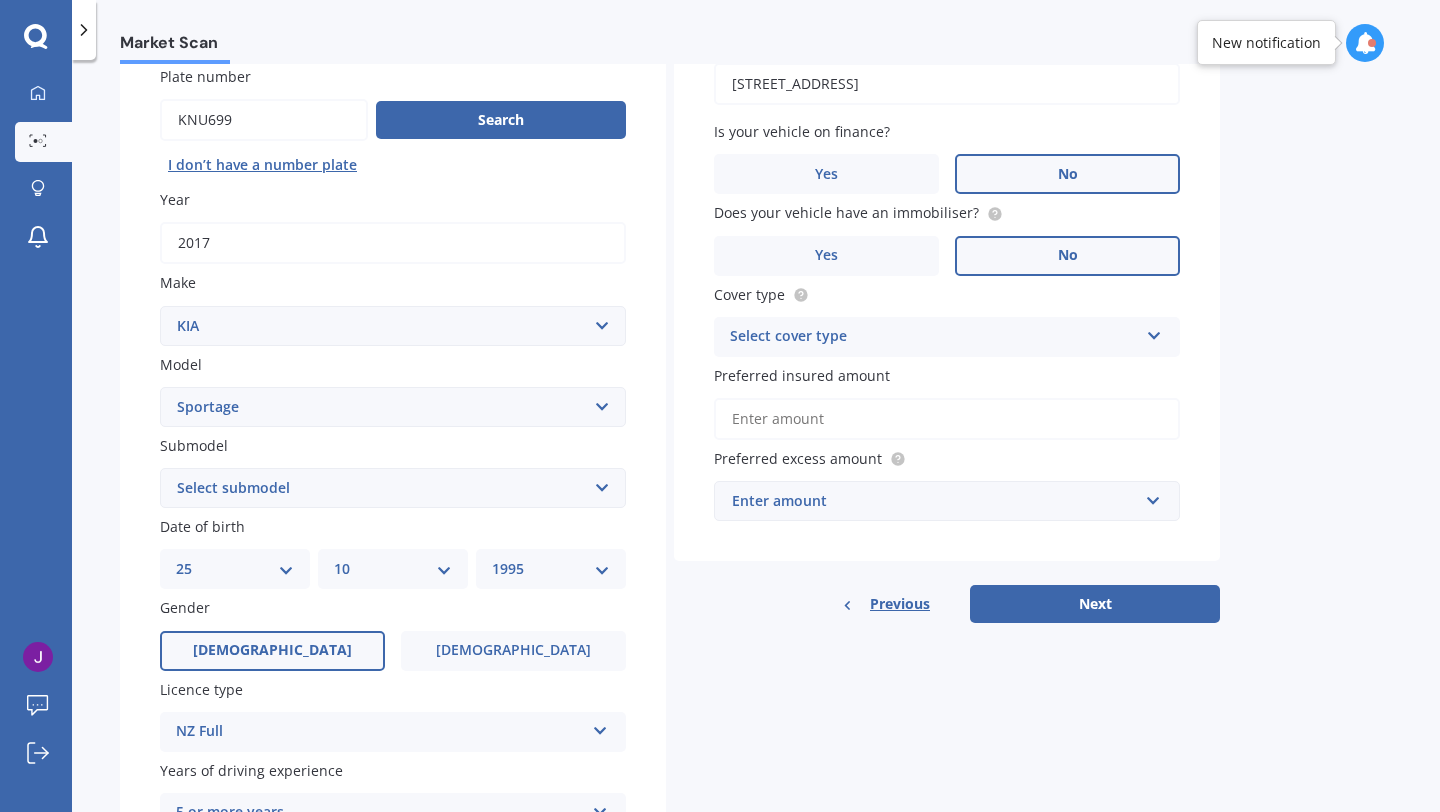 click on "2017" at bounding box center (393, 243) 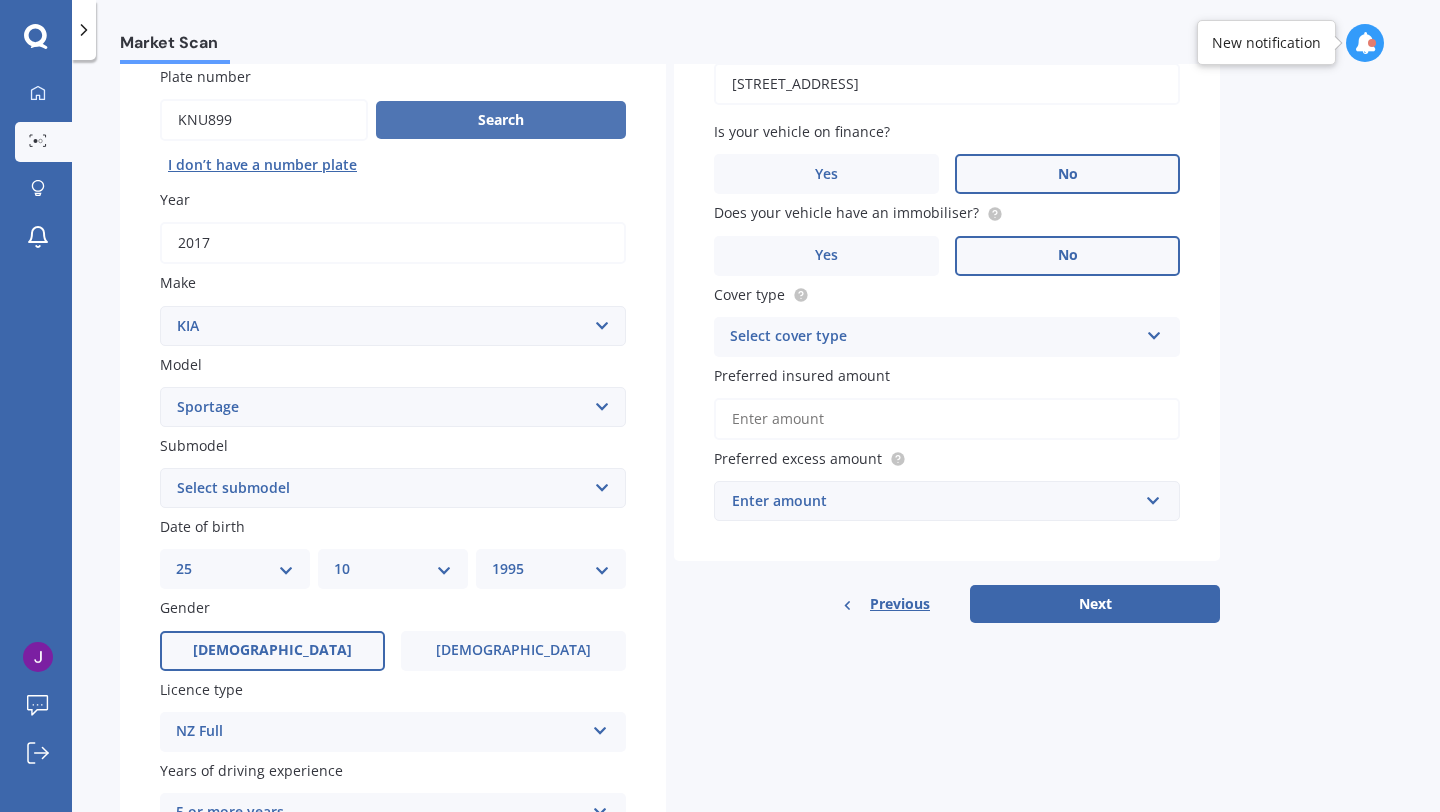 type on "KNU899" 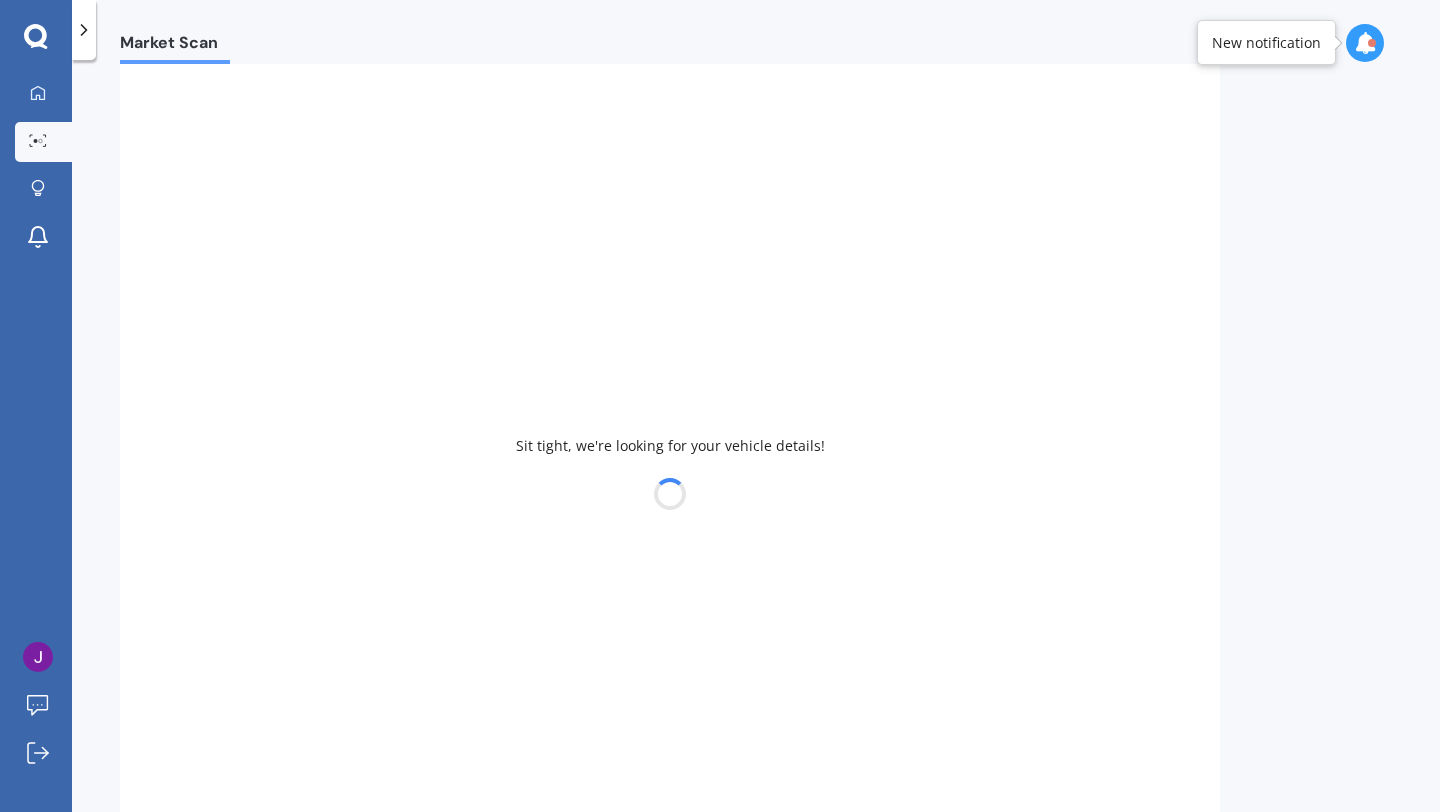 select on "MAZDA" 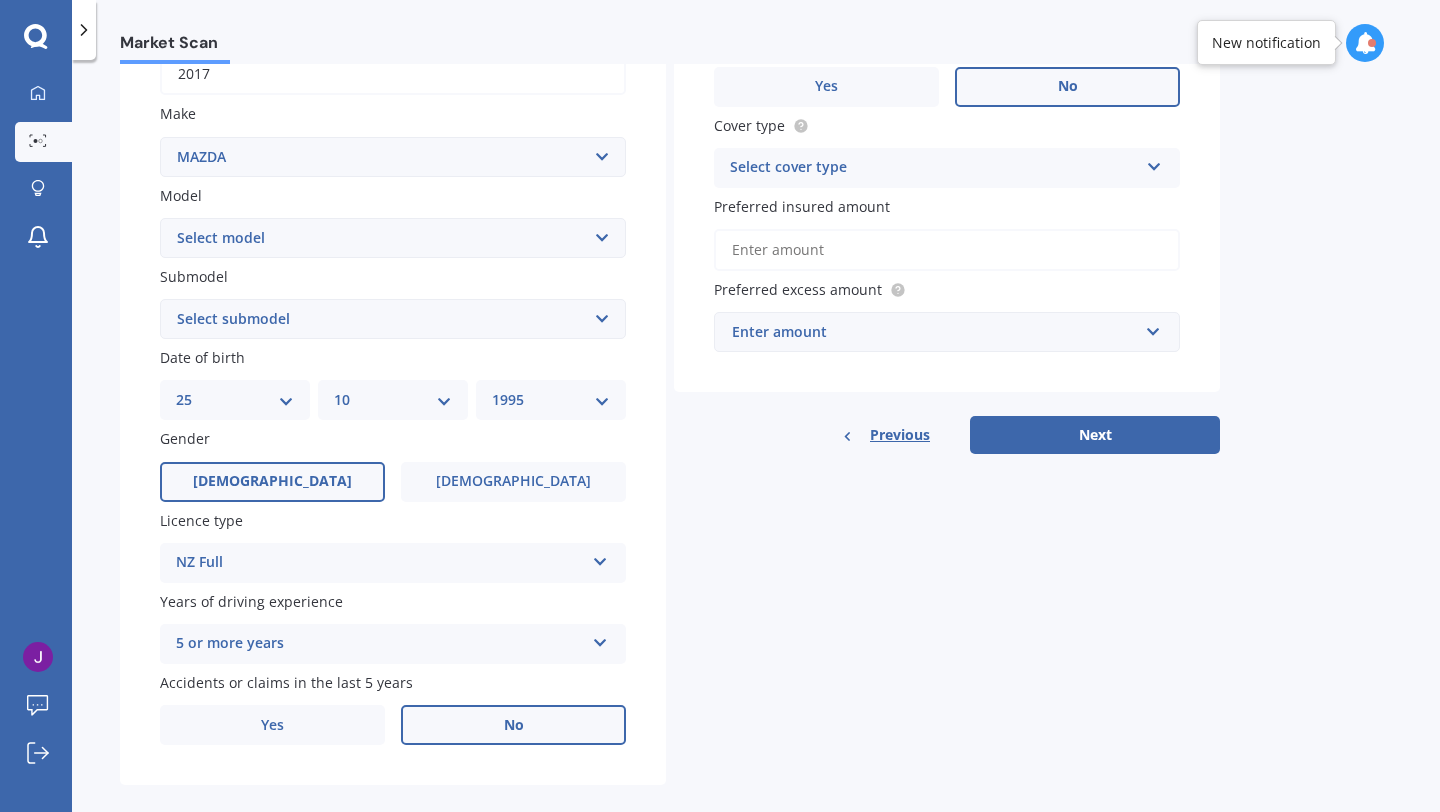 scroll, scrollTop: 79, scrollLeft: 0, axis: vertical 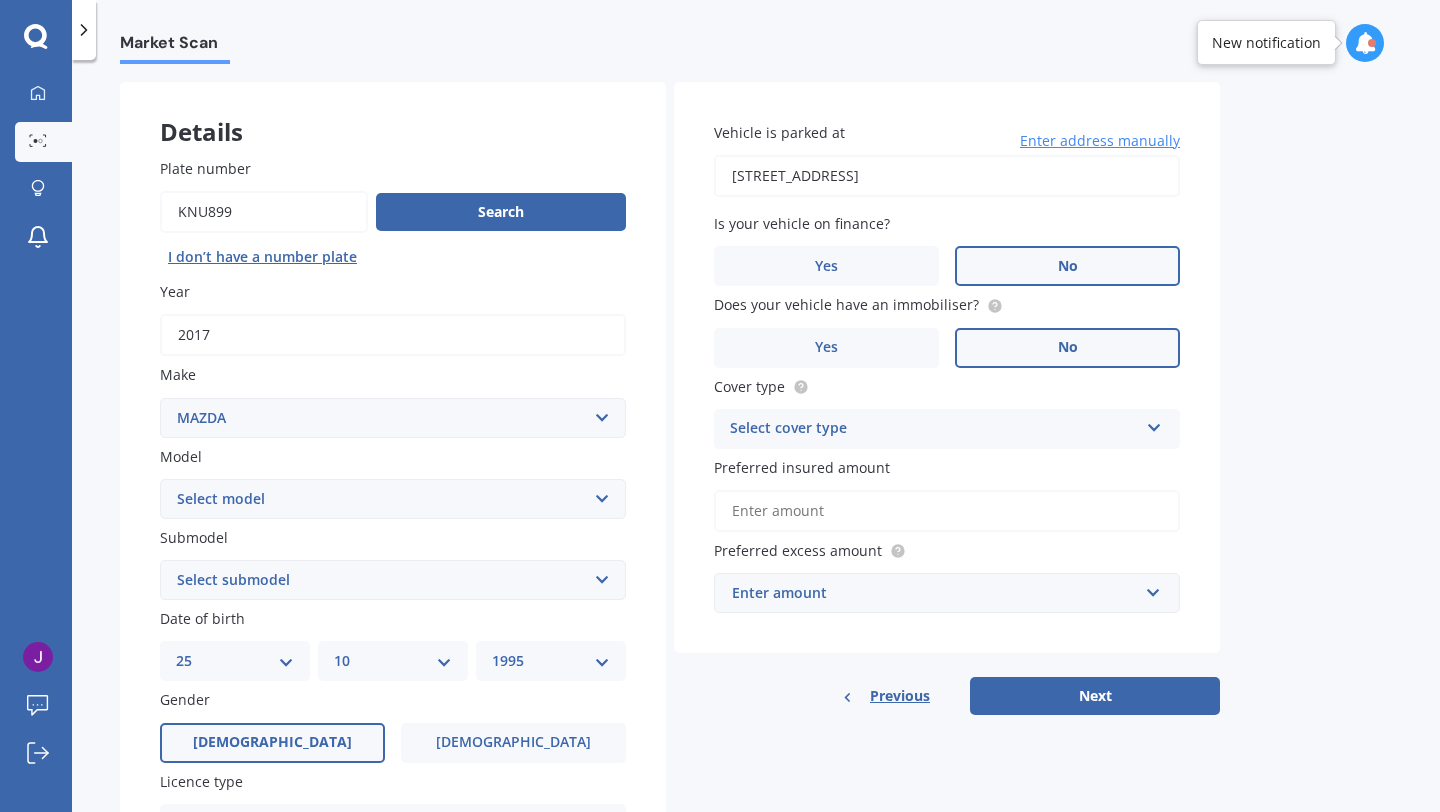 click on "Select cover type" at bounding box center [934, 429] 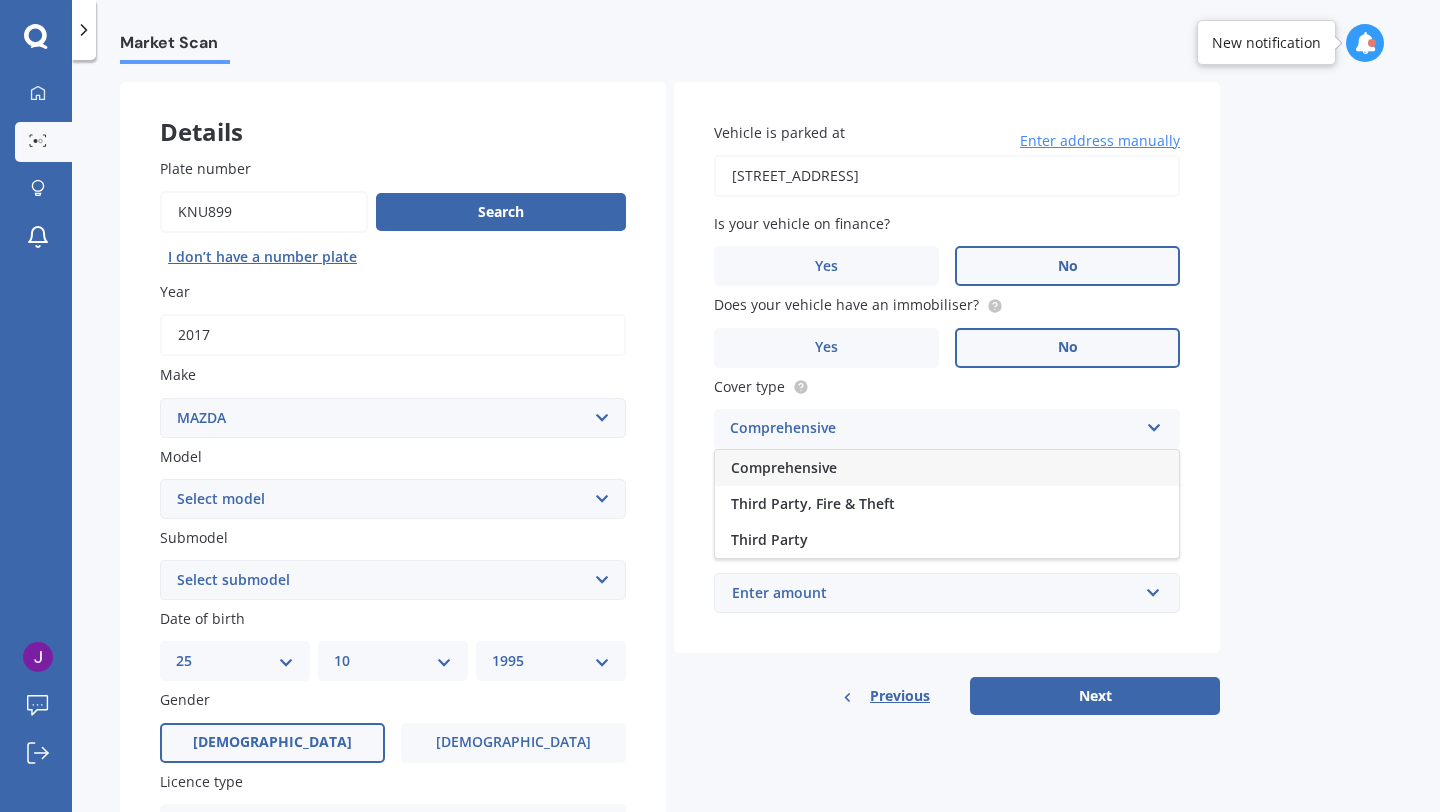 click on "Comprehensive" at bounding box center [947, 468] 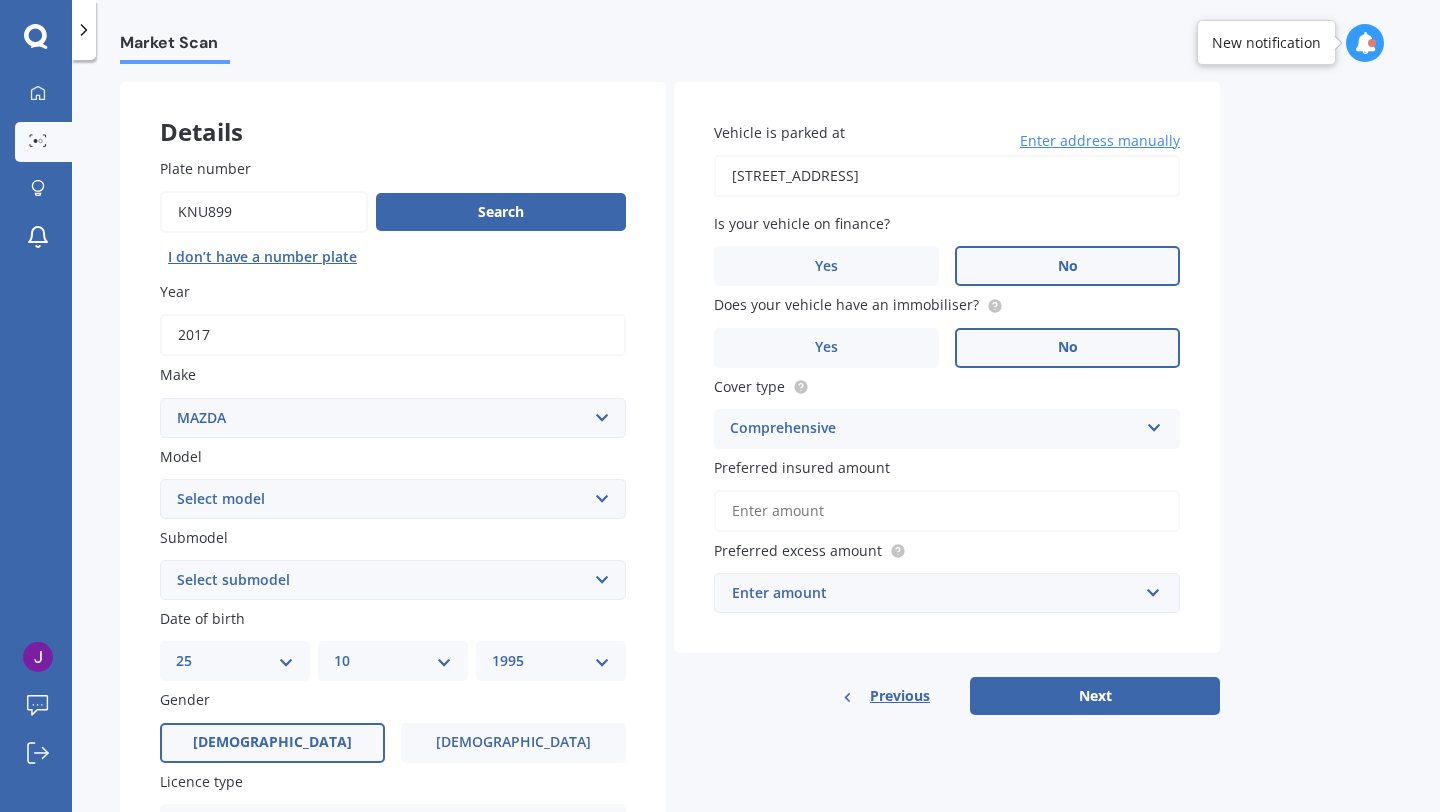 click on "Preferred insured amount" at bounding box center (947, 511) 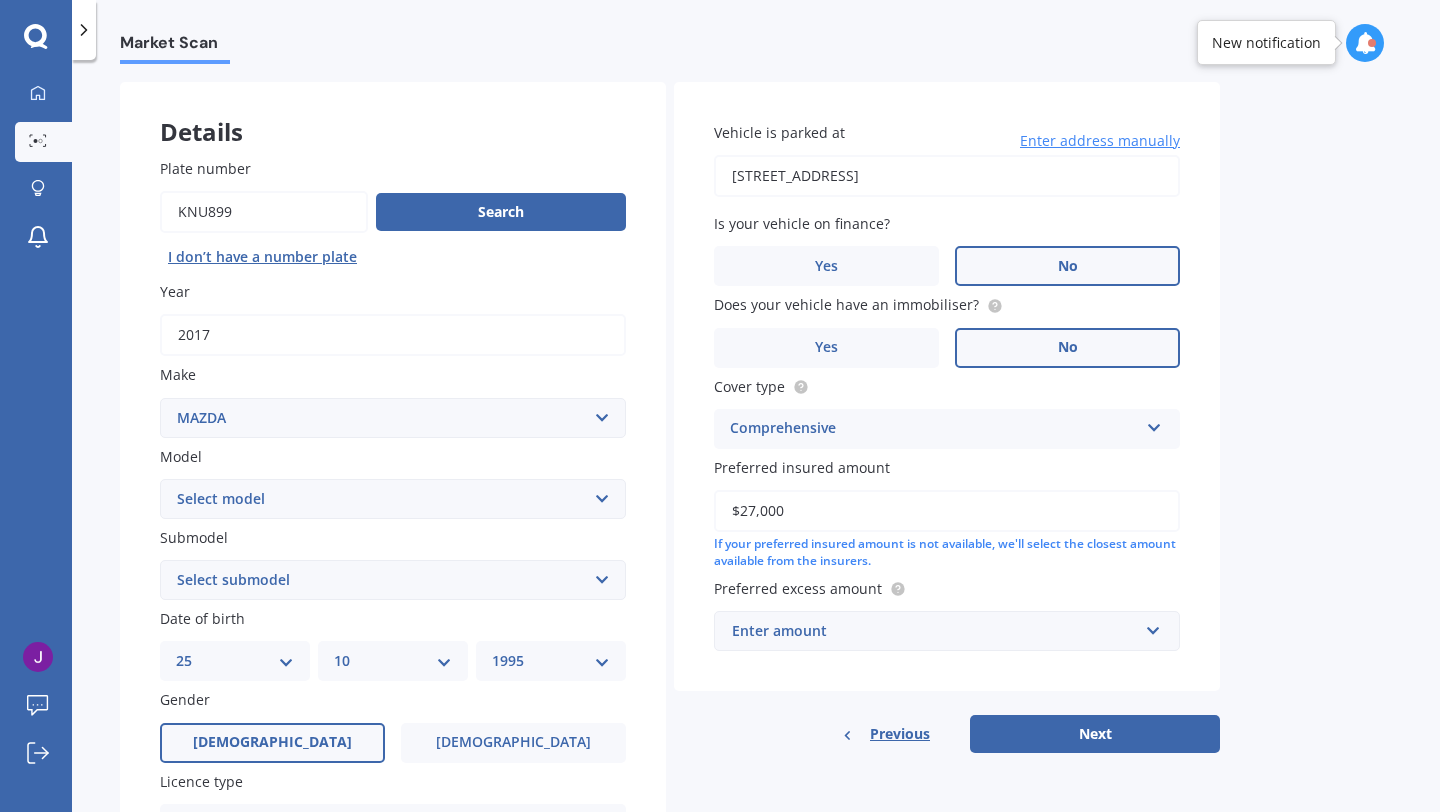 click on "Preferred excess amount" at bounding box center (798, 588) 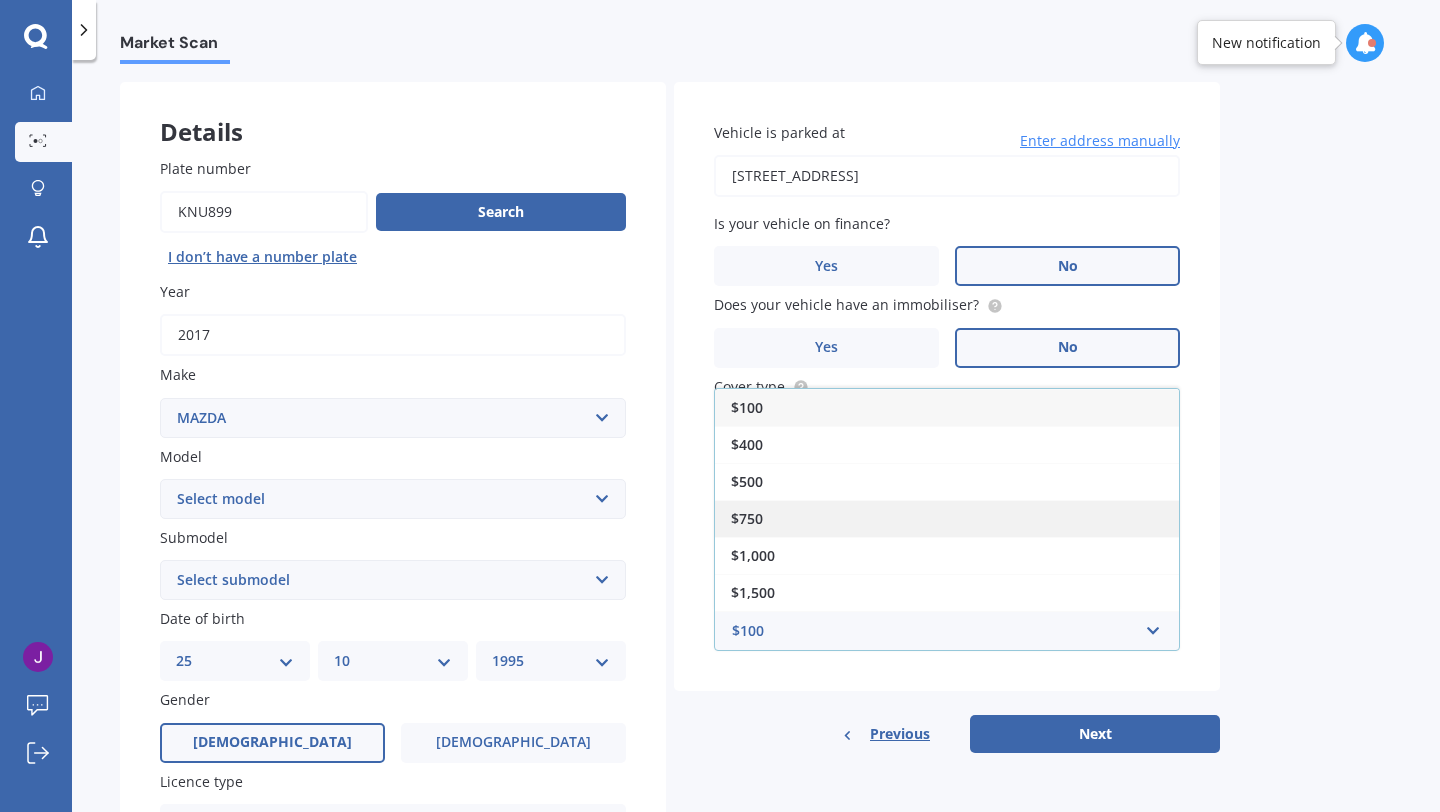 click on "$750" at bounding box center (947, 518) 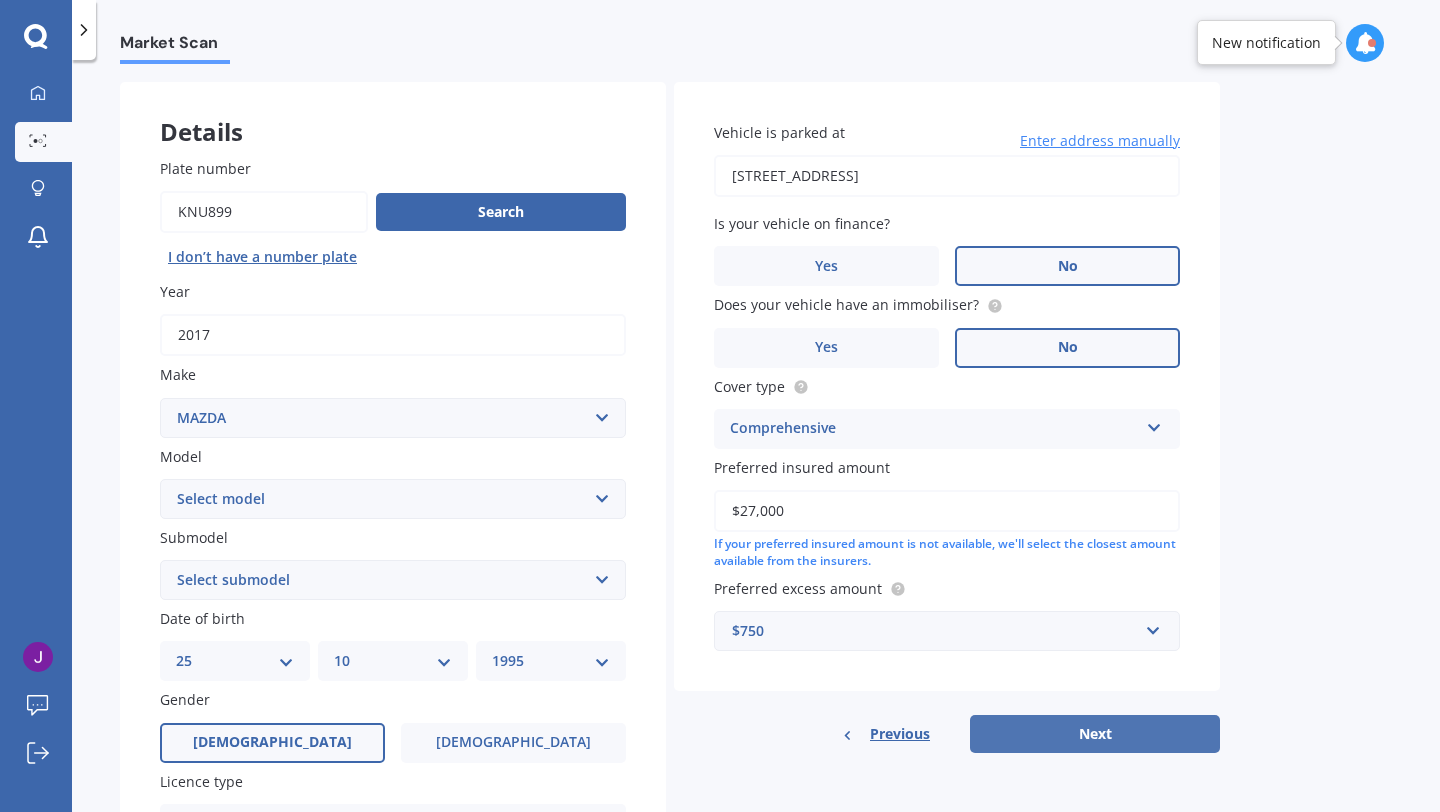 click on "Next" at bounding box center (1095, 734) 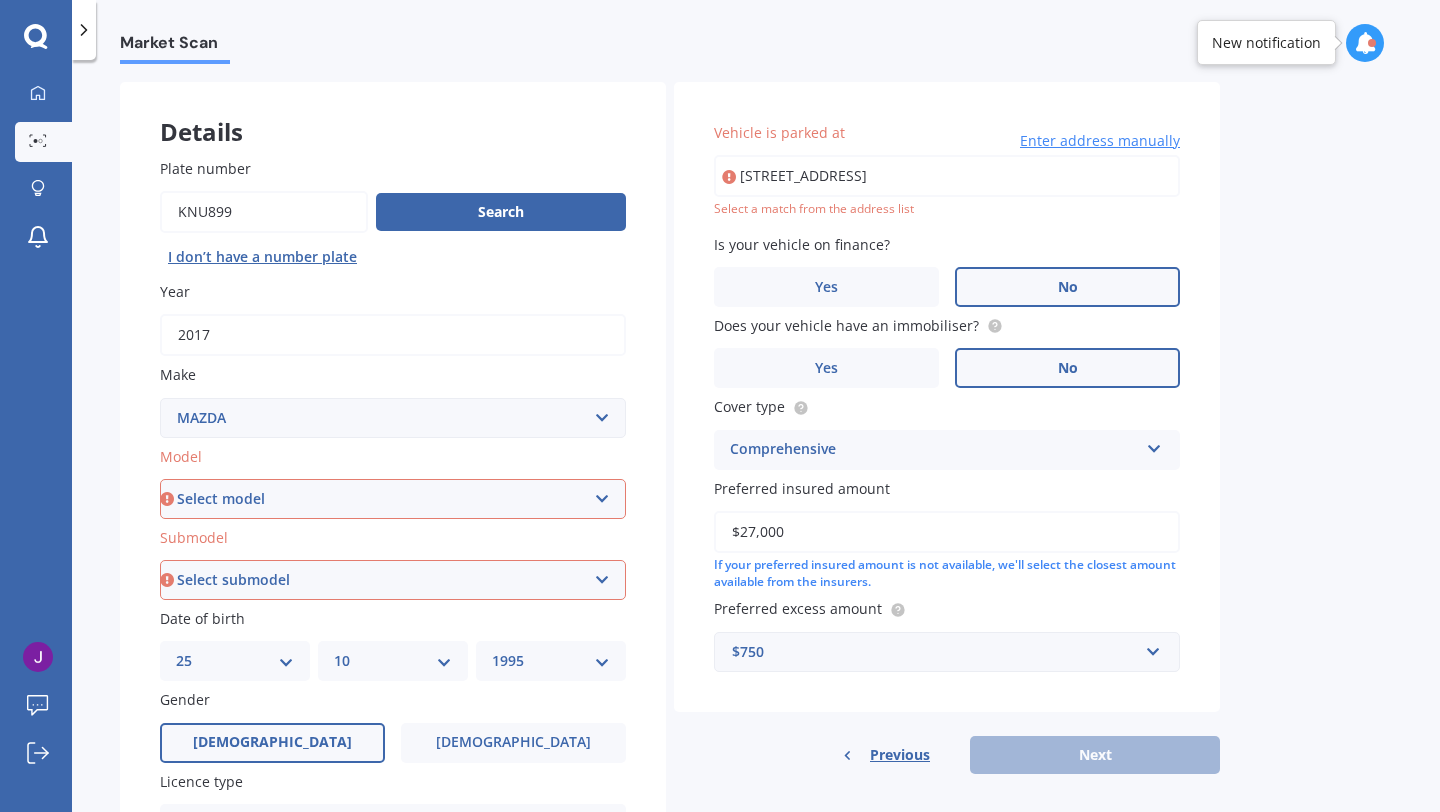 click on "[STREET_ADDRESS]" at bounding box center (947, 176) 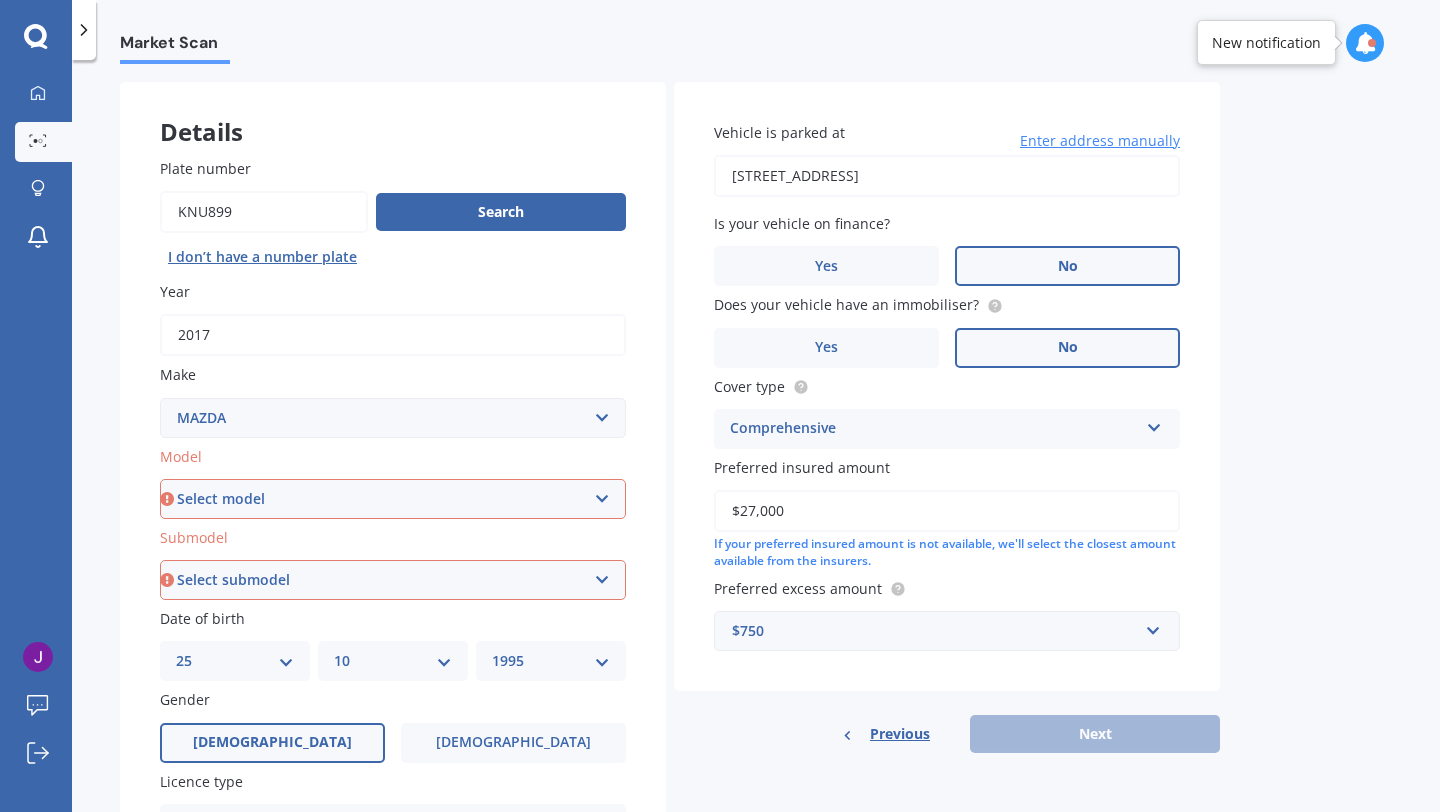 click on "Select model 121 2 3 323 323 / Familia 6 626 929 Atenza Autozam Axela AZ3 B2000 B2200 B2500 B2600 B2600i Biante Bongo Bounty BT50 Capella Cronos CX-30 CX-60 CX-8 CX-80 CX3 CX30 CX5 CX7 CX8 CX9 Demio E1800 Van E2000 E2200 Vans E2500 E2500 Van E3000 E4100 Efini Etude Eunos Familia [PERSON_NAME] Levante [PERSON_NAME] Millenia MPV MS6 MS8 MS9 MX-3 MX-30 MX-5 MX-6 Neo Persona Premacy Presseo Proceed Revue Rotary RX7 RX8 Sapporo Sentia T2000 T2600 T3000 T3500 T4000 T4100 T4600 Titan 1.5/2.0 Tonnes Titan 5 Tonne Tribute Verisa" at bounding box center (393, 499) 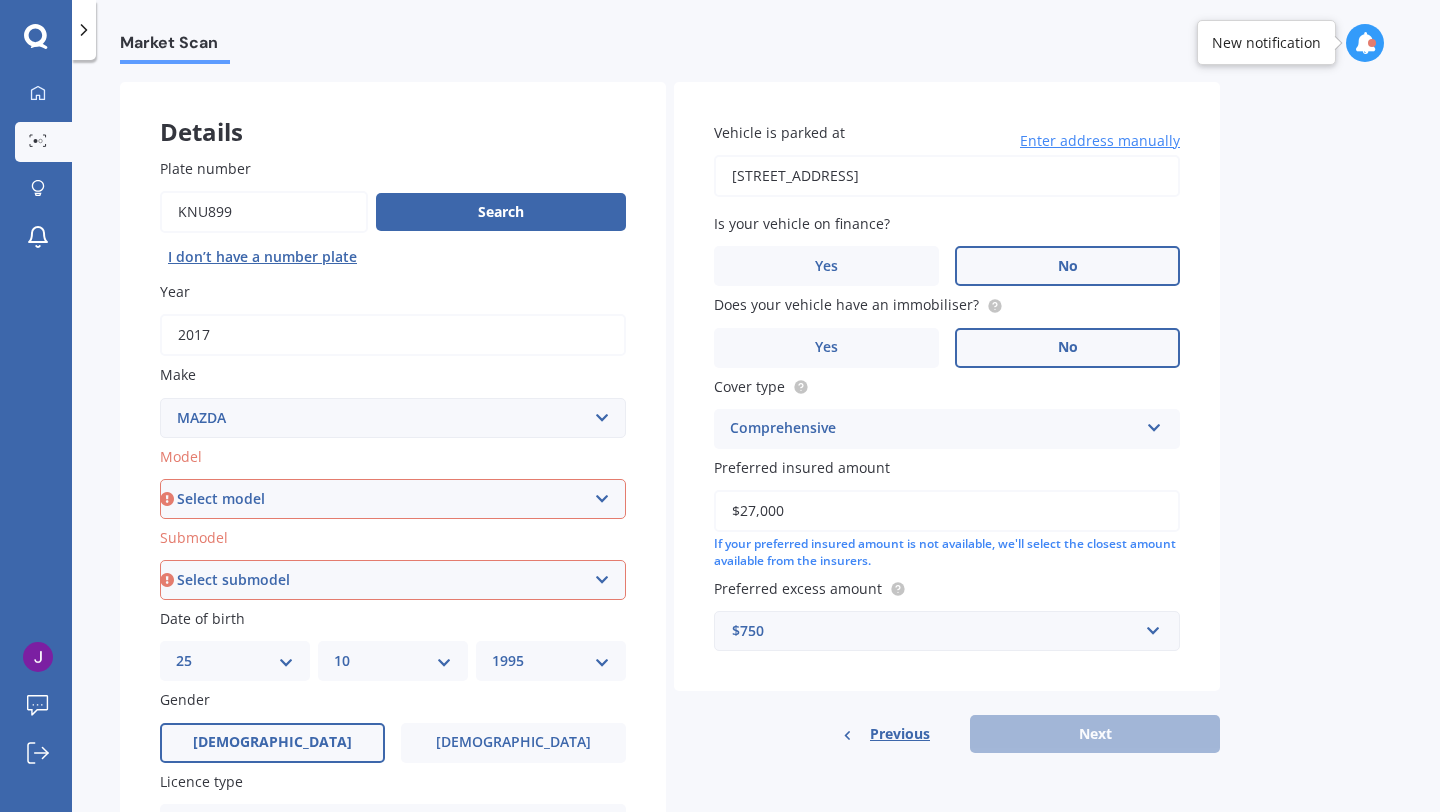 select on "CX5" 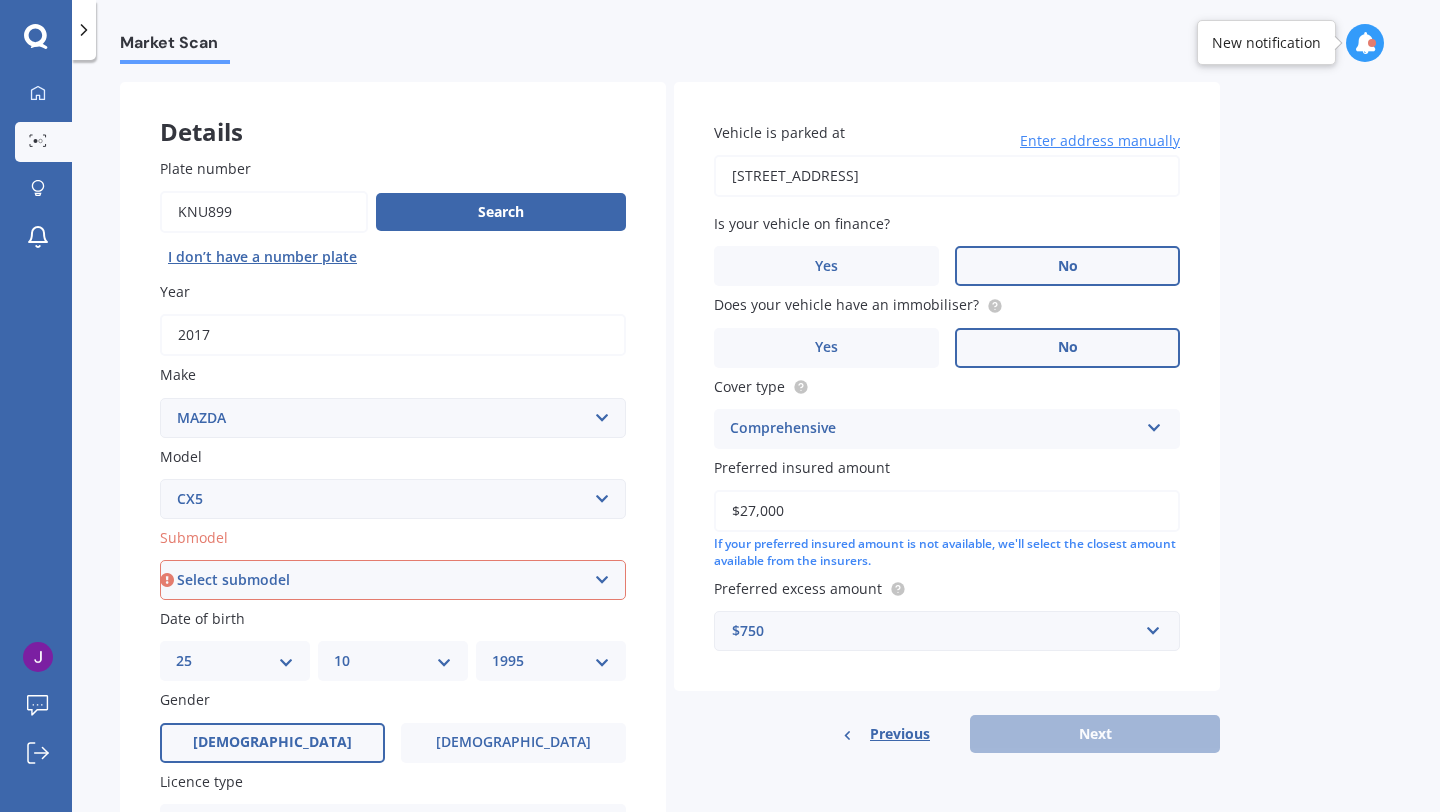 click on "Select submodel" at bounding box center [393, 580] 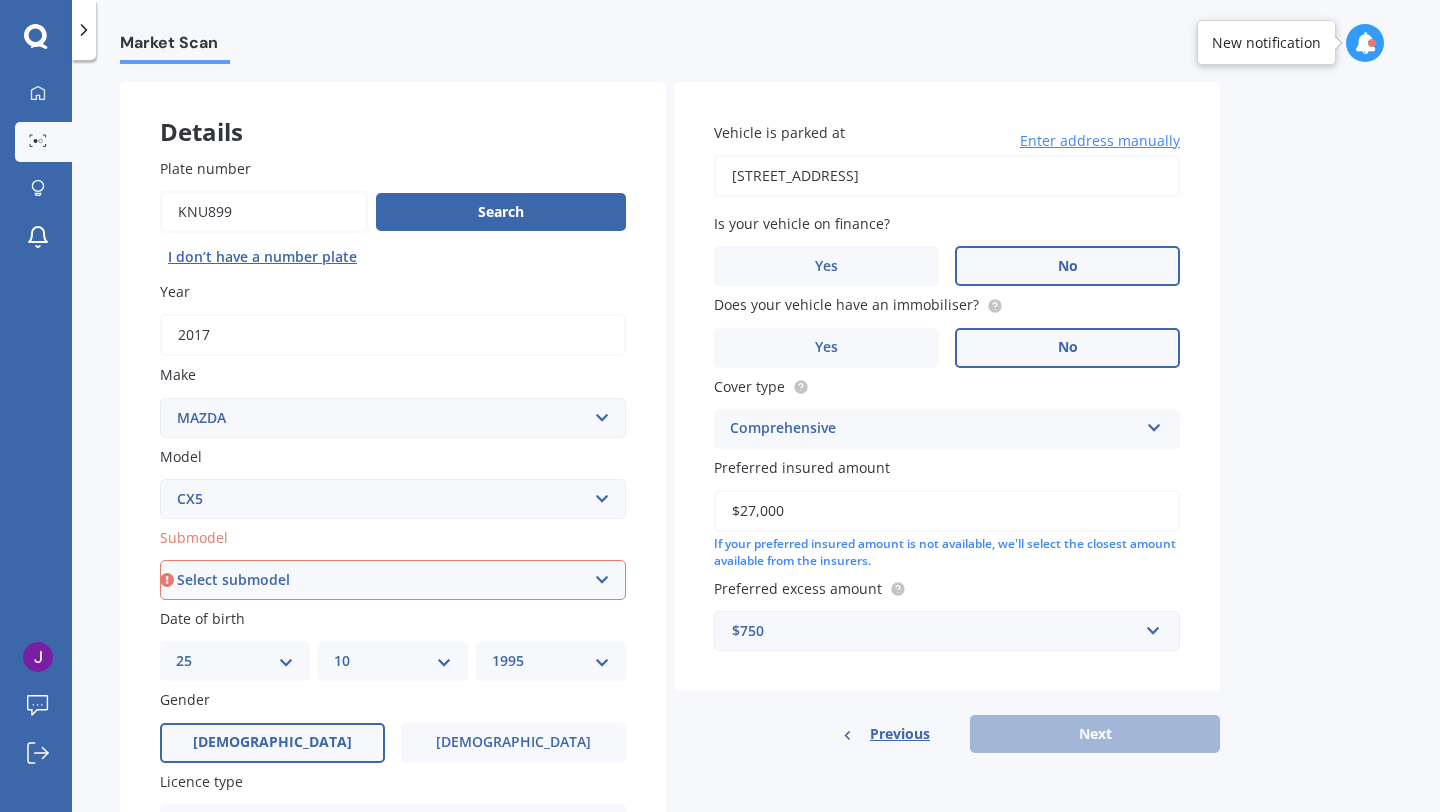 scroll, scrollTop: 198, scrollLeft: 0, axis: vertical 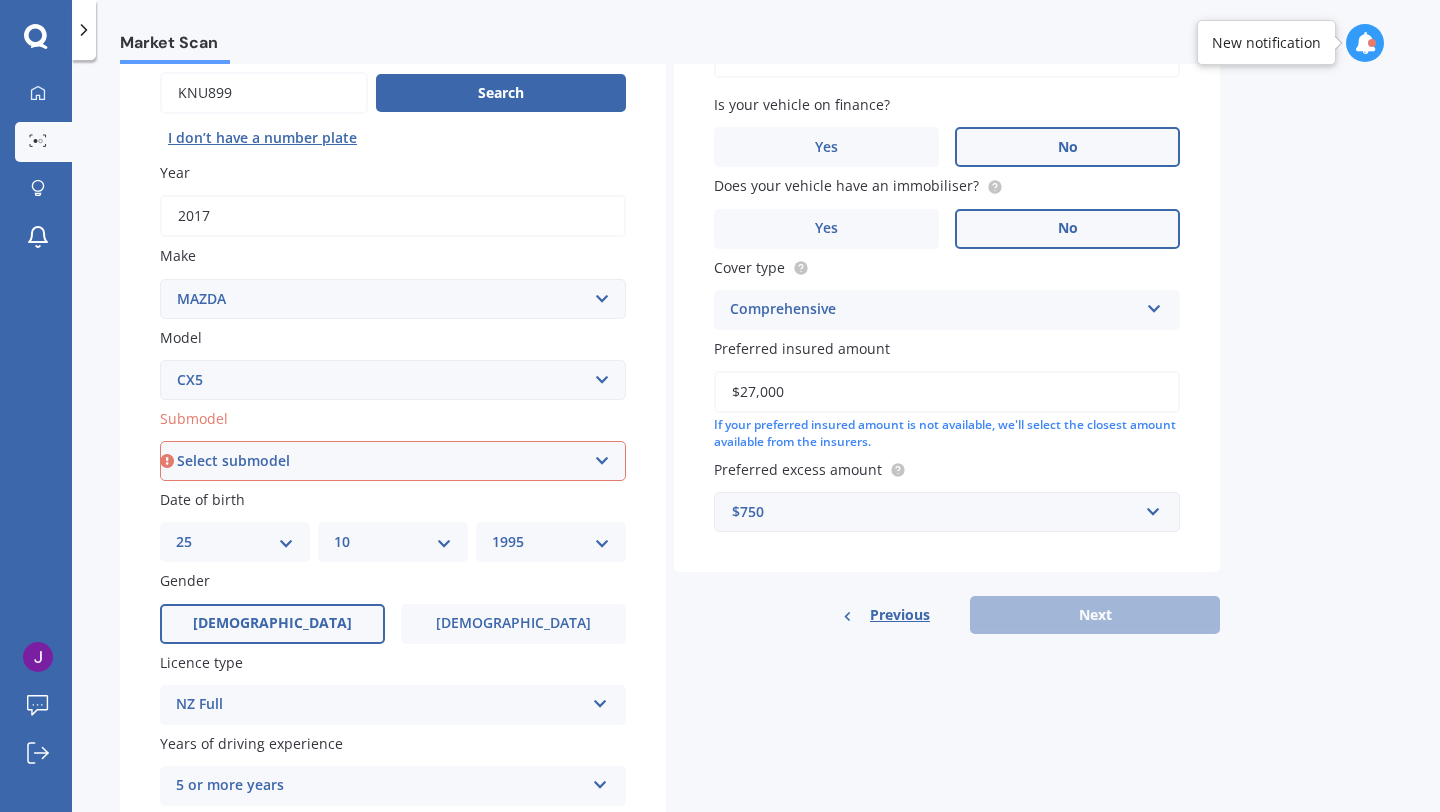click on "Select submodel" at bounding box center [393, 461] 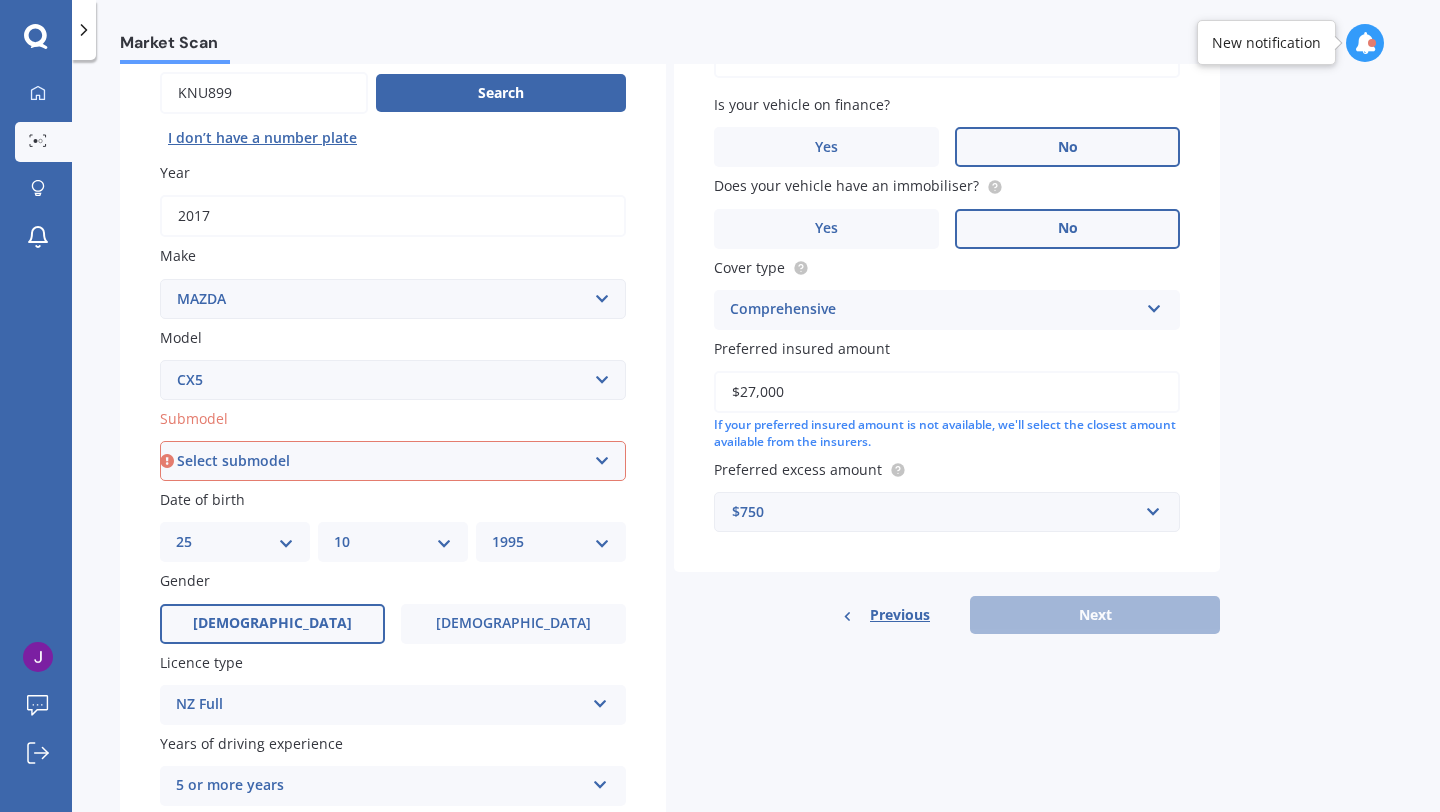 click on "Select model 121 2 3 323 323 / Familia 6 626 929 Atenza Autozam Axela AZ3 B2000 B2200 B2500 B2600 B2600i Biante Bongo Bounty BT50 Capella Cronos CX-30 CX-60 CX-8 CX-80 CX3 CX30 CX5 CX7 CX8 CX9 Demio E1800 Van E2000 E2200 Vans E2500 E2500 Van E3000 E4100 Efini Etude Eunos Familia [PERSON_NAME] Levante [PERSON_NAME] Millenia MPV MS6 MS8 MS9 MX-3 MX-30 MX-5 MX-6 Neo Persona Premacy Presseo Proceed Revue Rotary RX7 RX8 Sapporo Sentia T2000 T2600 T3000 T3500 T4000 T4100 T4600 Titan 1.5/2.0 Tonnes Titan 5 Tonne Tribute Verisa" at bounding box center (393, 380) 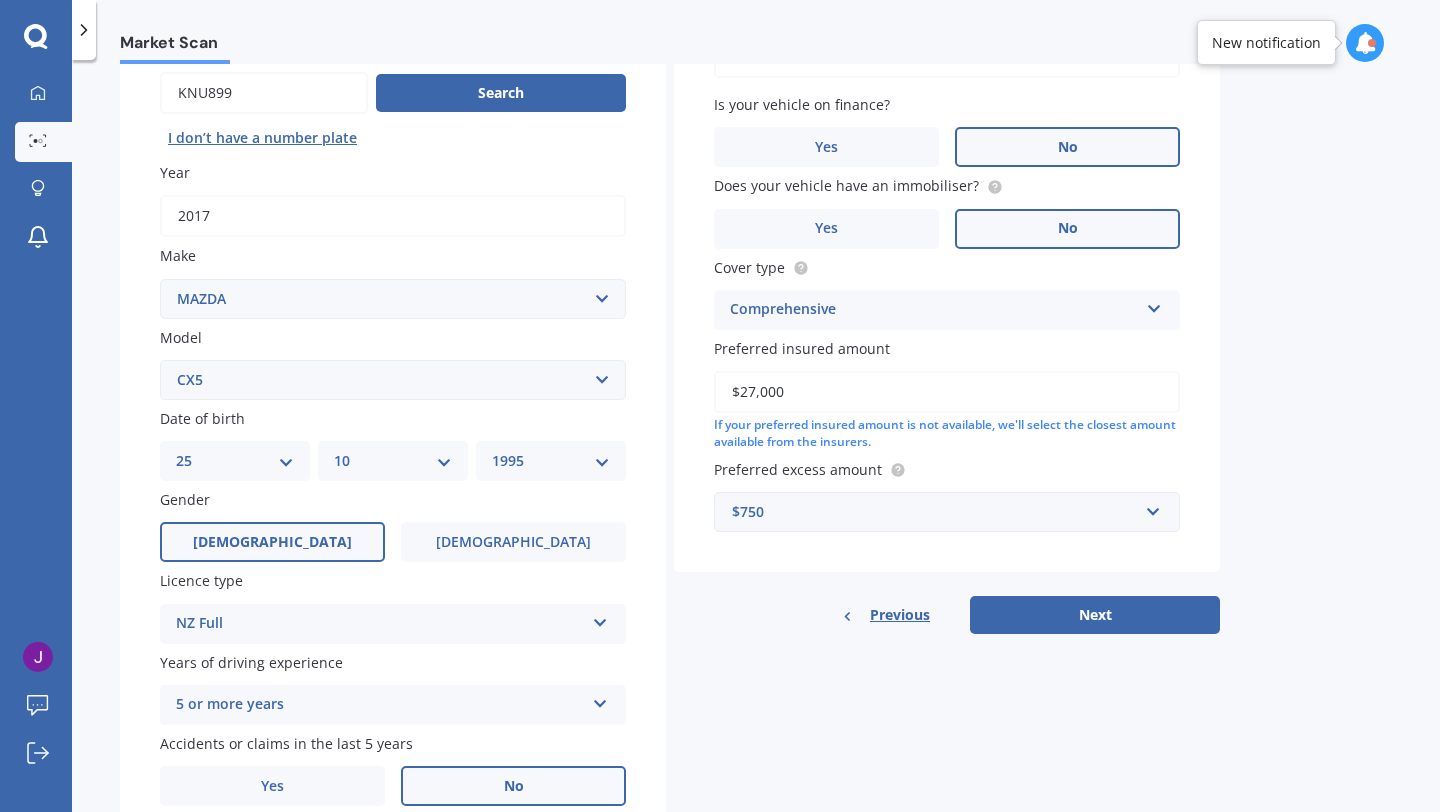 scroll, scrollTop: 284, scrollLeft: 0, axis: vertical 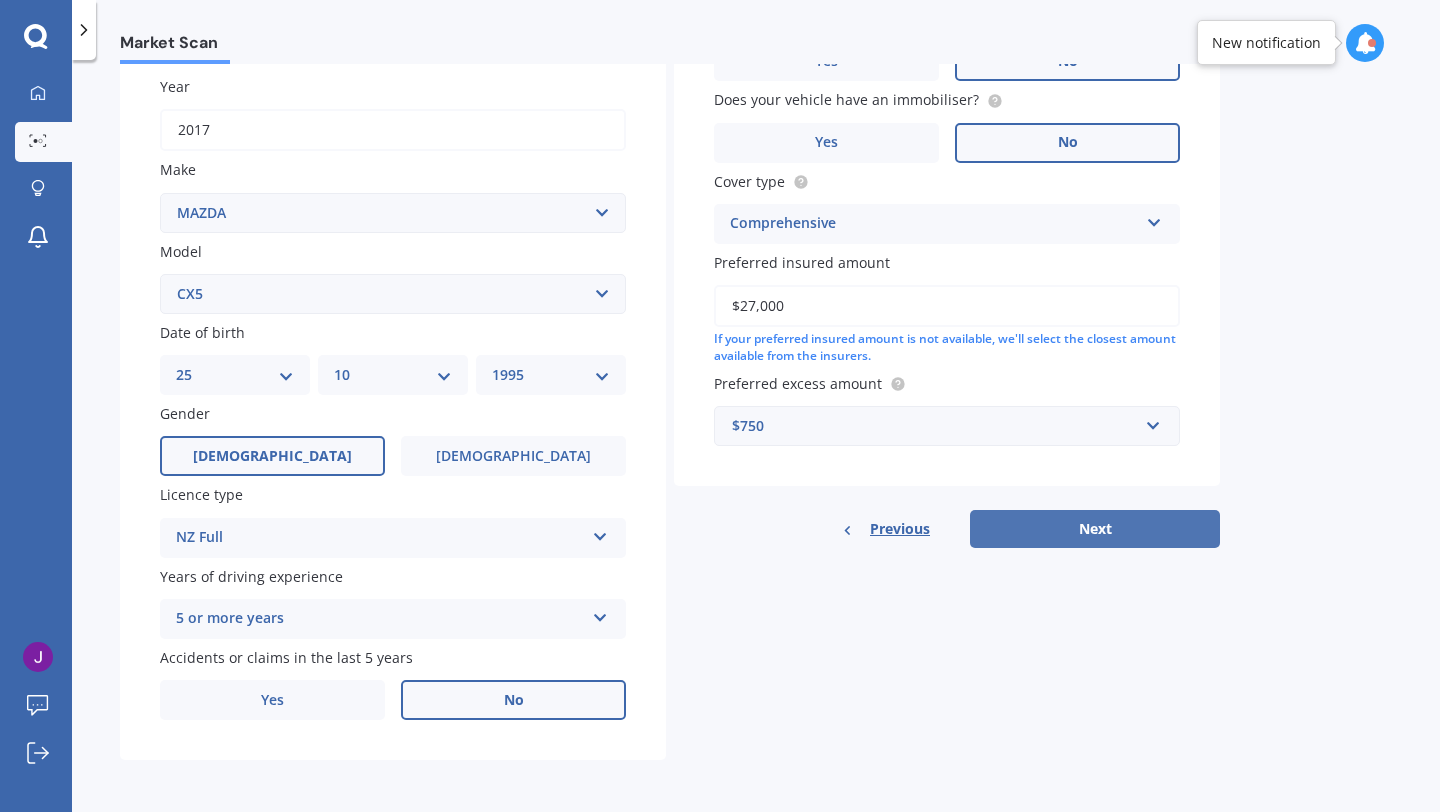 click on "Next" at bounding box center (1095, 529) 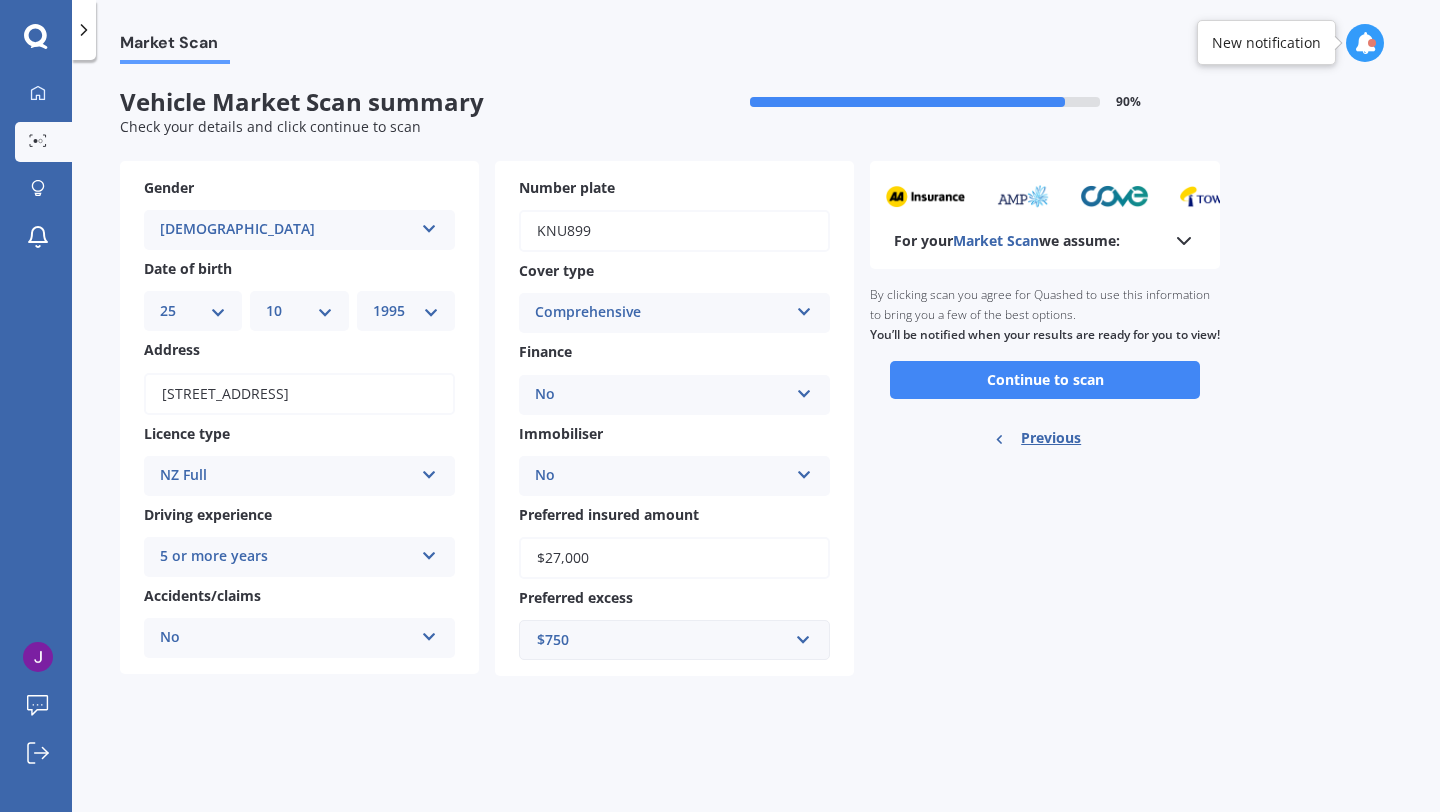 scroll, scrollTop: 0, scrollLeft: 0, axis: both 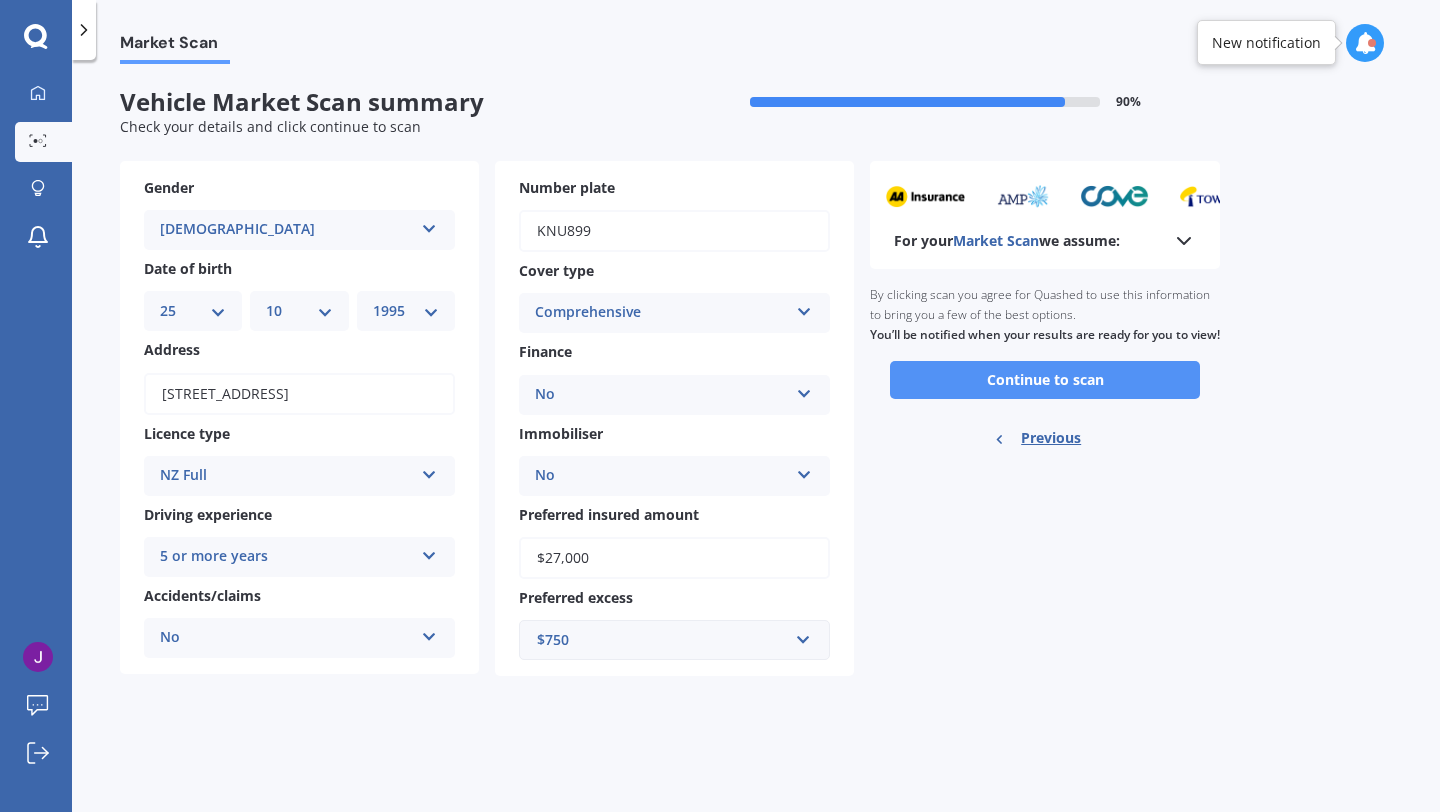 click on "Continue to scan" at bounding box center (1045, 380) 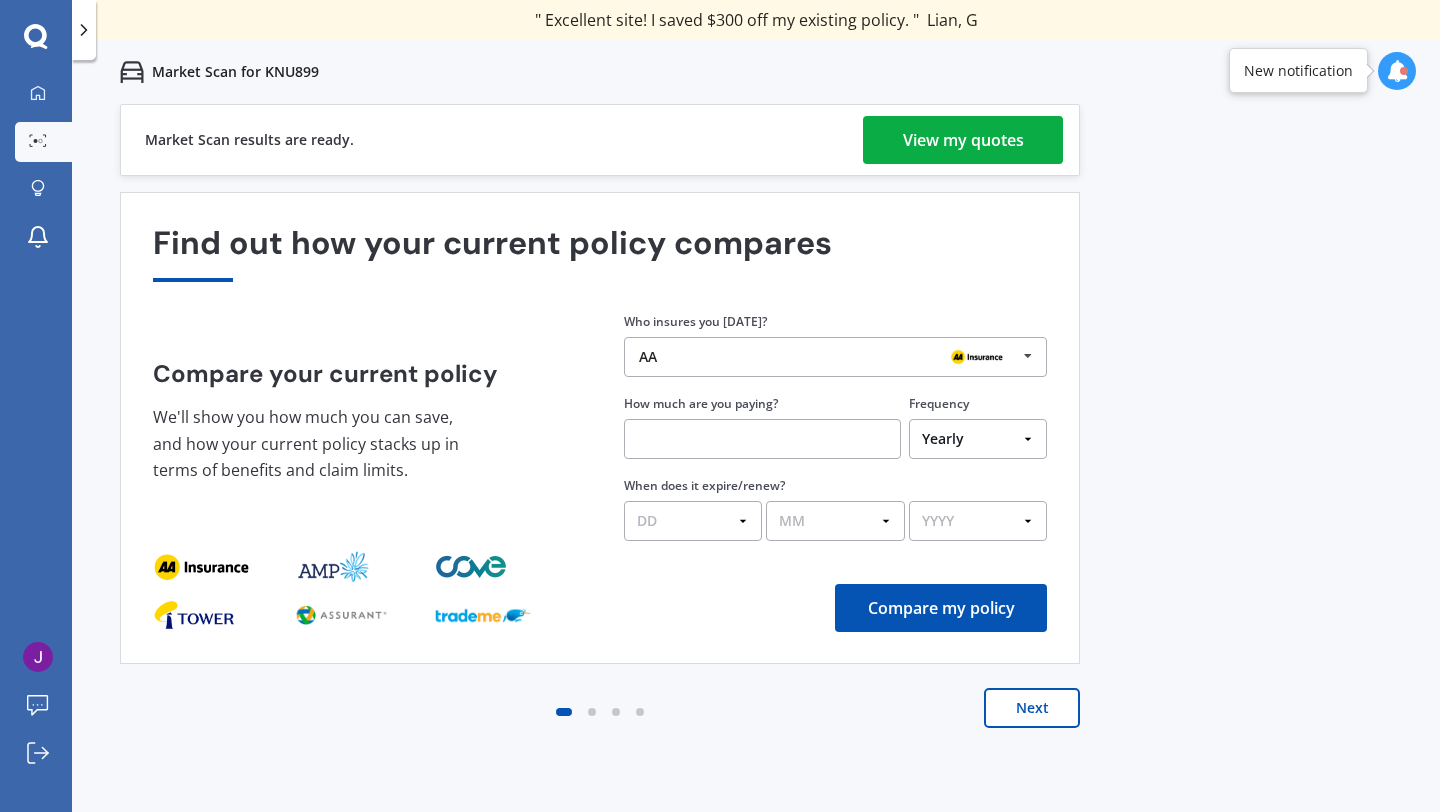 click on "View my quotes" at bounding box center [963, 140] 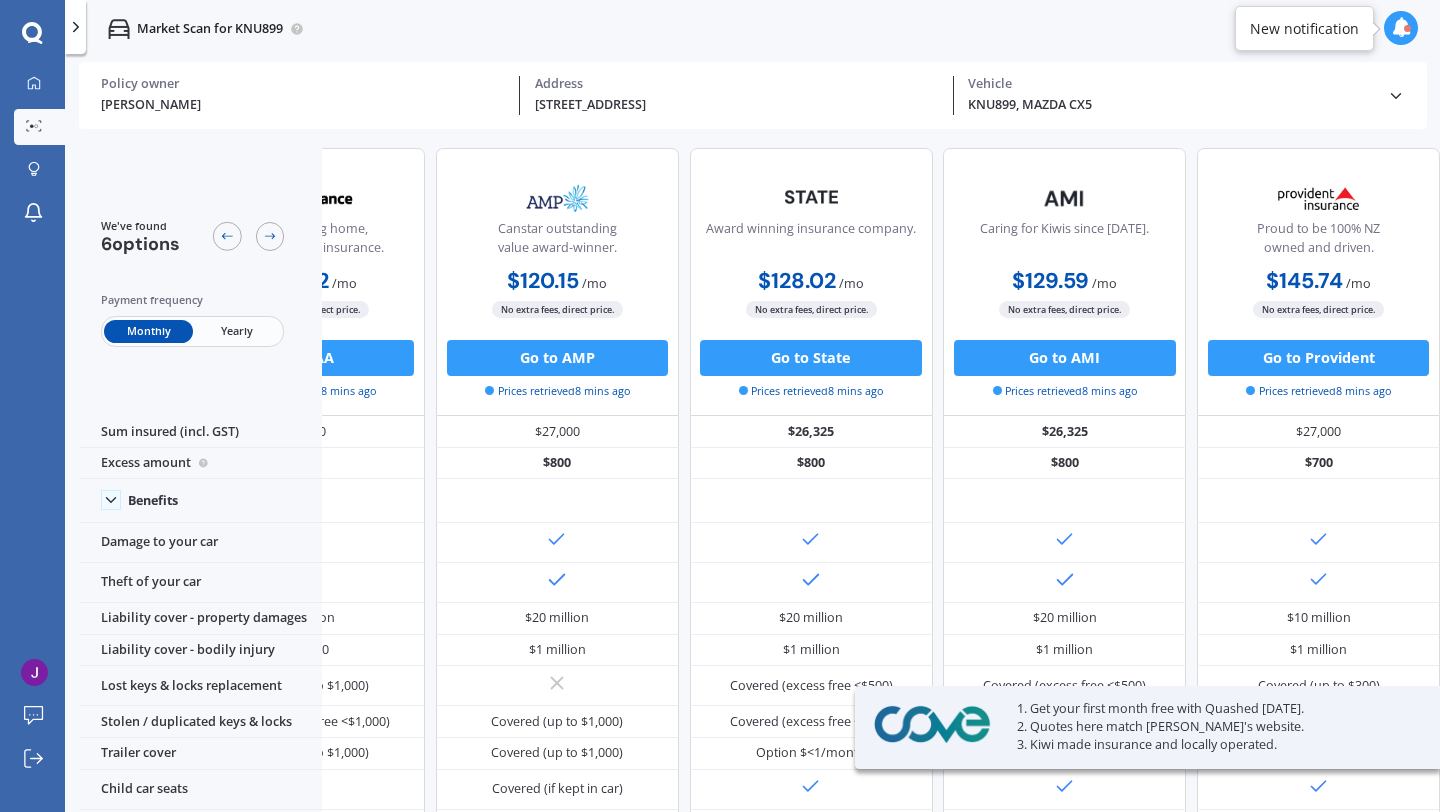 scroll, scrollTop: 0, scrollLeft: 0, axis: both 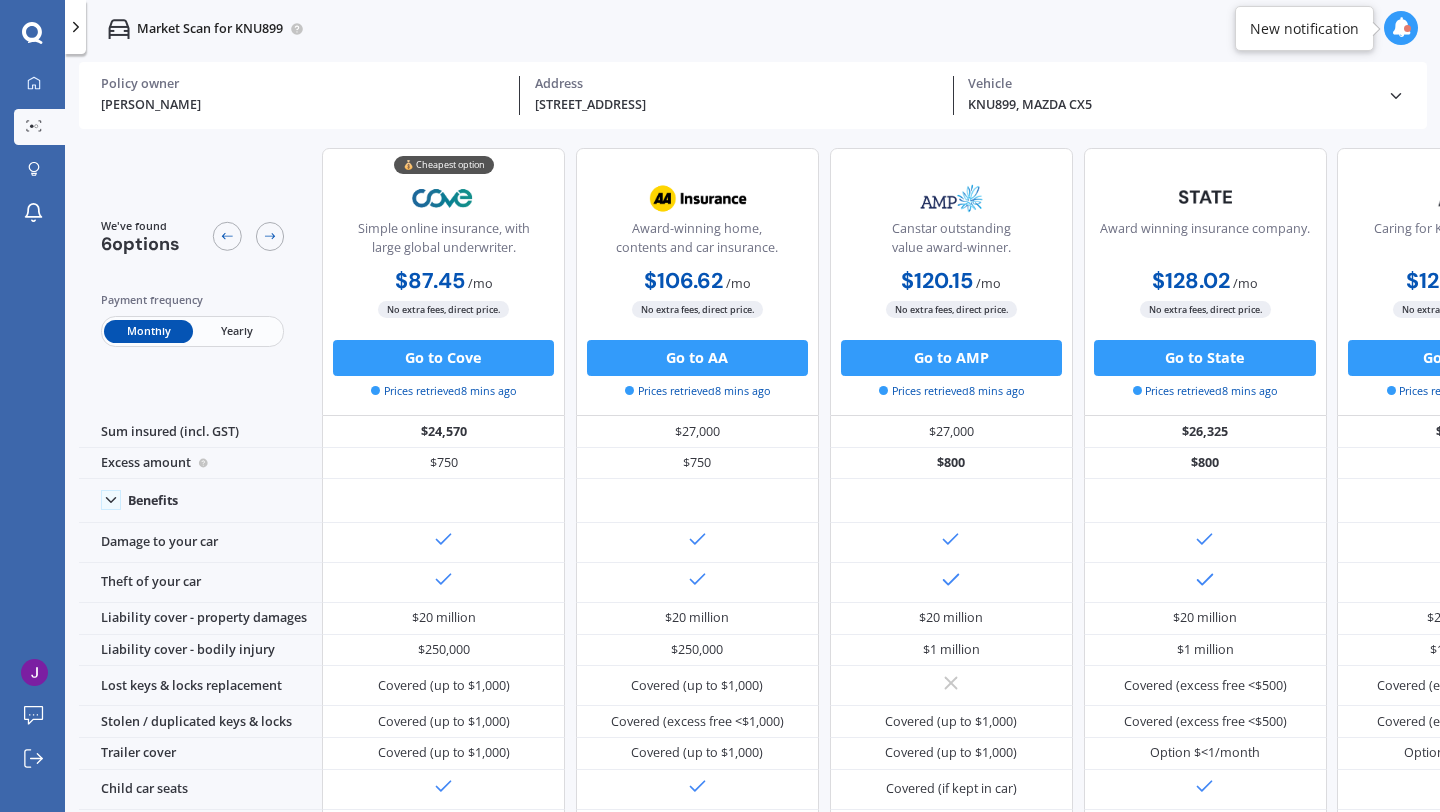 click on "Yearly" at bounding box center [237, 331] 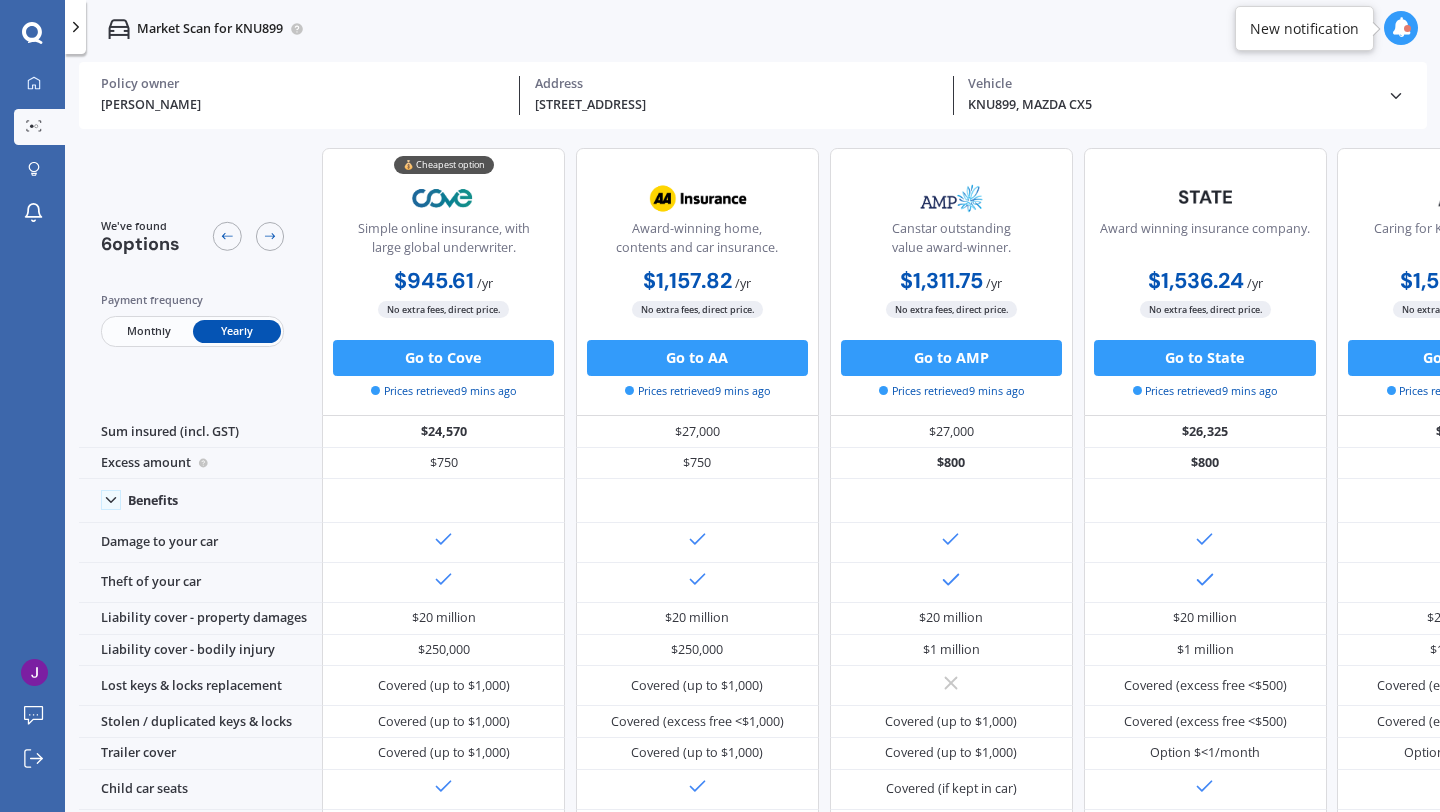 click on "Monthly" at bounding box center (148, 331) 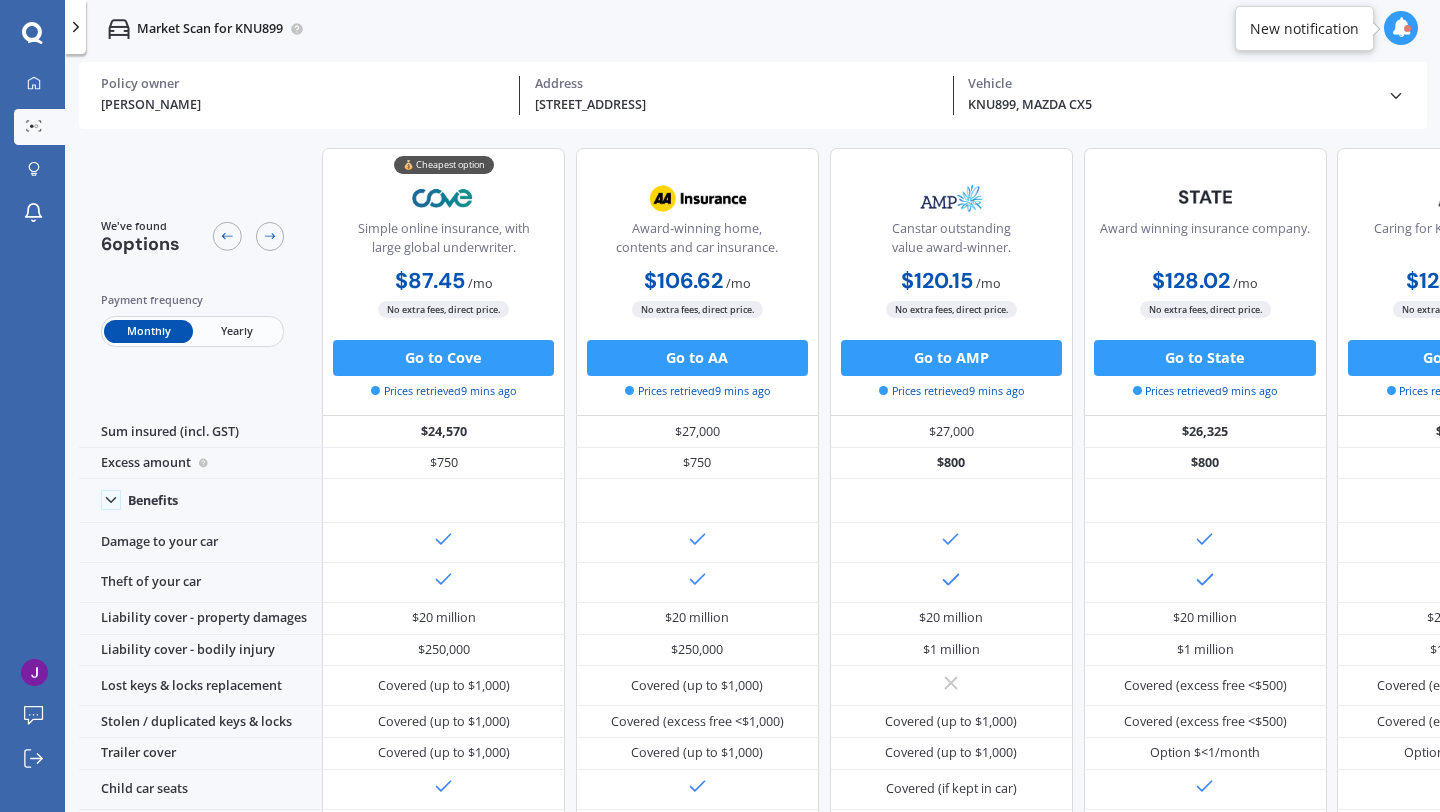 click on "Yearly" at bounding box center (237, 331) 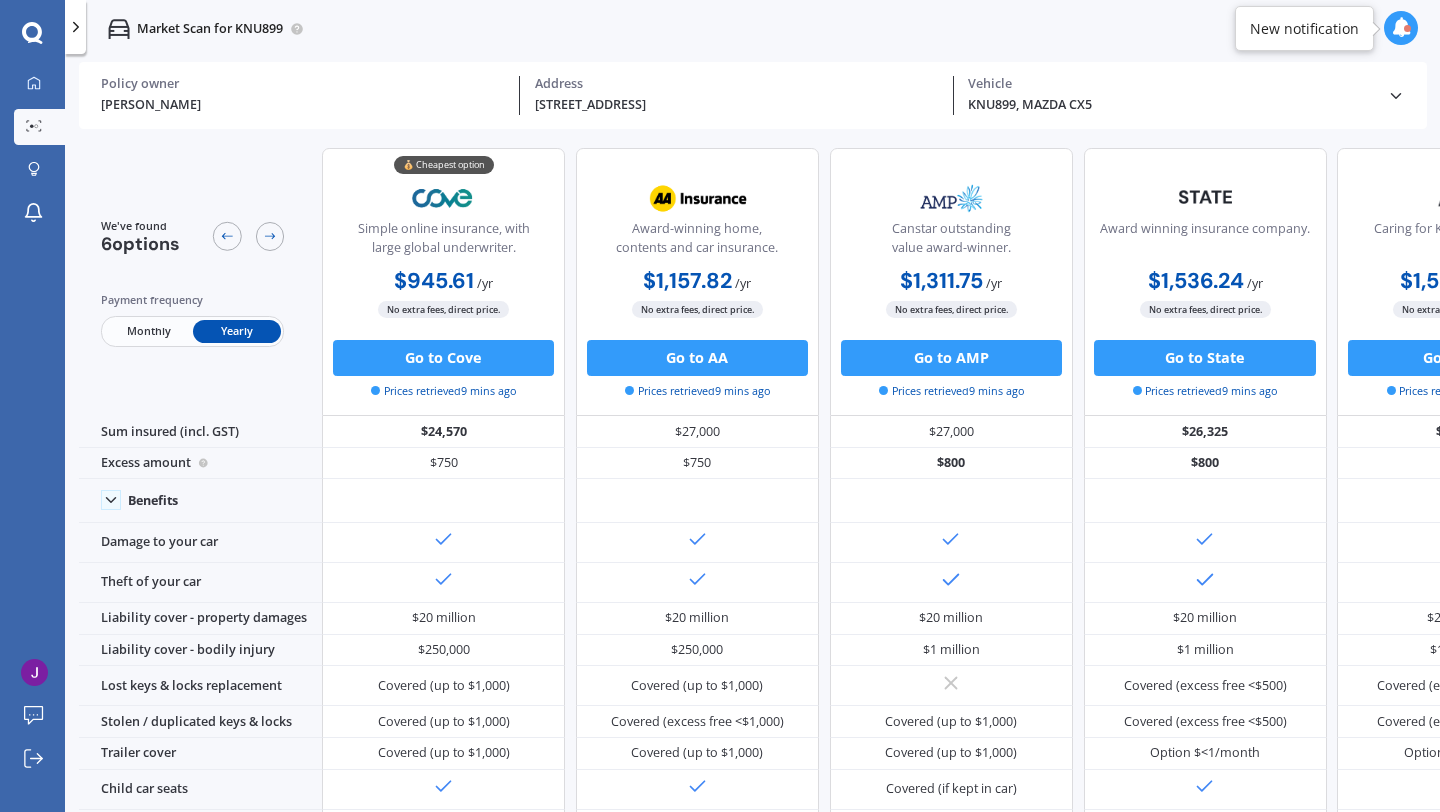 click on "Monthly" at bounding box center [148, 331] 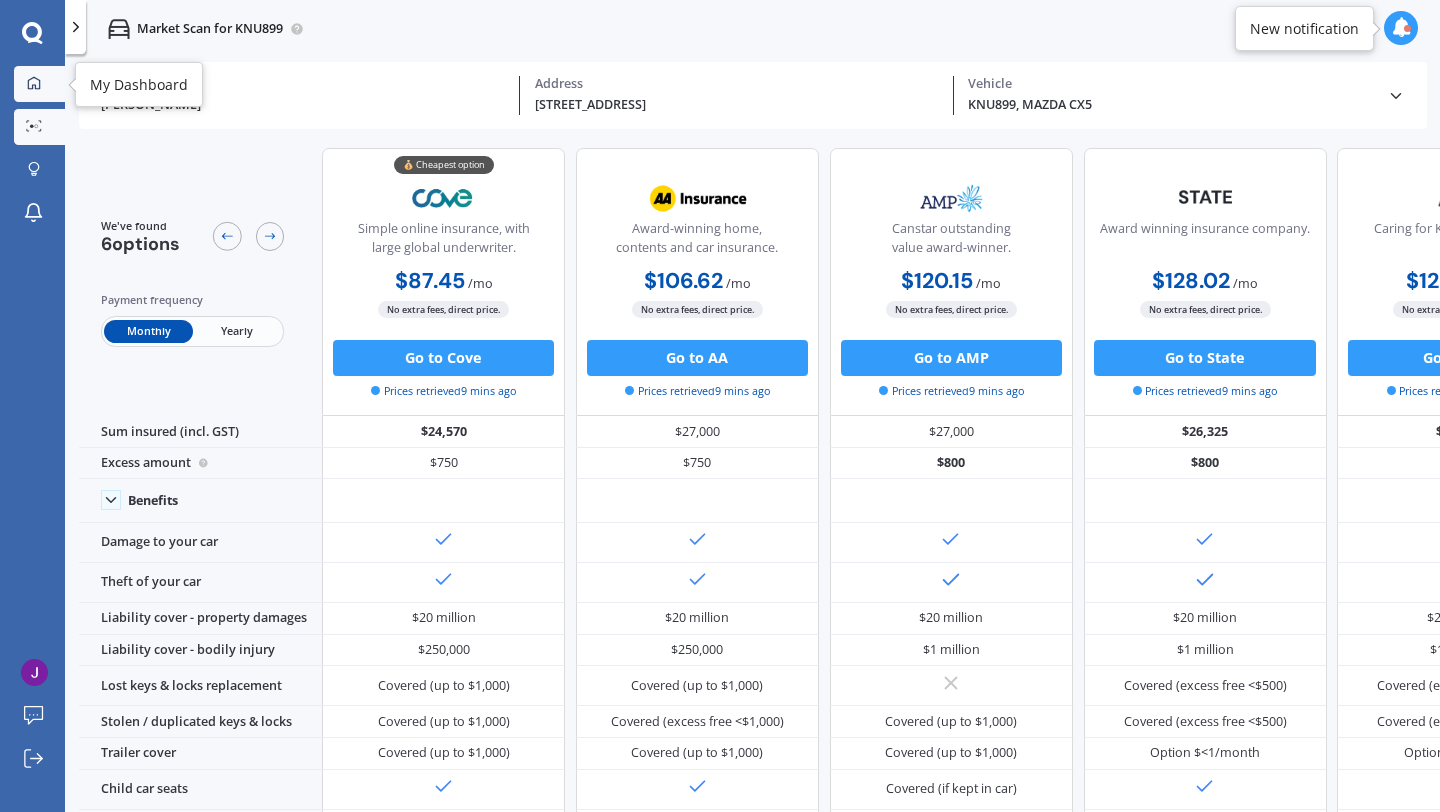 click 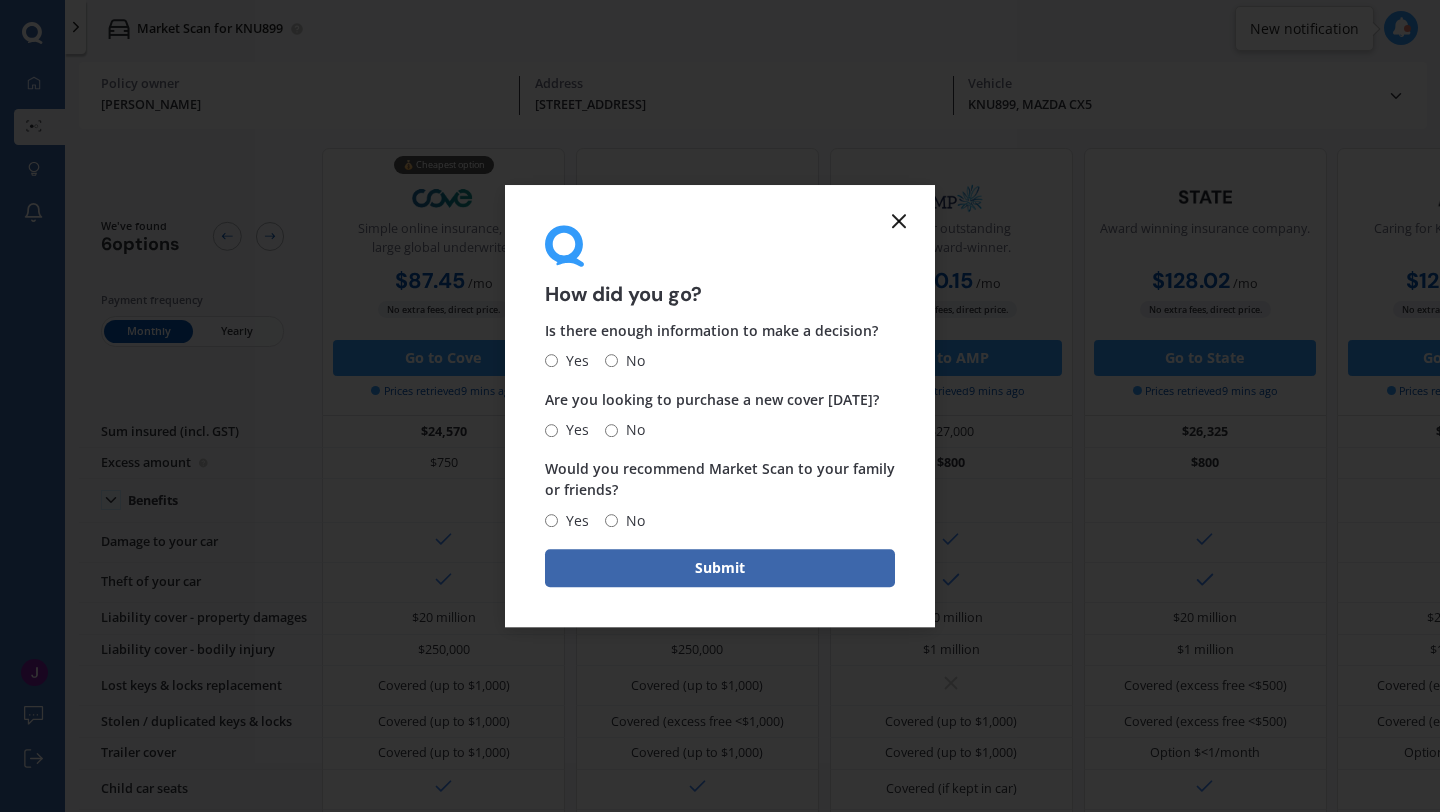 click 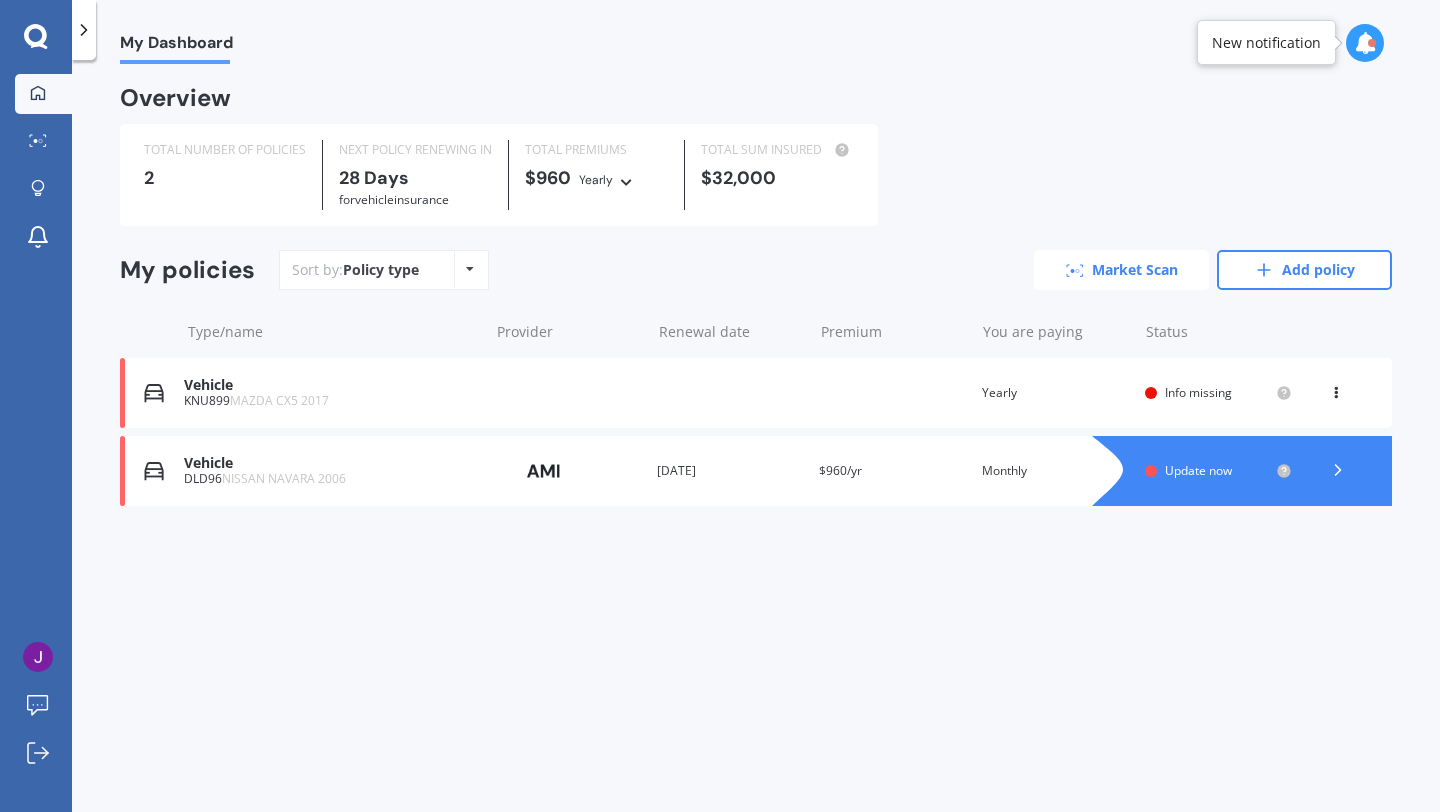 click on "Market Scan" at bounding box center (1121, 270) 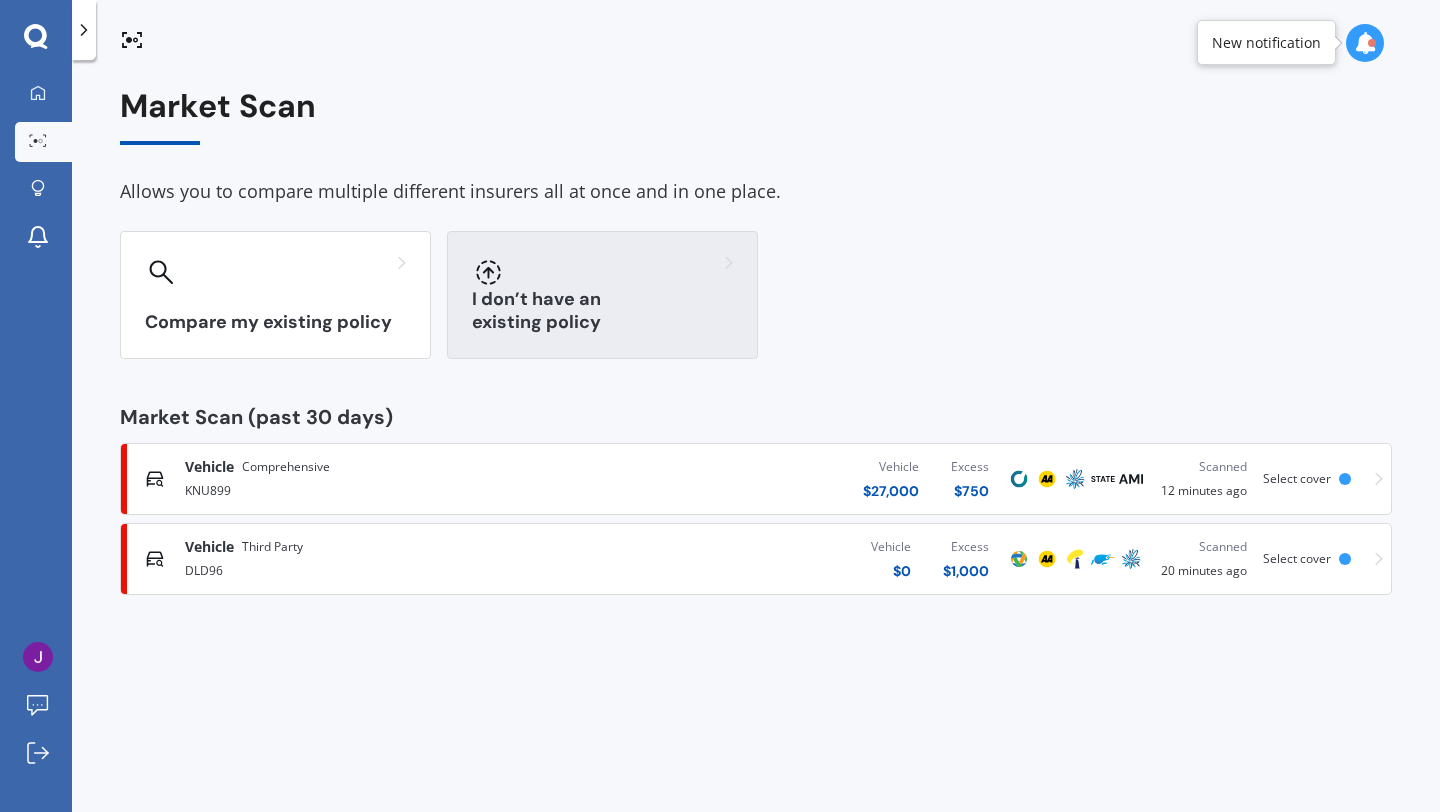 click at bounding box center (602, 272) 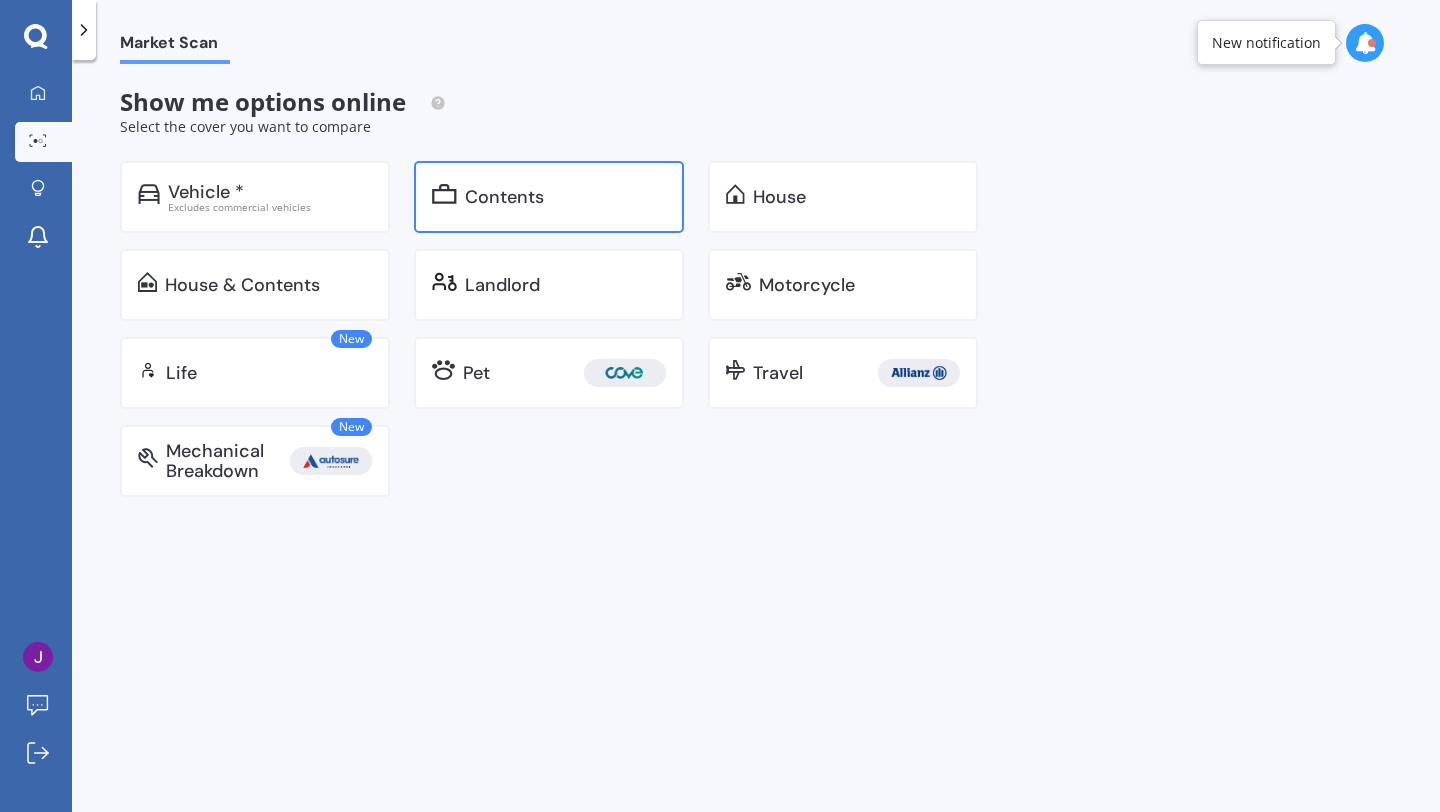 click on "Contents" at bounding box center [565, 197] 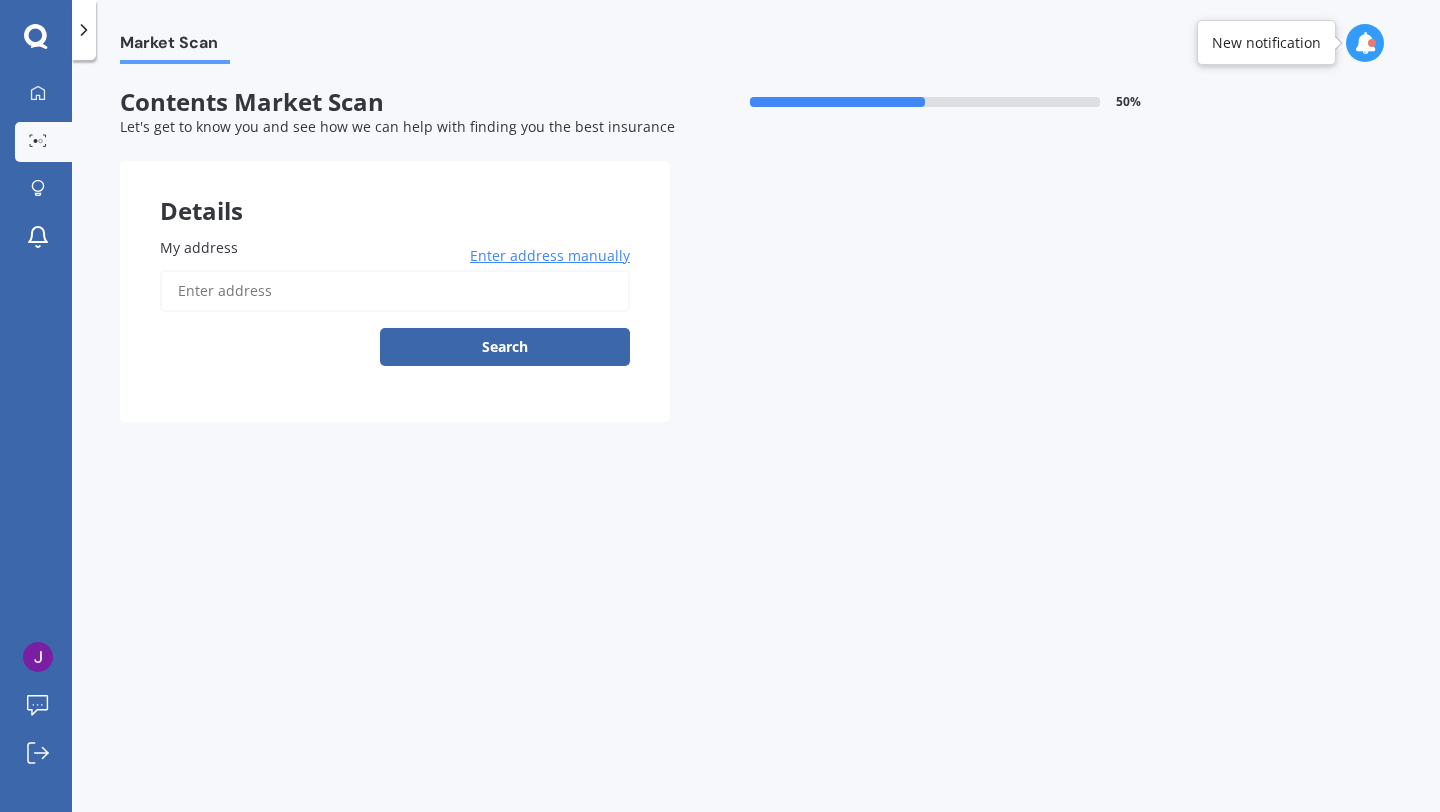 click on "My address" at bounding box center [395, 291] 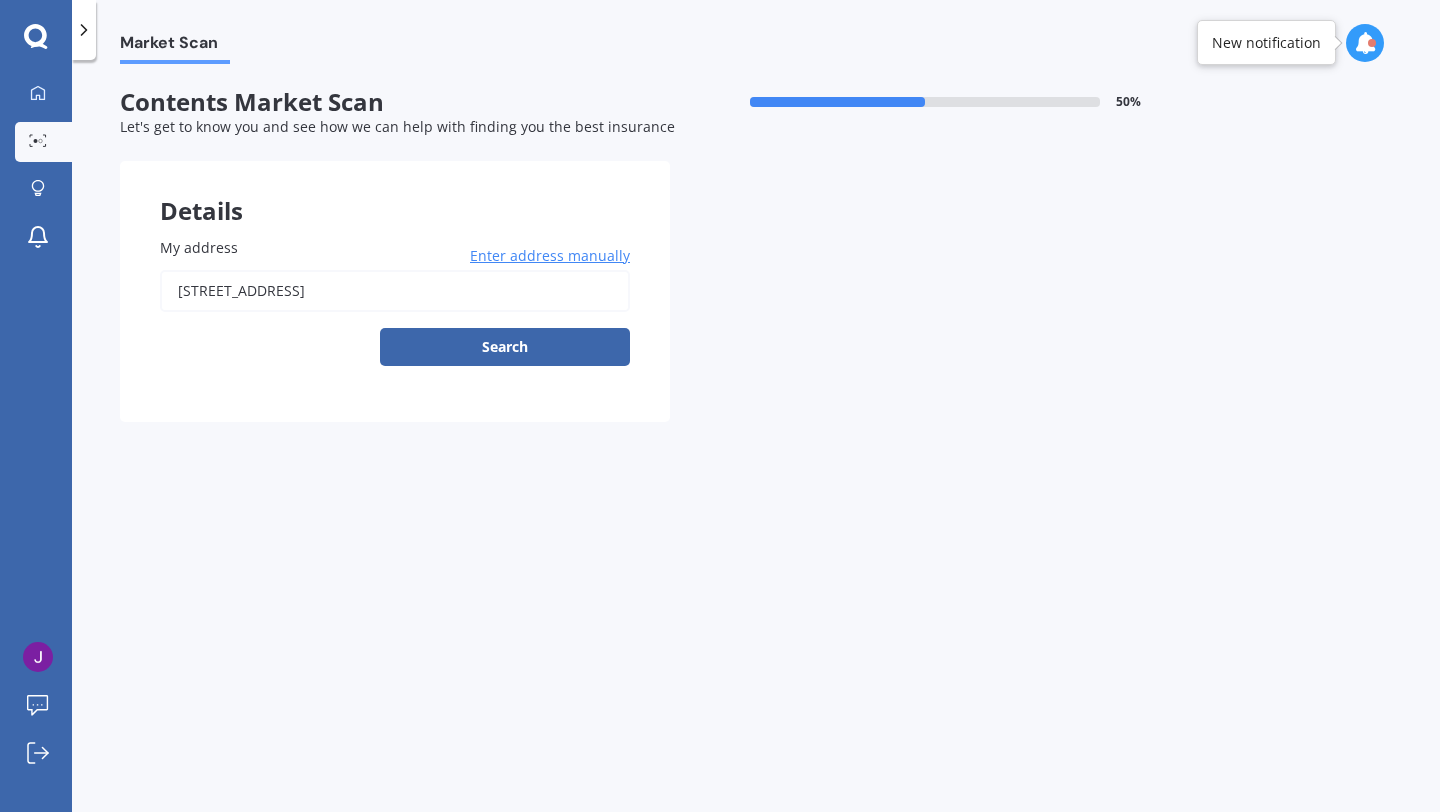 type on "[STREET_ADDRESS]" 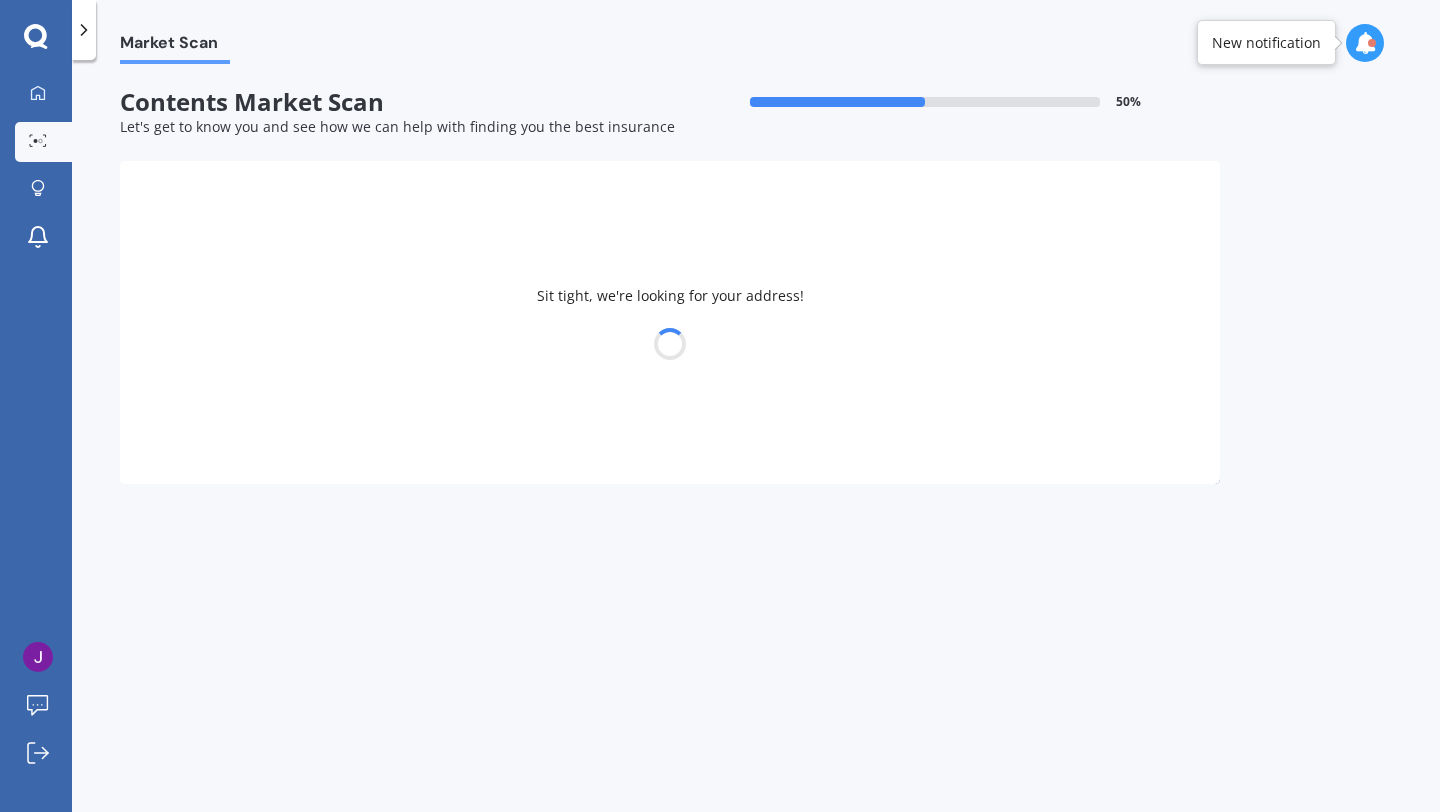 select on "25" 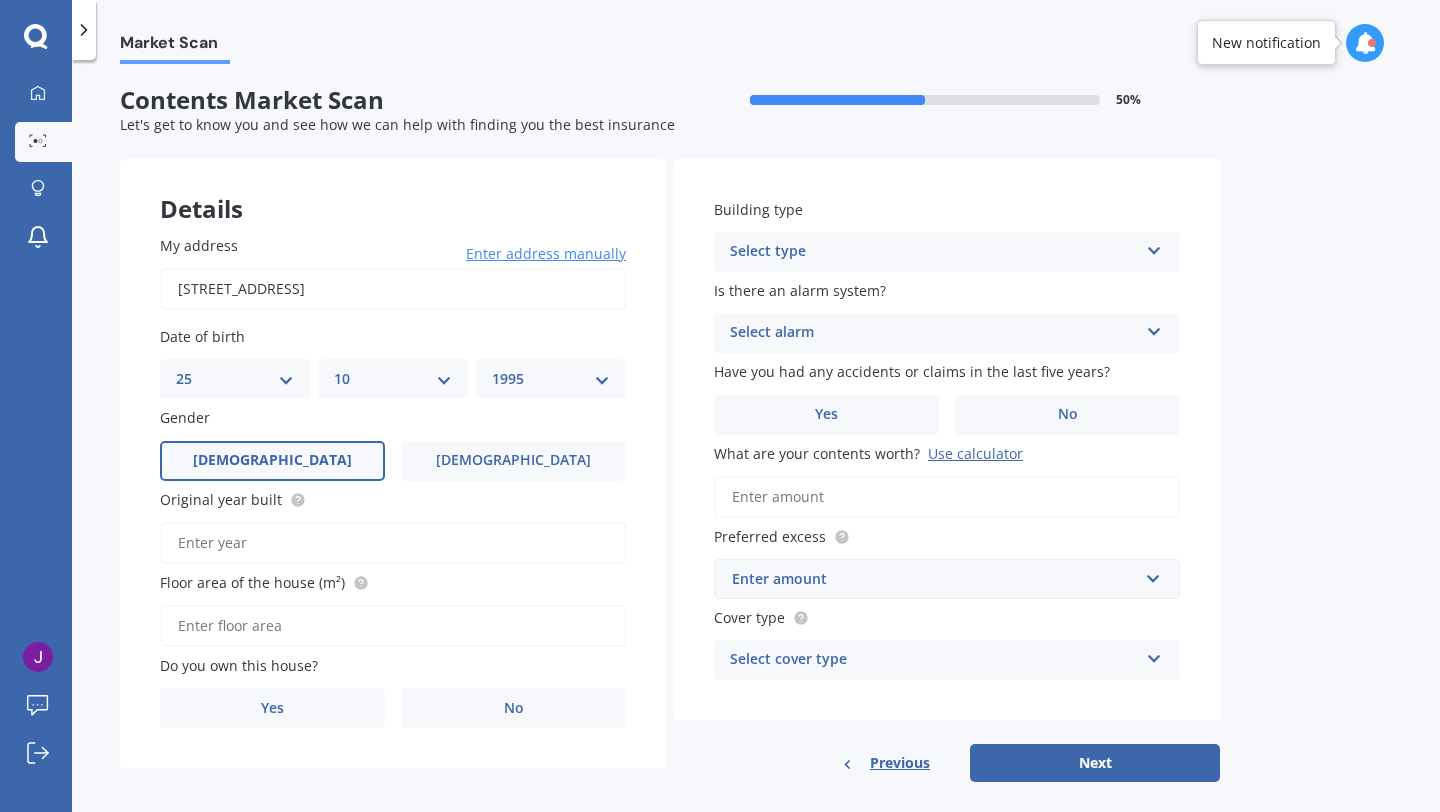 scroll, scrollTop: 3, scrollLeft: 0, axis: vertical 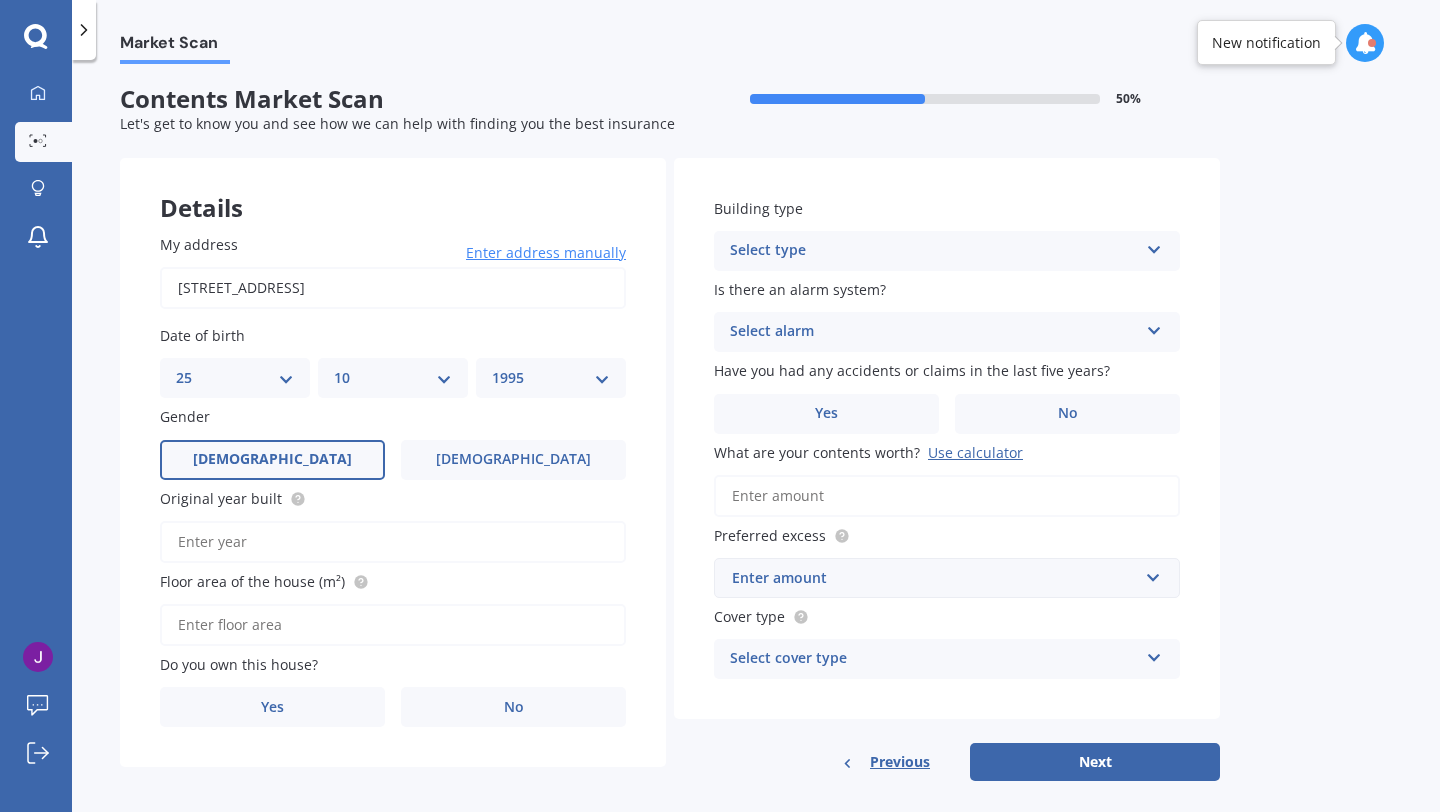 click on "Original year built" at bounding box center (393, 542) 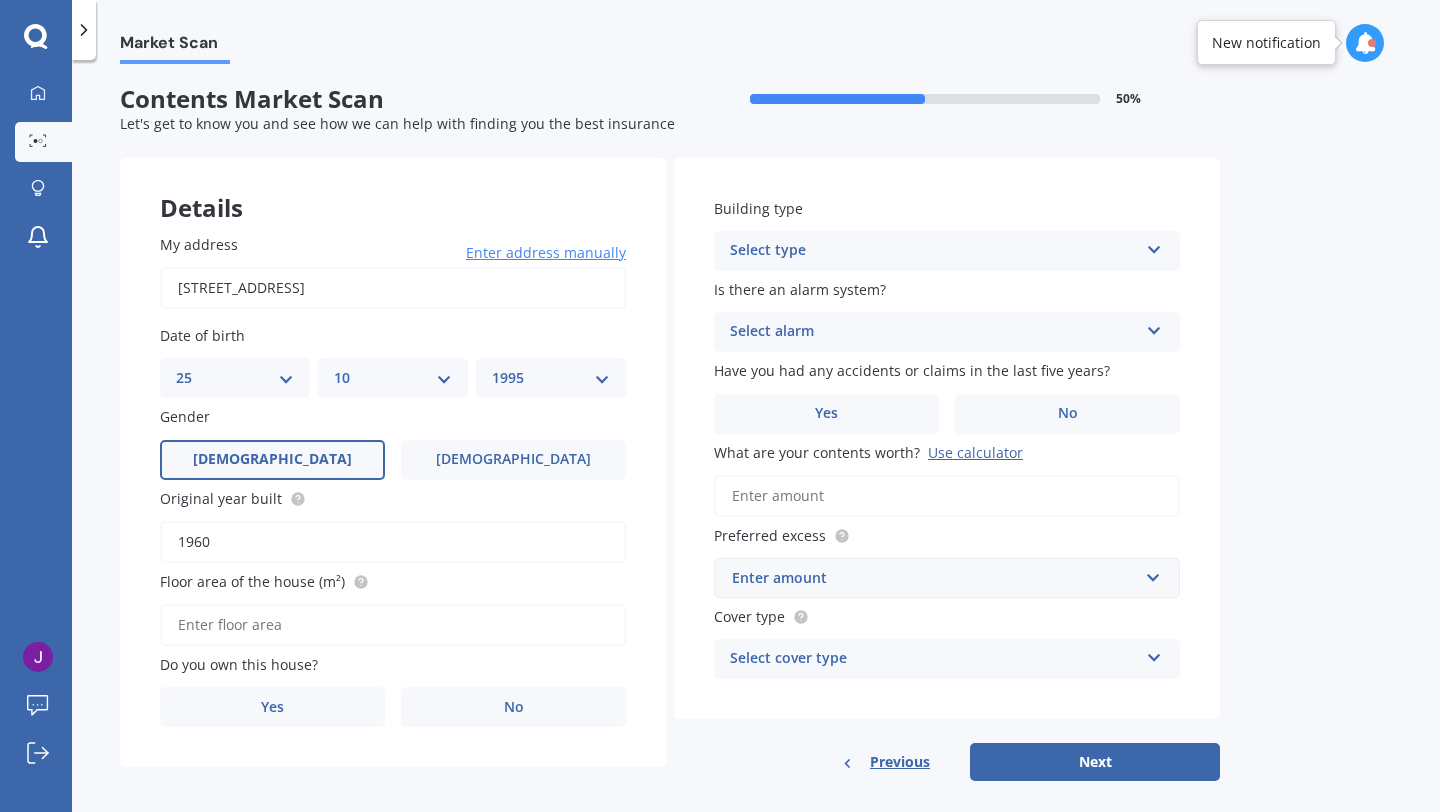 type on "1960" 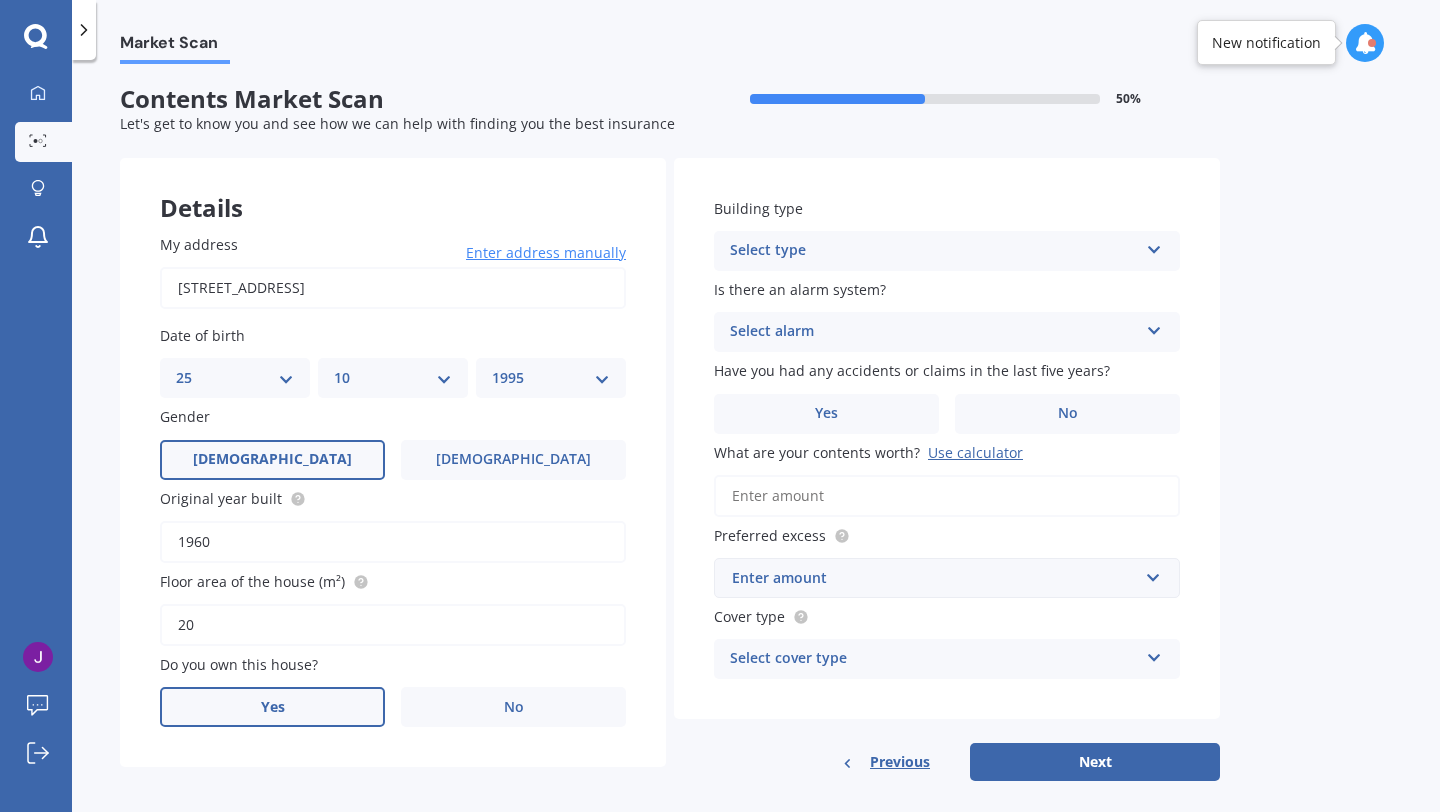 type on "2" 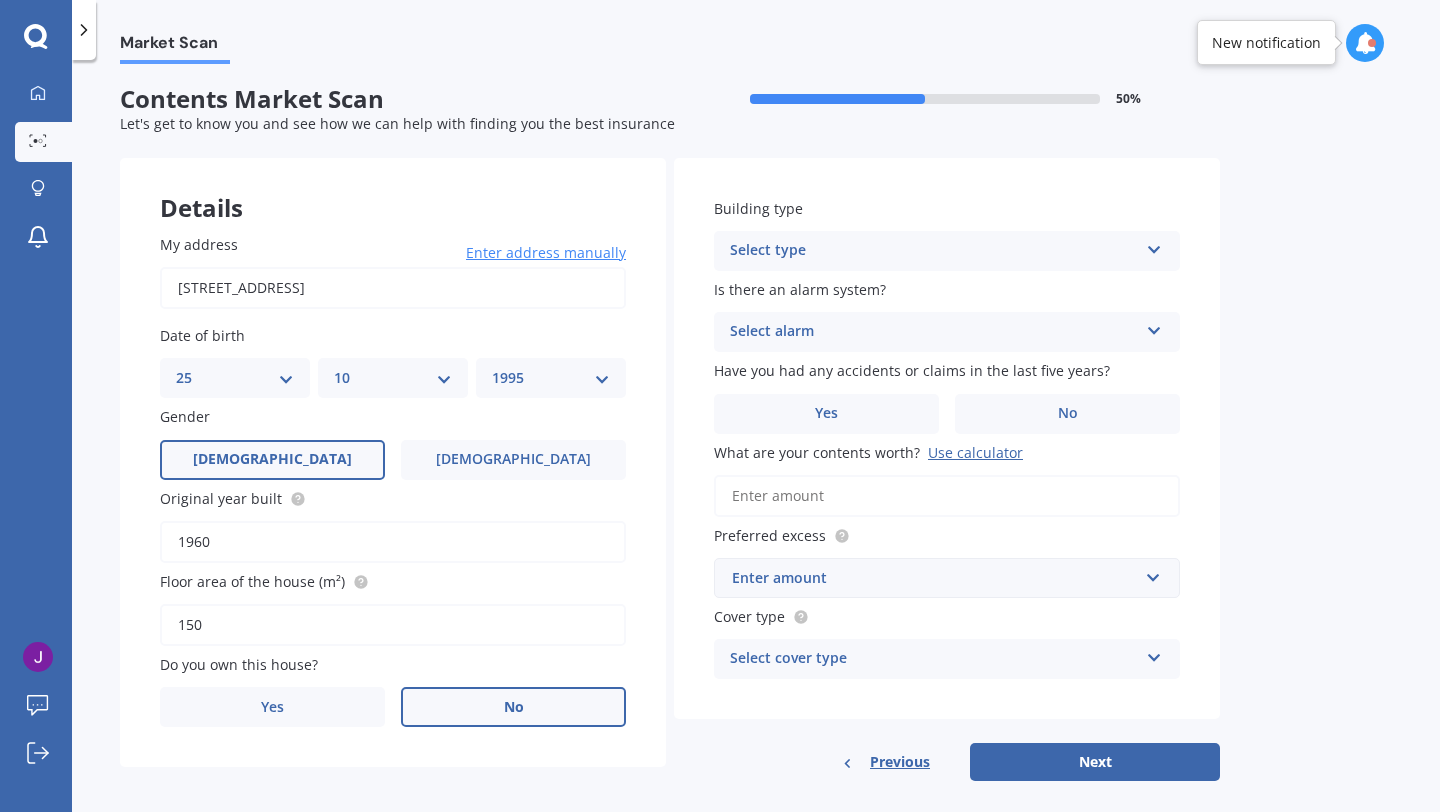 type on "150" 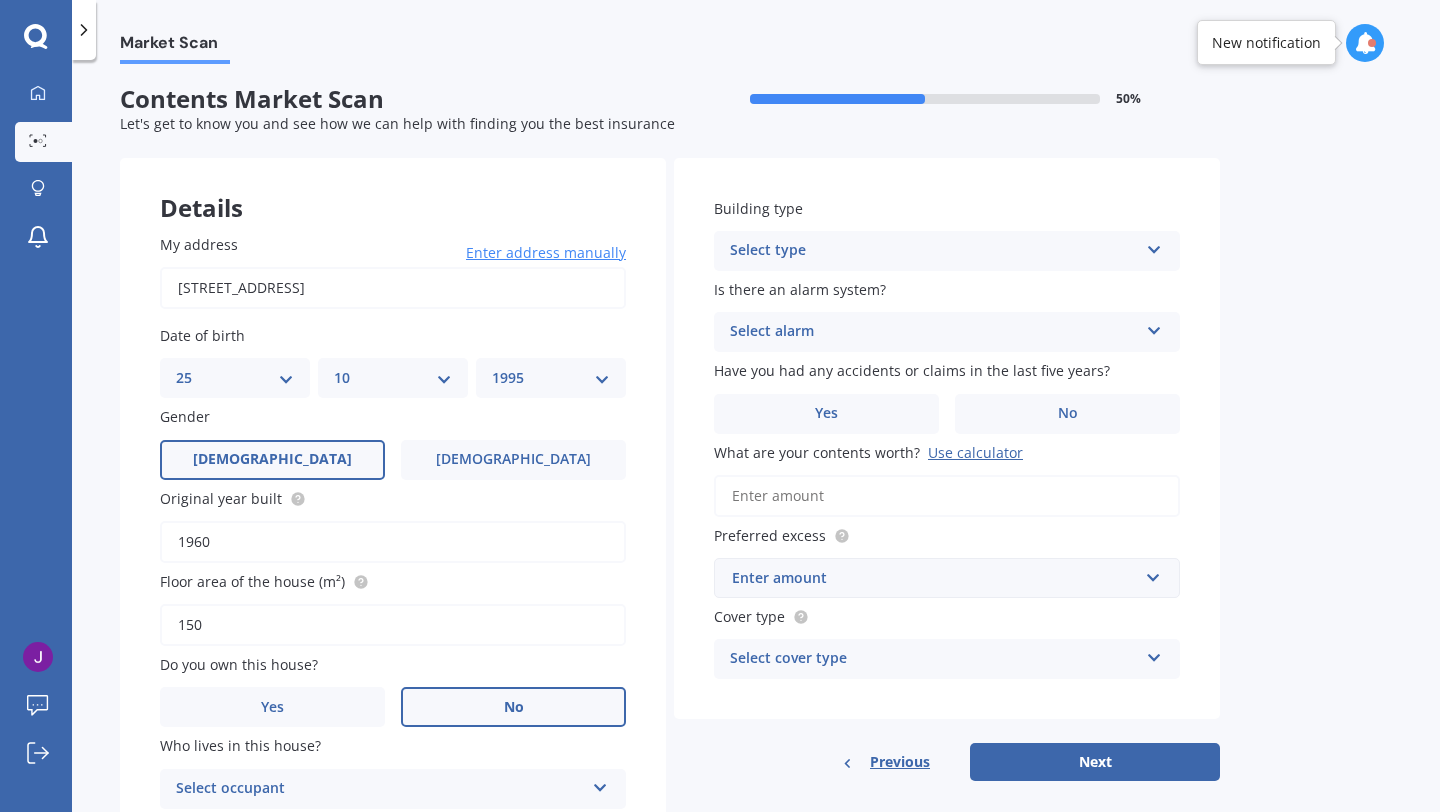 scroll, scrollTop: 92, scrollLeft: 0, axis: vertical 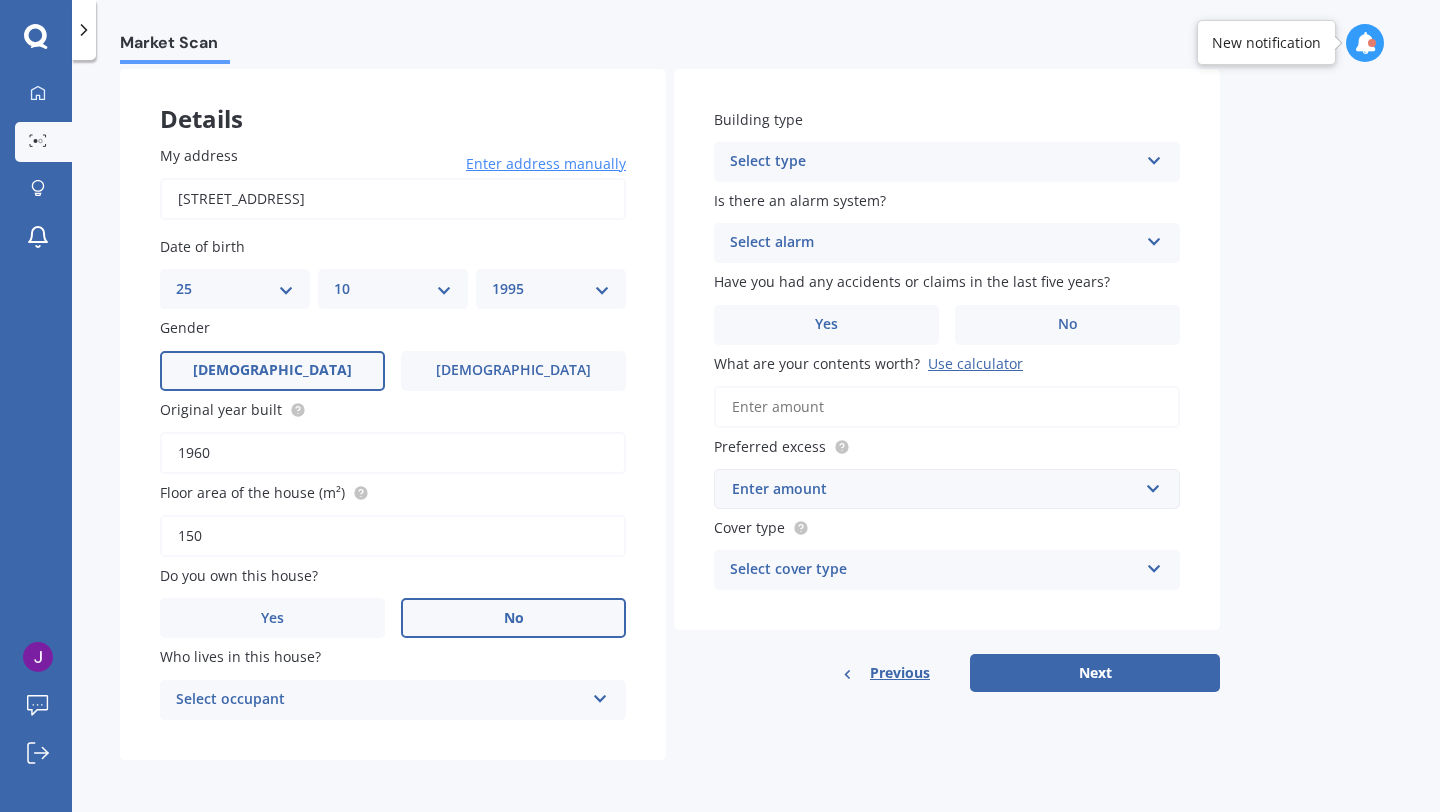 click on "Select occupant" at bounding box center (380, 700) 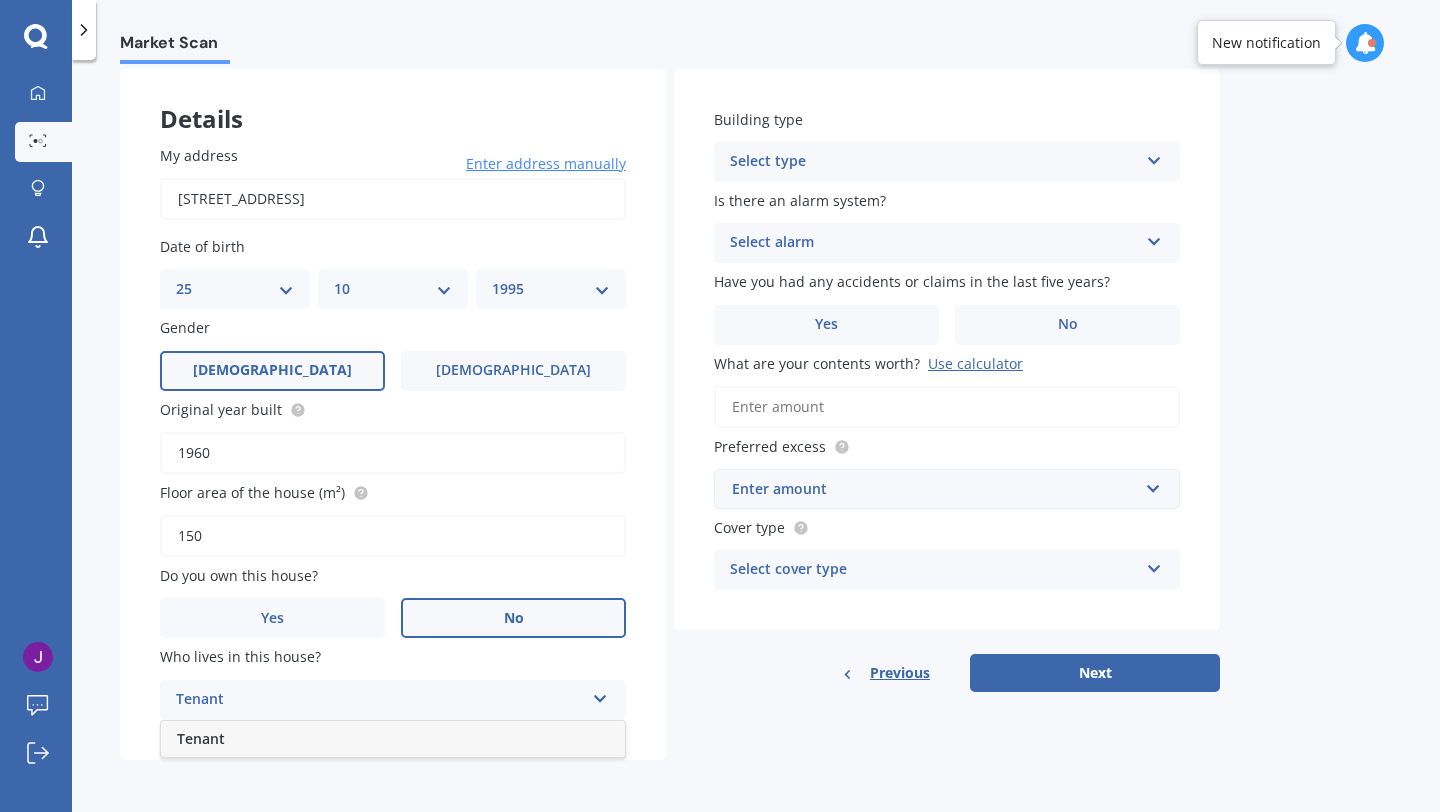 click on "Tenant" at bounding box center [393, 739] 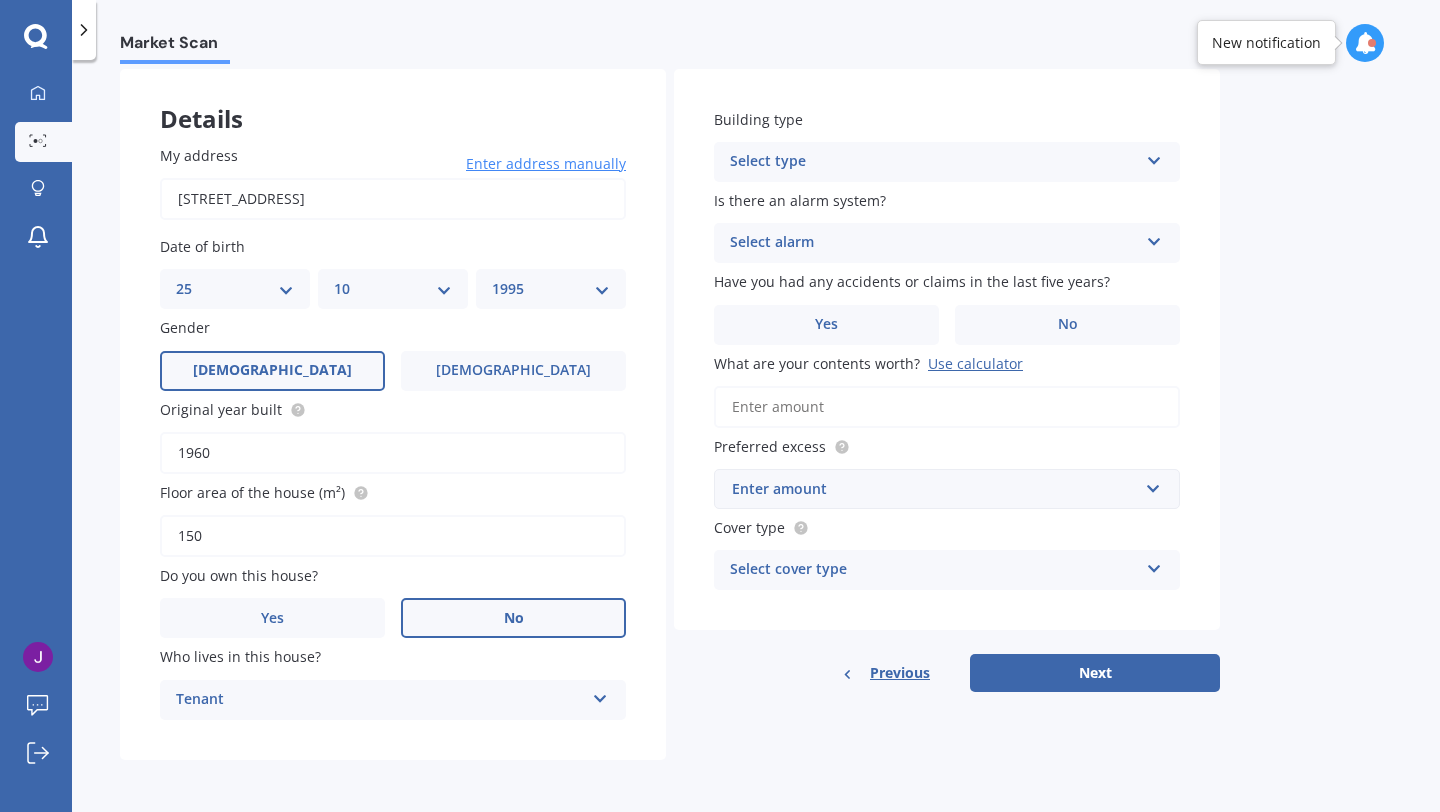 click on "Tenant" at bounding box center (380, 700) 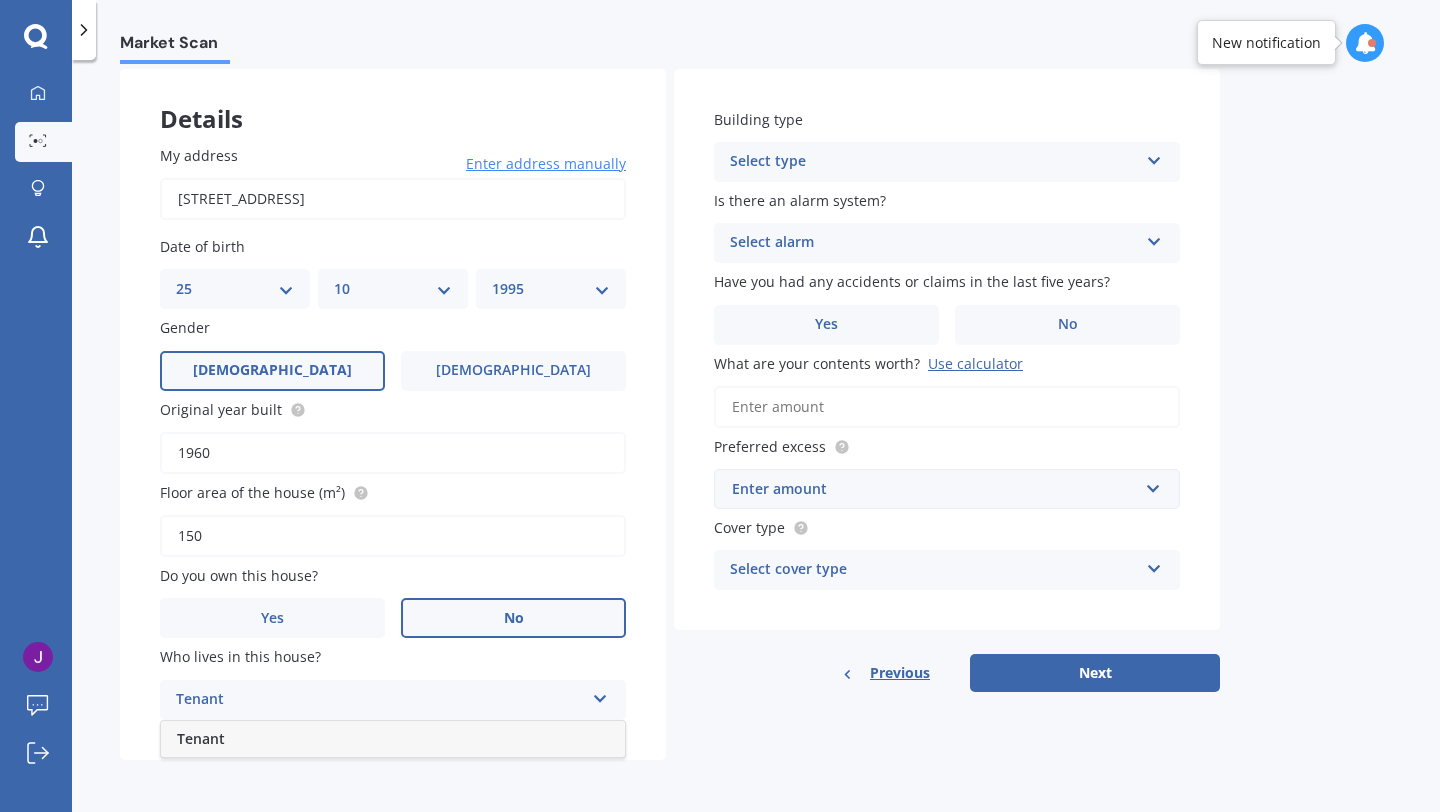 click on "No" at bounding box center [513, 618] 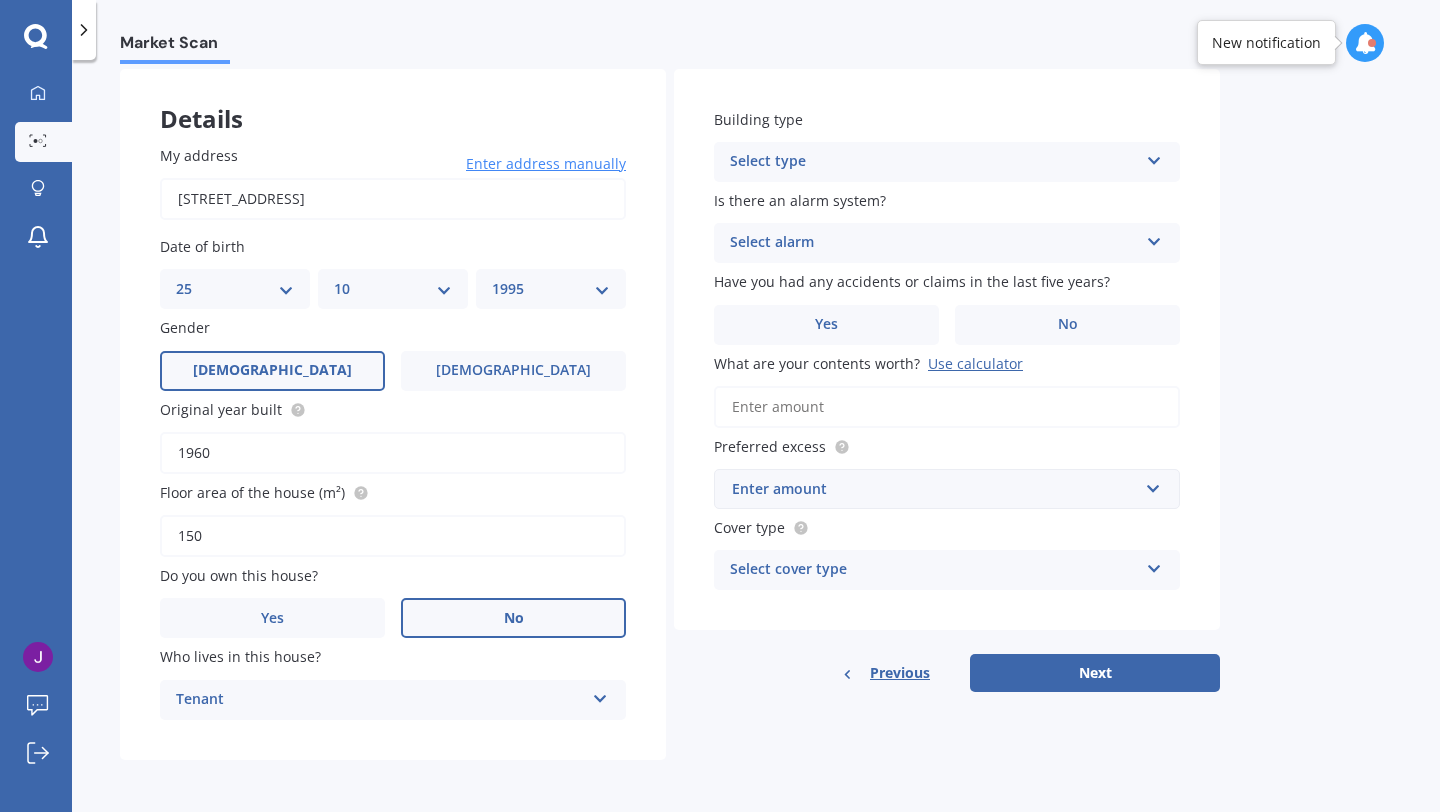 click on "Tenant" at bounding box center (380, 700) 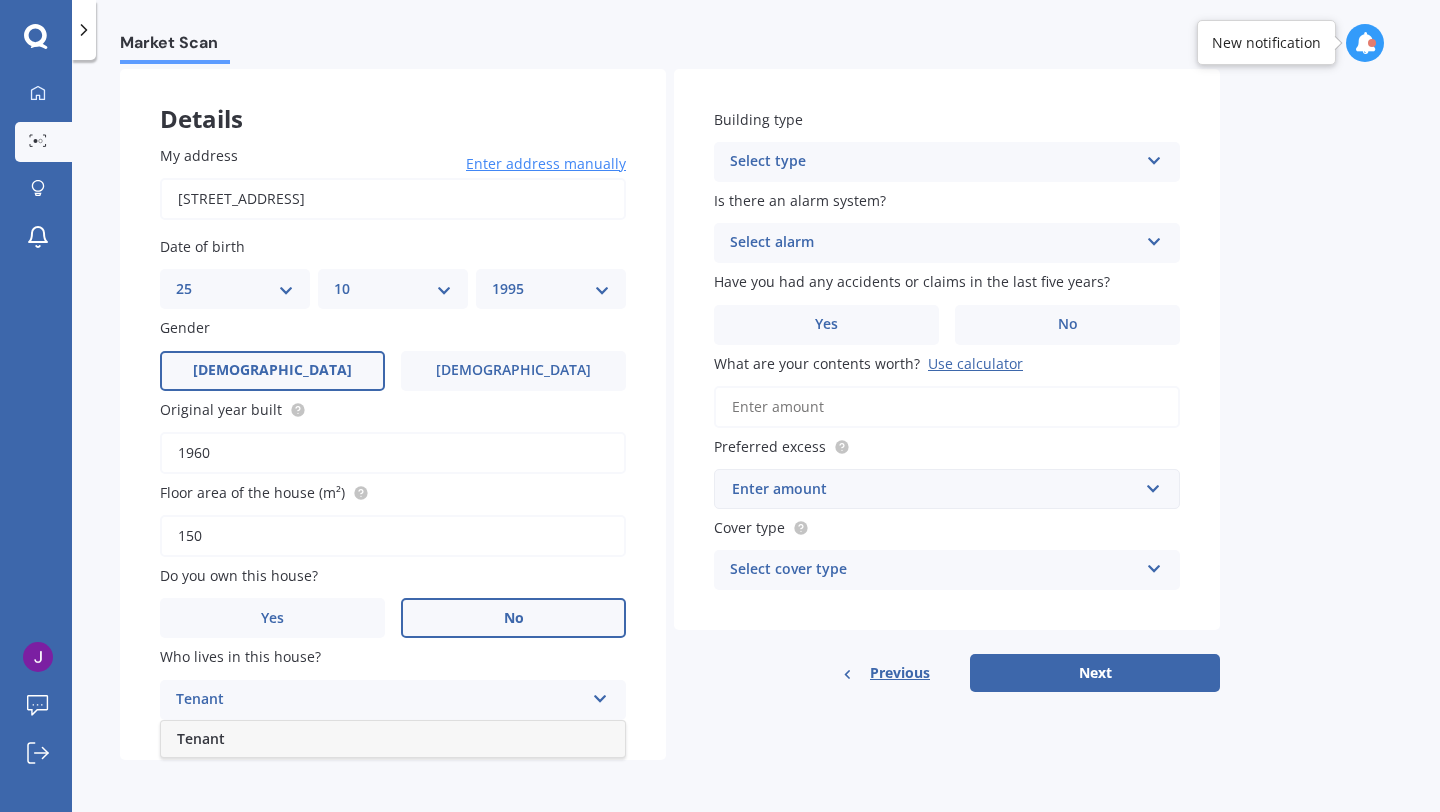 click on "Tenant" at bounding box center (393, 739) 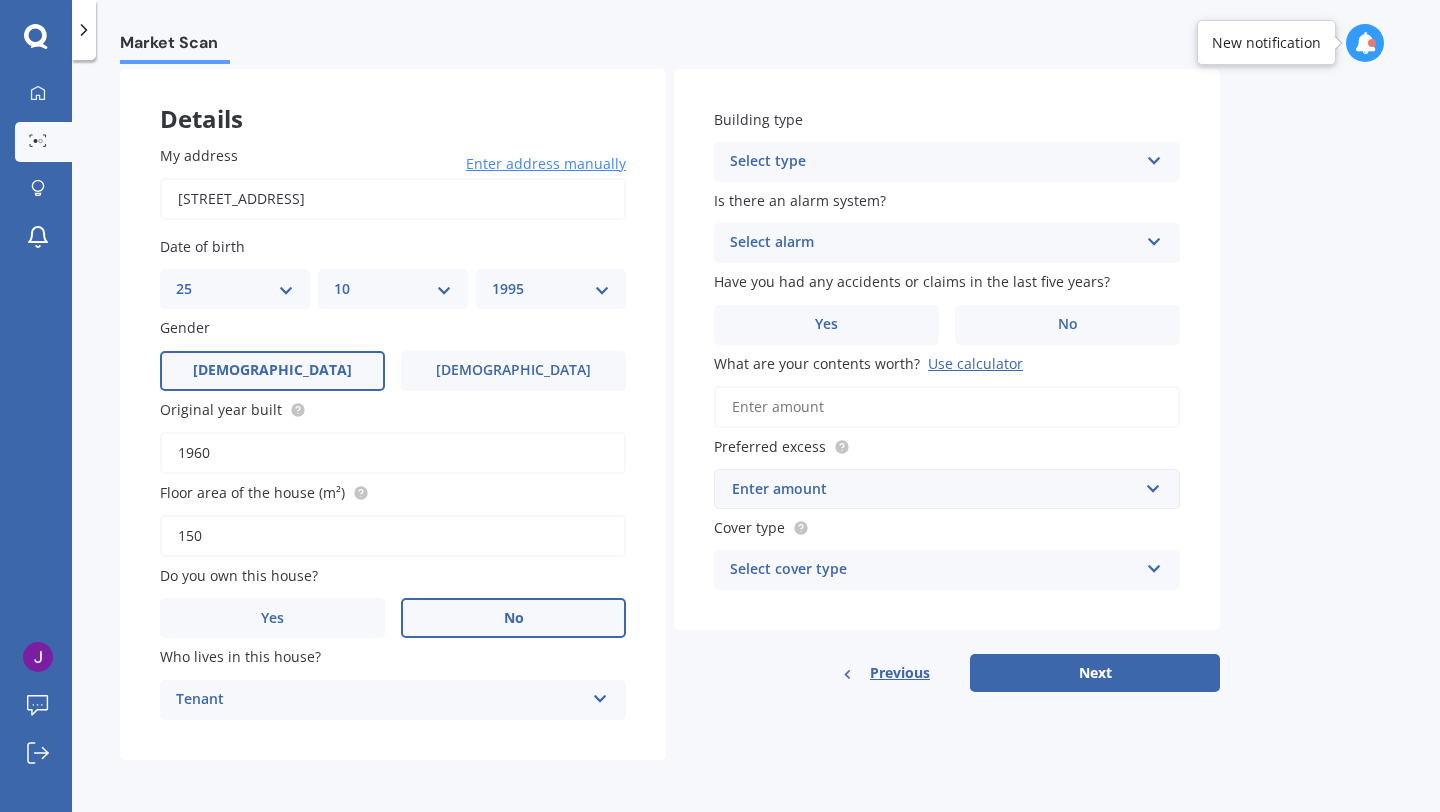 click on "Select type" at bounding box center [934, 162] 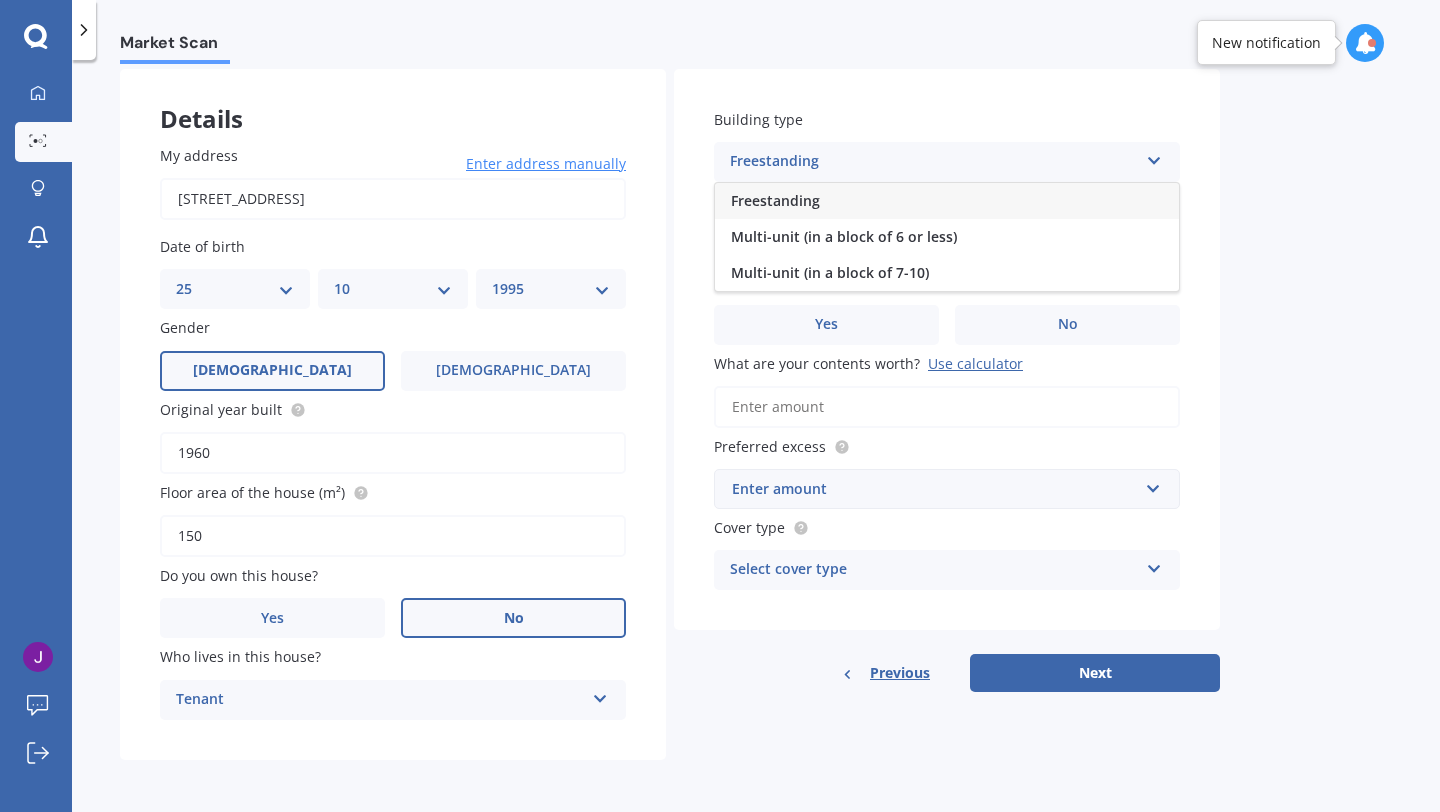 click on "Freestanding" at bounding box center (947, 201) 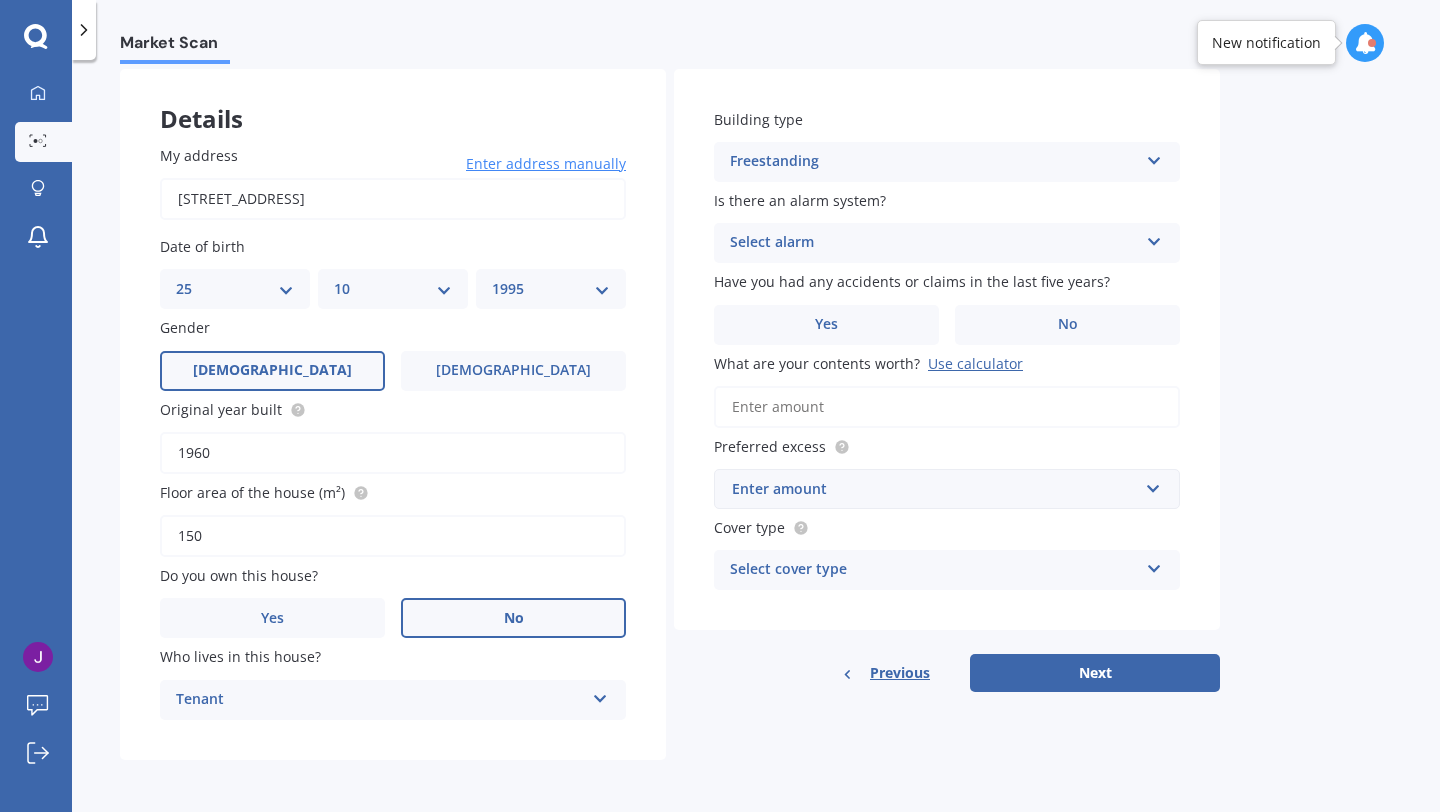 click on "Select alarm" at bounding box center (934, 243) 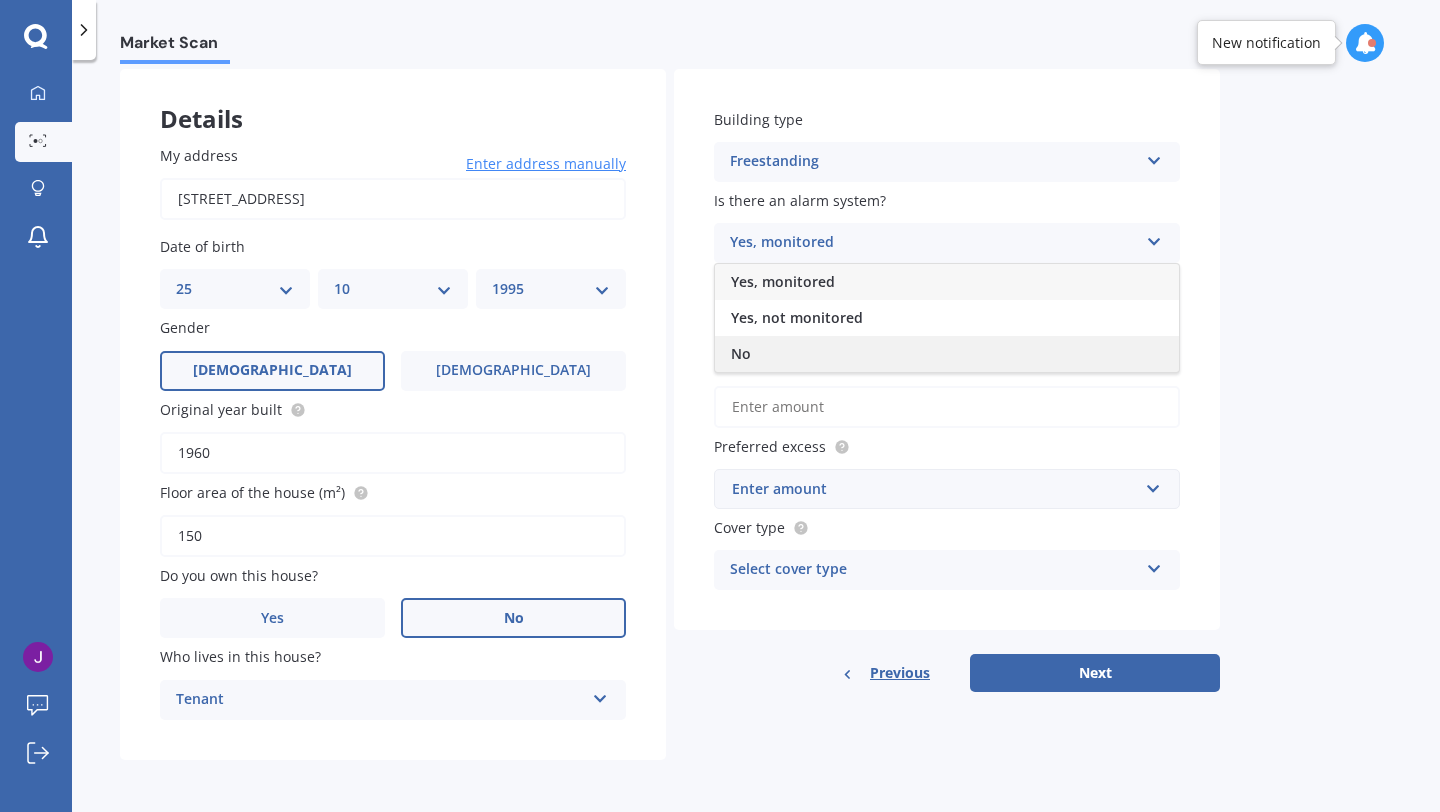 click on "No" at bounding box center [947, 354] 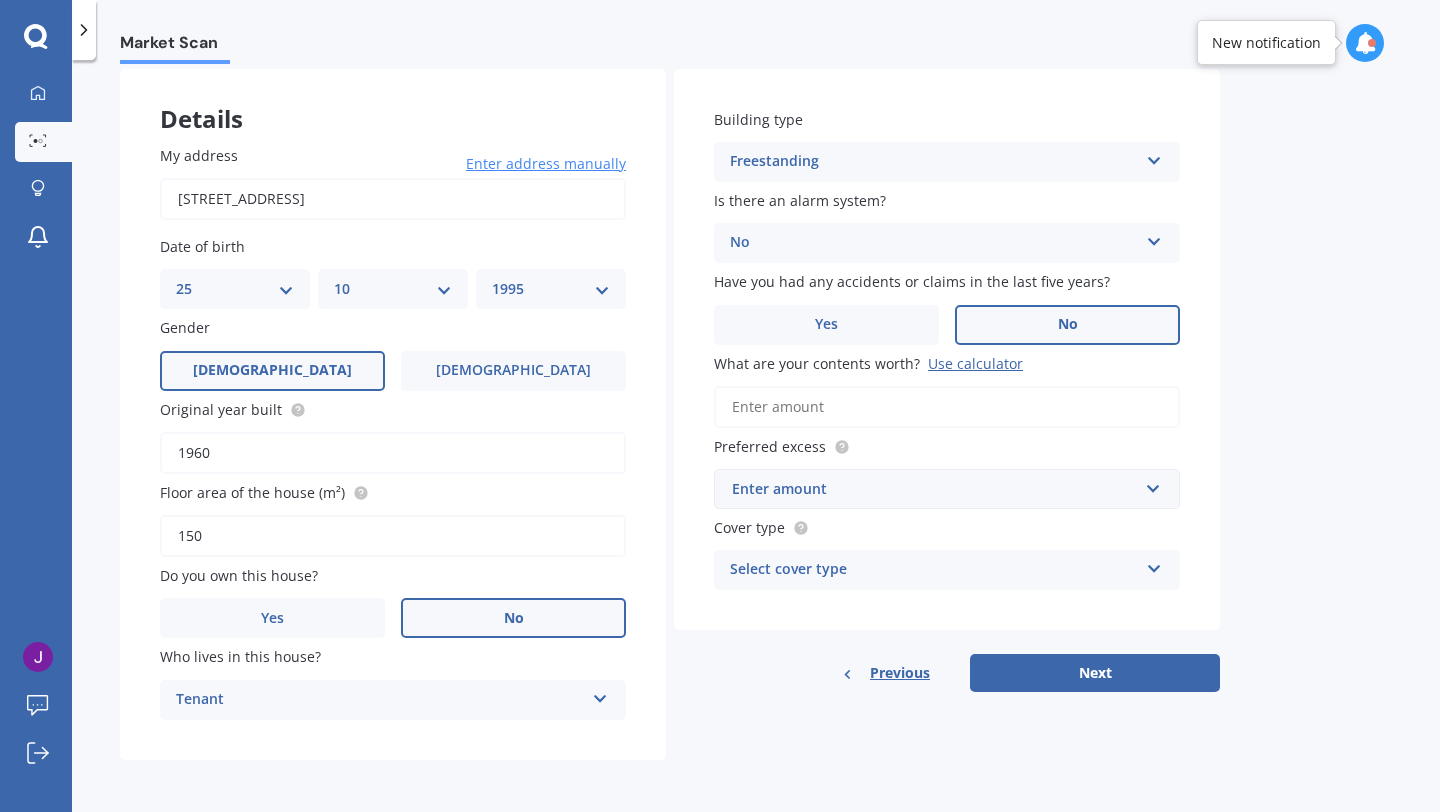 click on "No" at bounding box center (1067, 325) 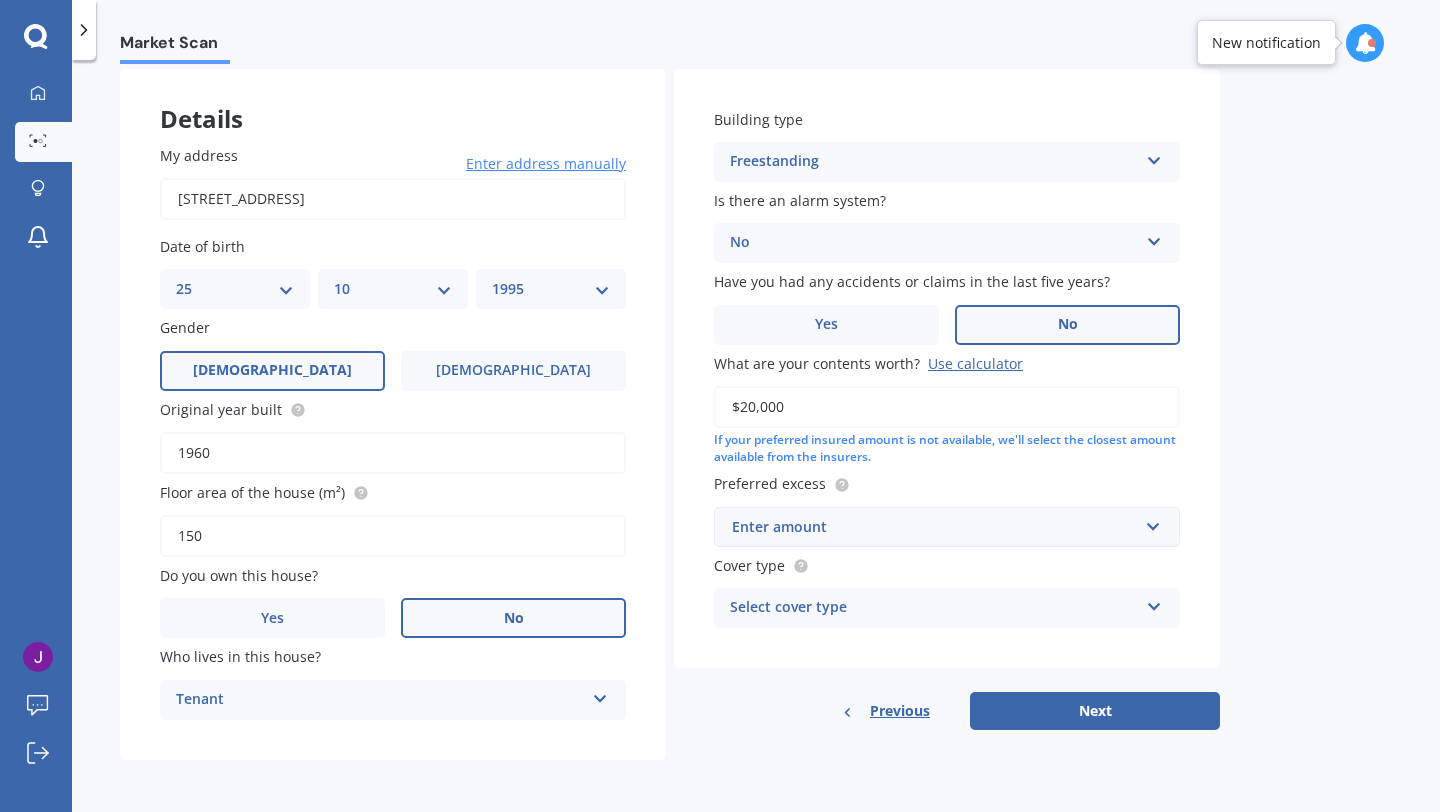 type on "$20,000" 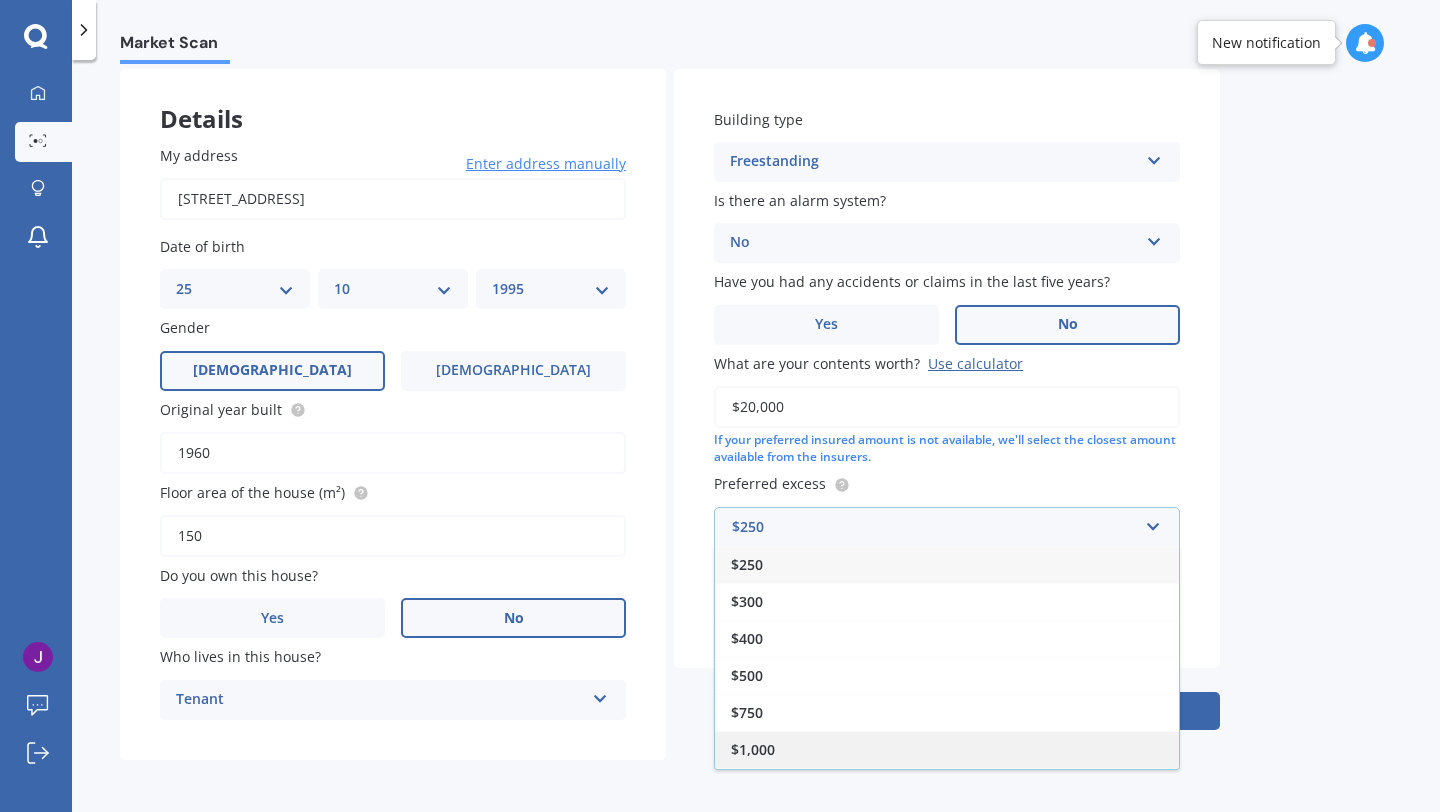 click on "$1,000" at bounding box center (947, 749) 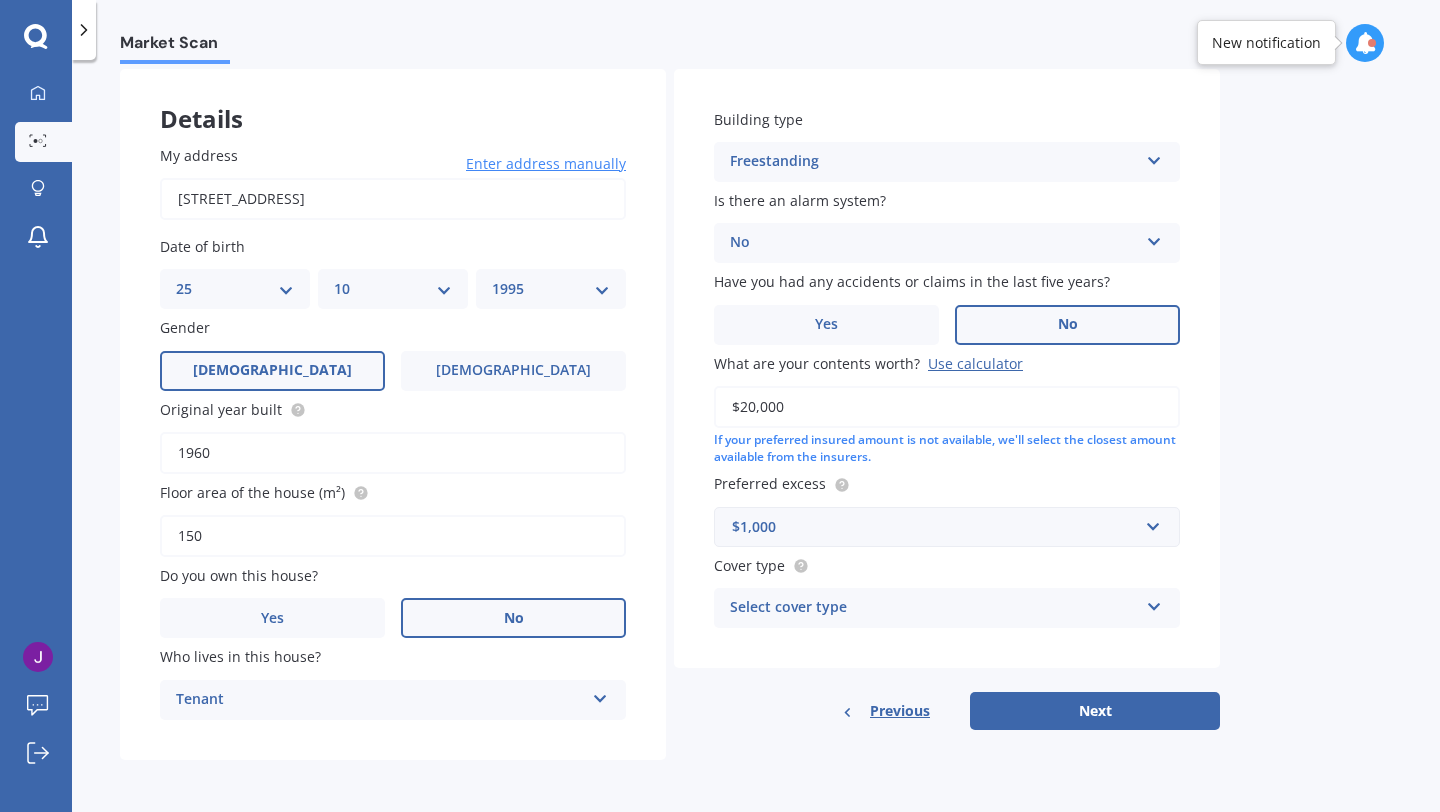 click on "Select cover type" at bounding box center (934, 608) 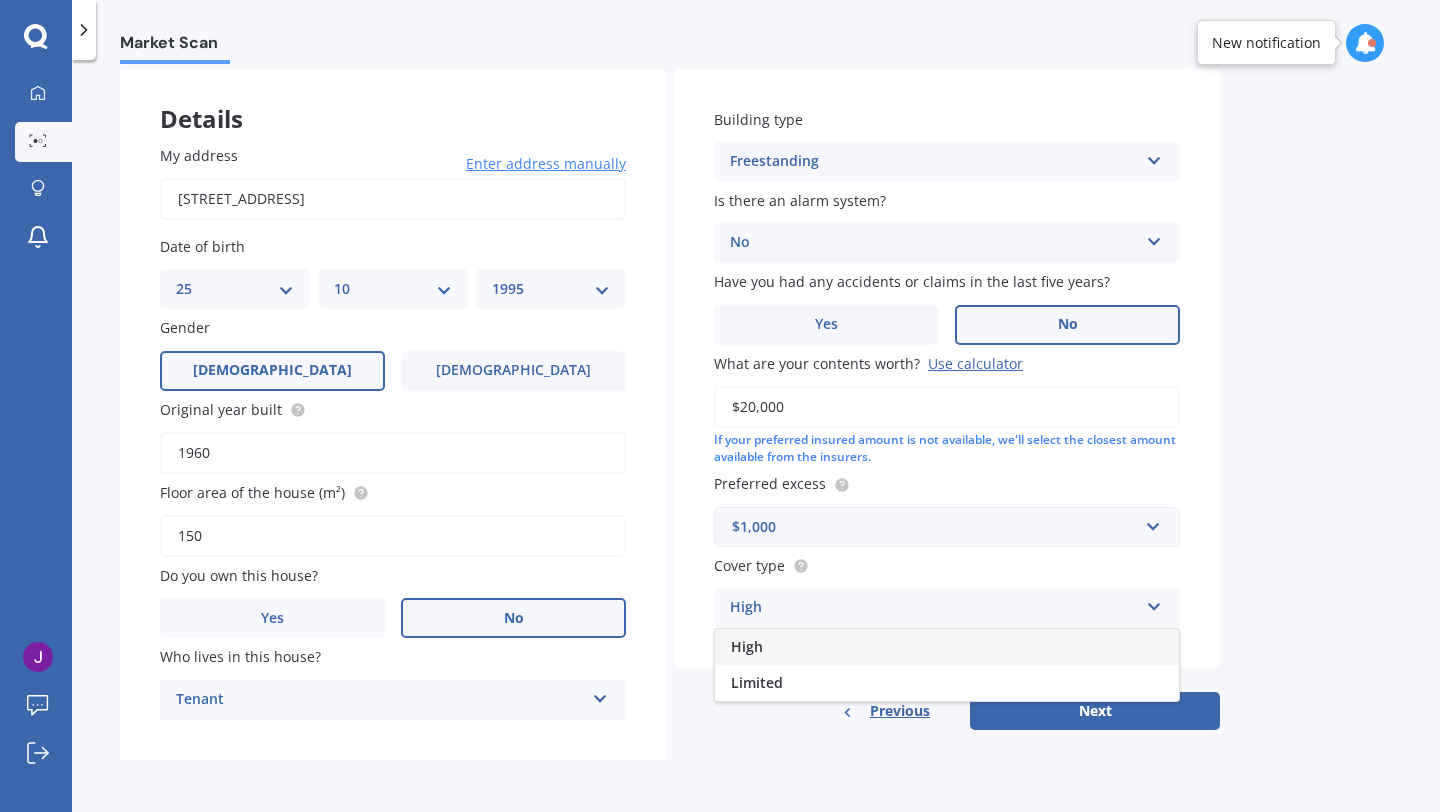 click on "High" at bounding box center [947, 647] 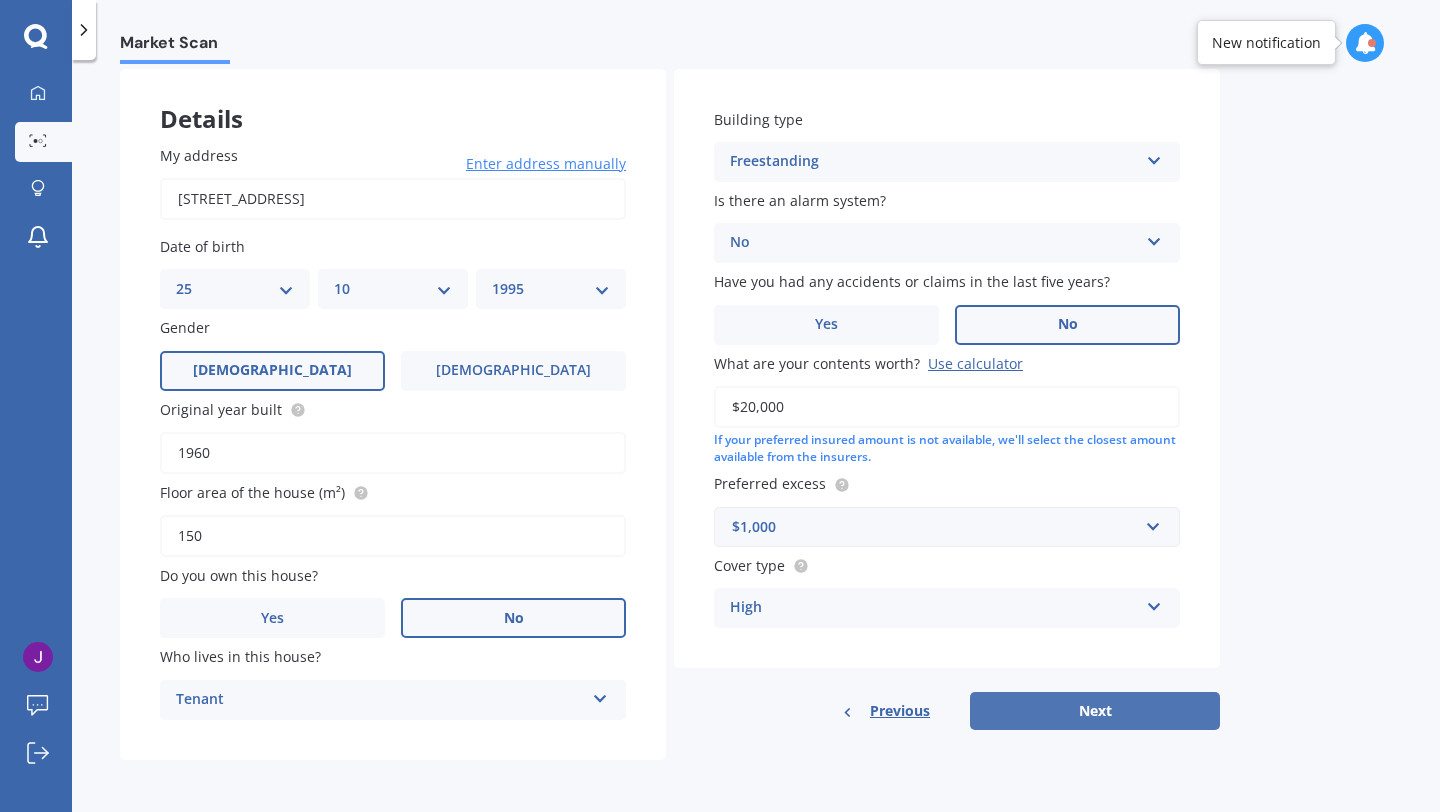 click on "Next" at bounding box center (1095, 711) 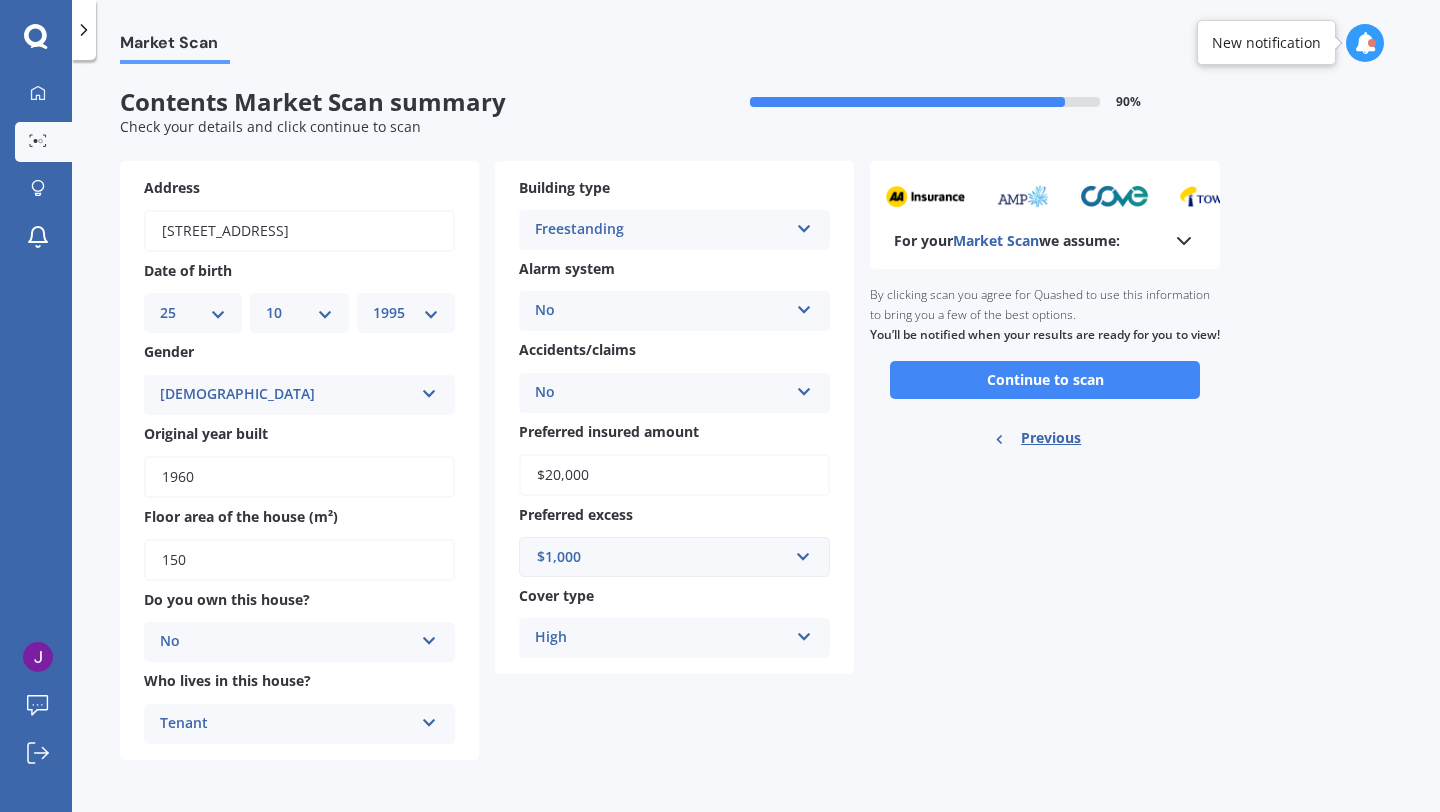 scroll, scrollTop: 0, scrollLeft: 0, axis: both 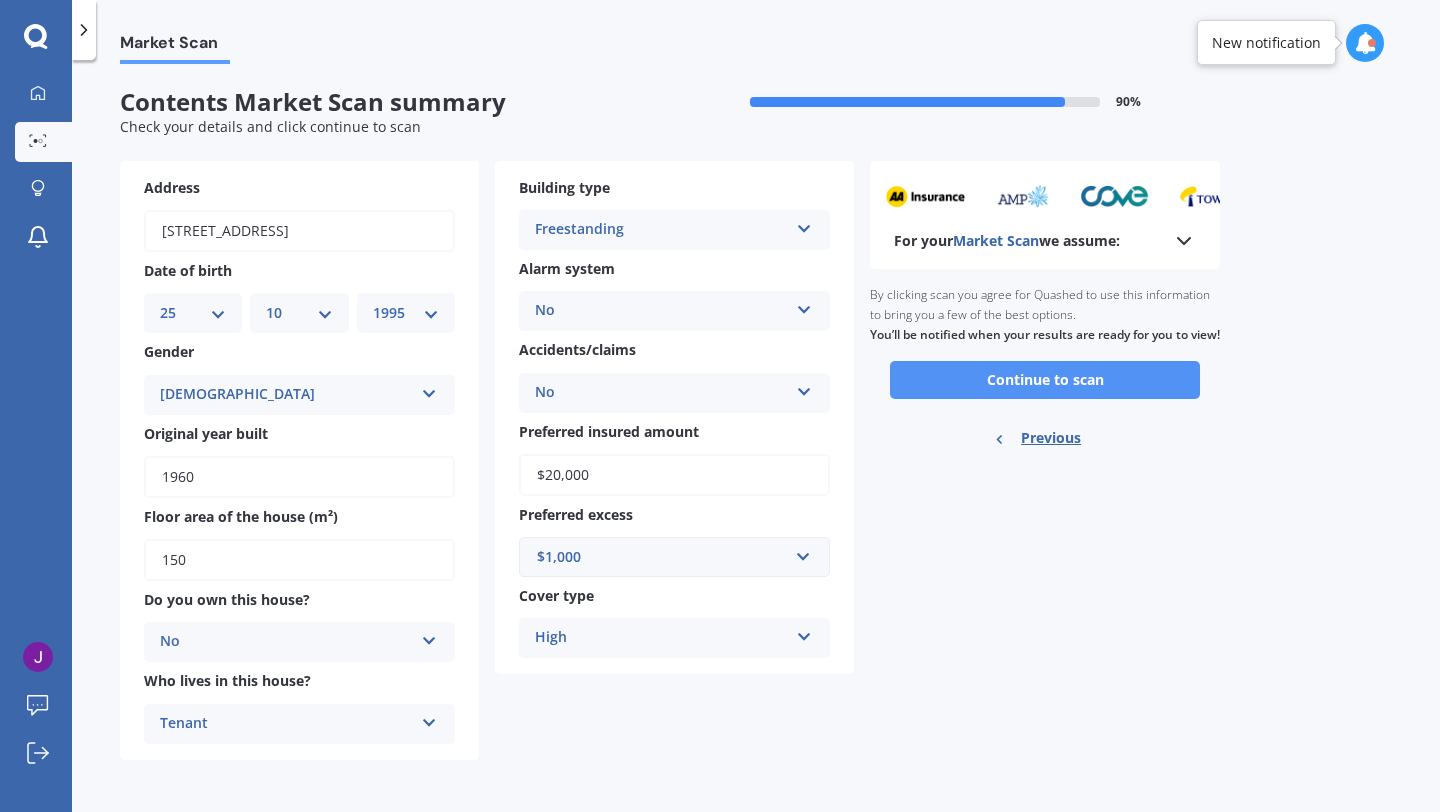 click on "Continue to scan" at bounding box center (1045, 380) 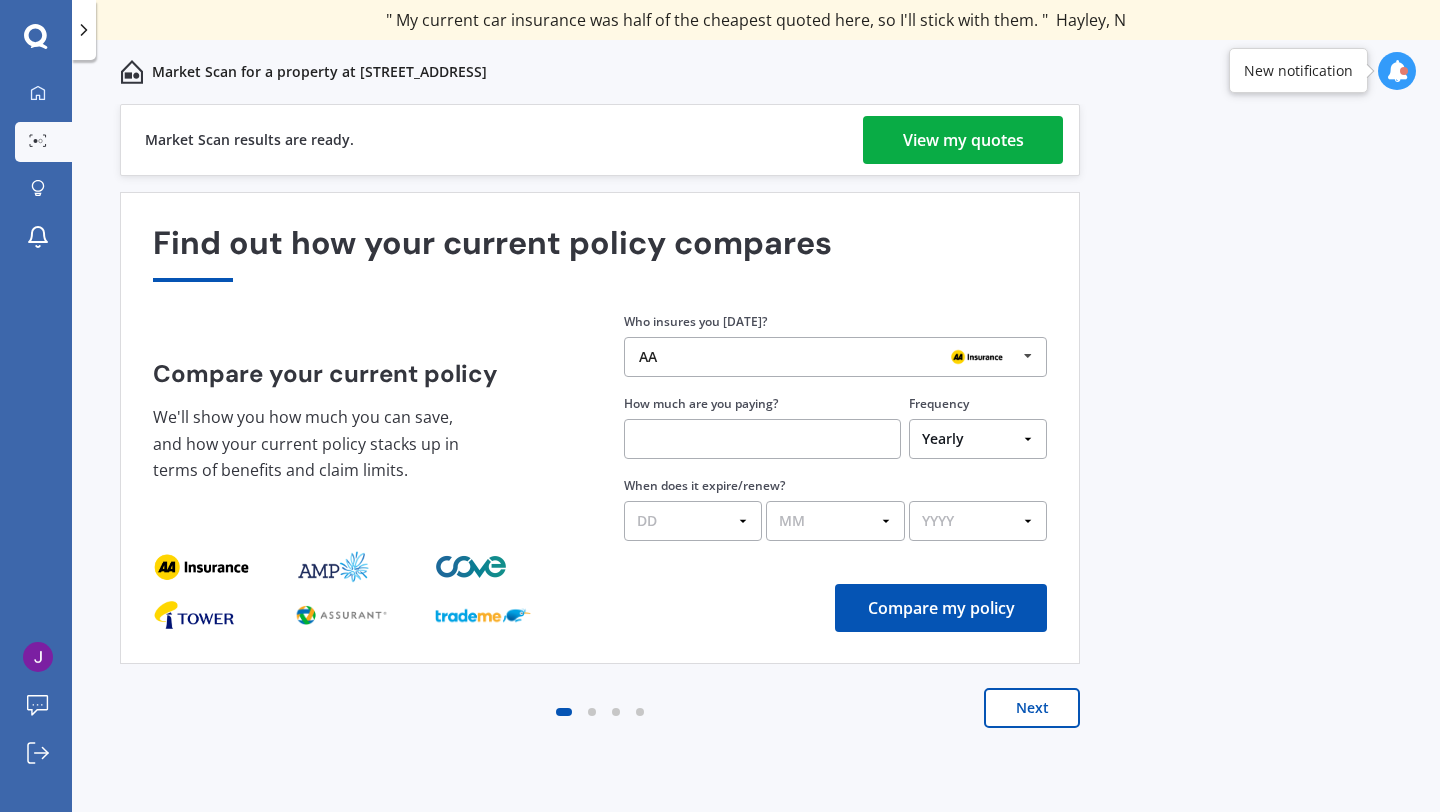 click on "View my quotes" at bounding box center [963, 140] 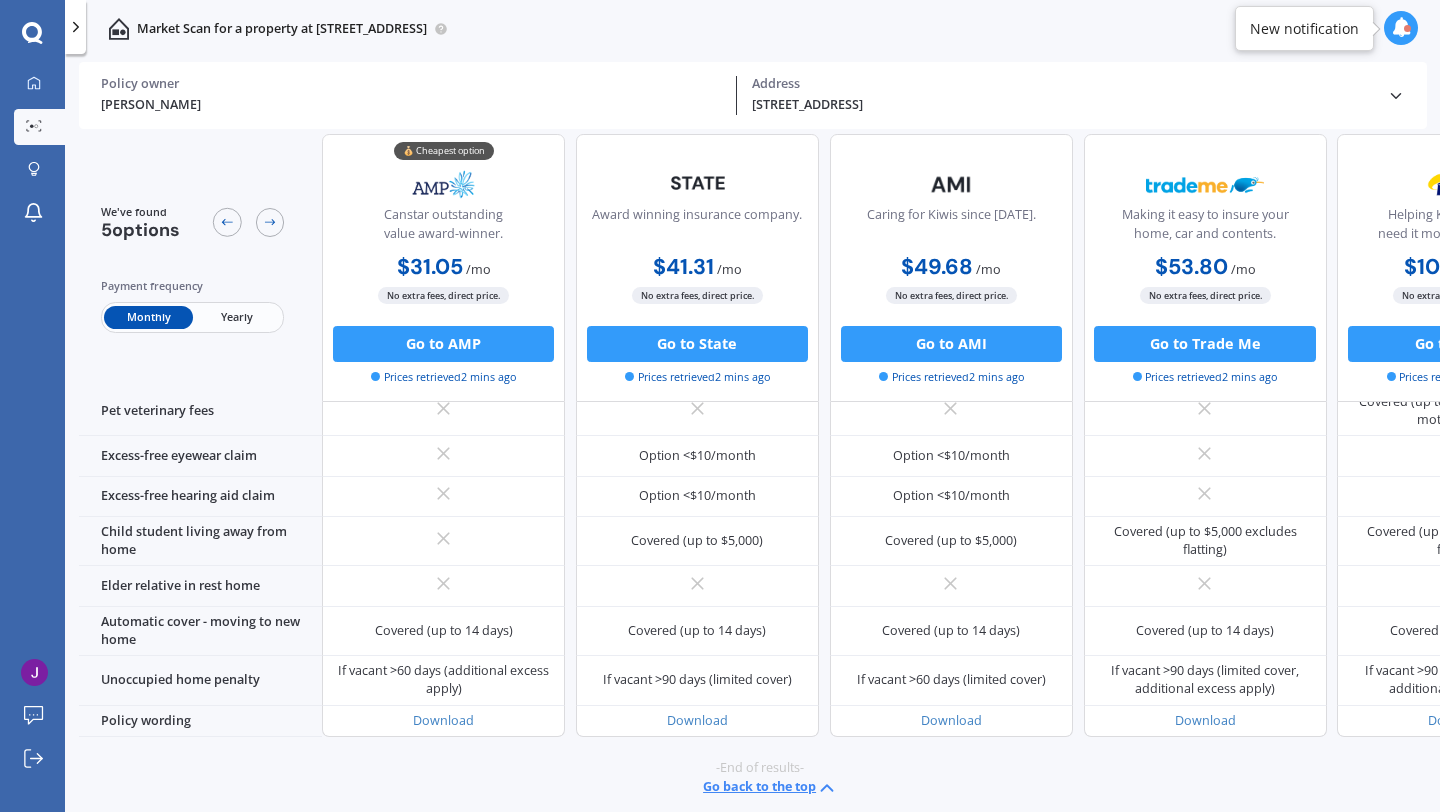 scroll, scrollTop: 1337, scrollLeft: 0, axis: vertical 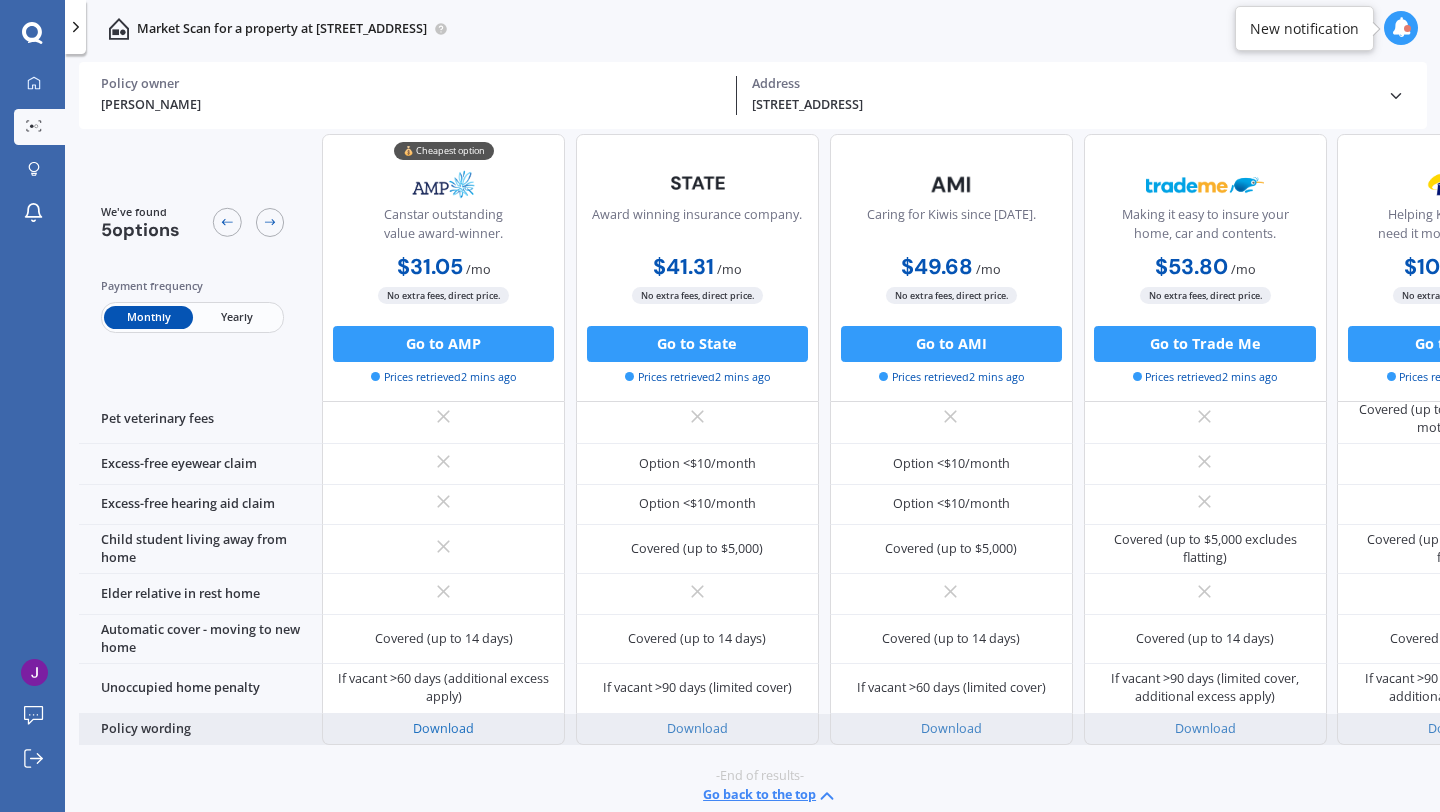 click on "Download" at bounding box center [443, 728] 